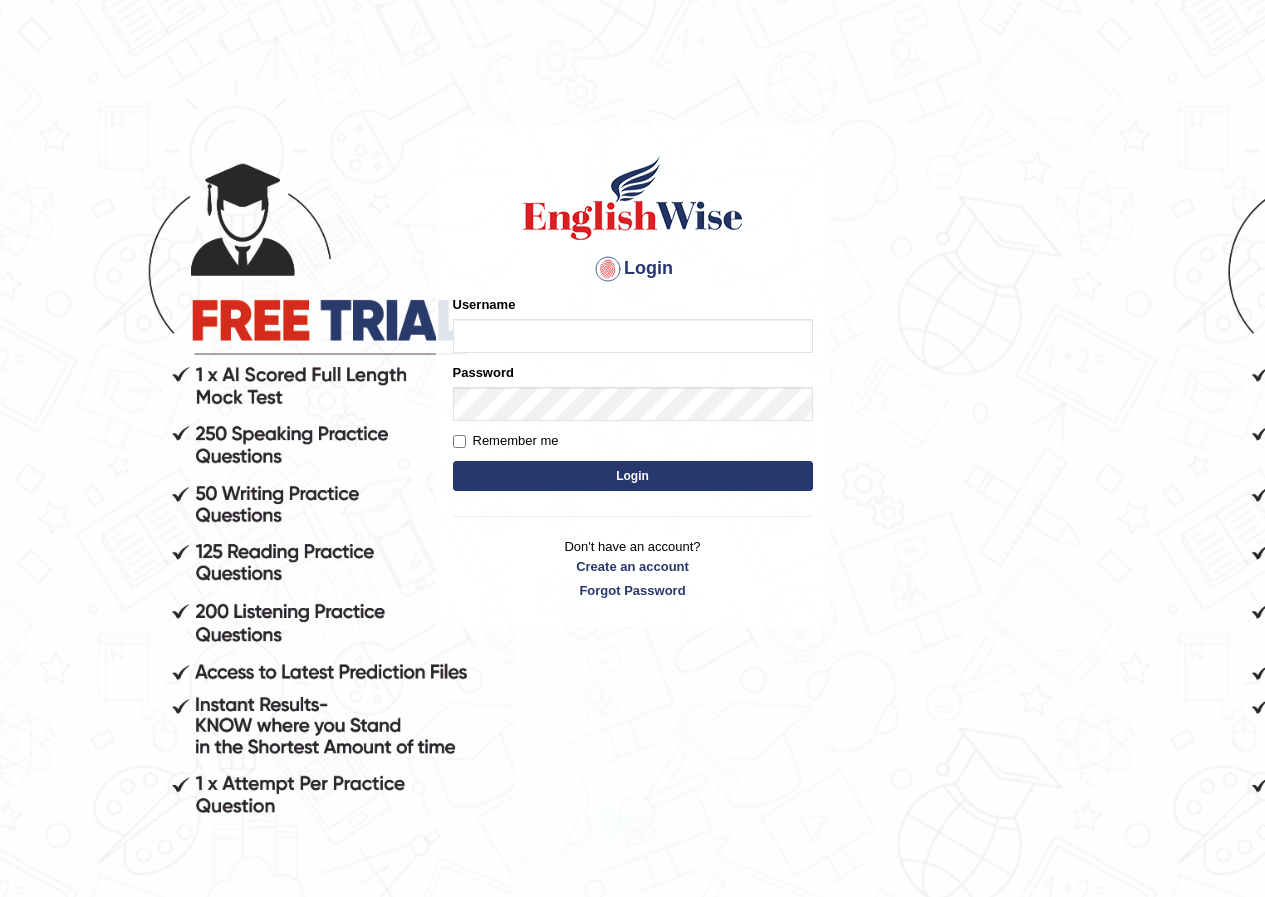 scroll, scrollTop: 0, scrollLeft: 0, axis: both 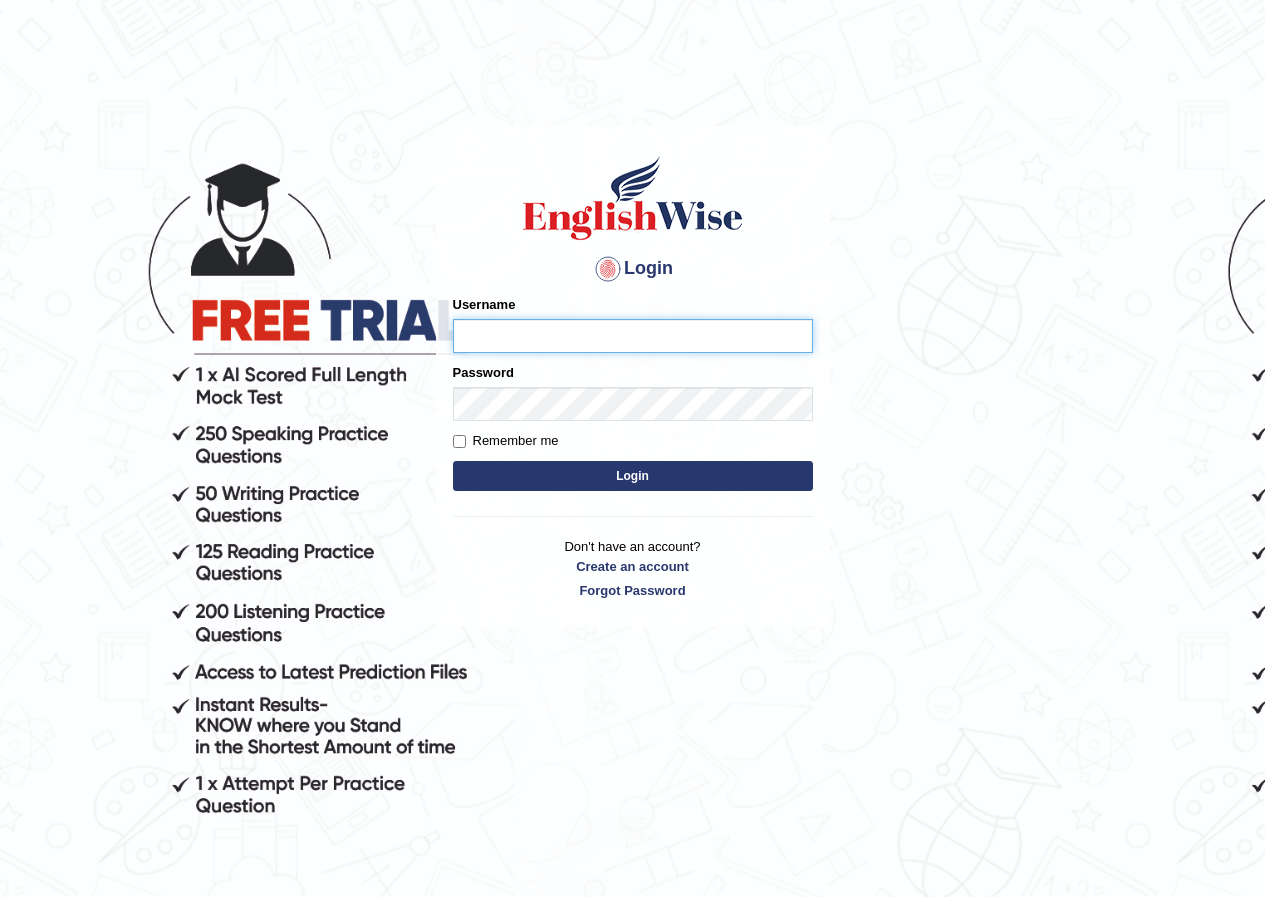 click on "Username" at bounding box center (633, 336) 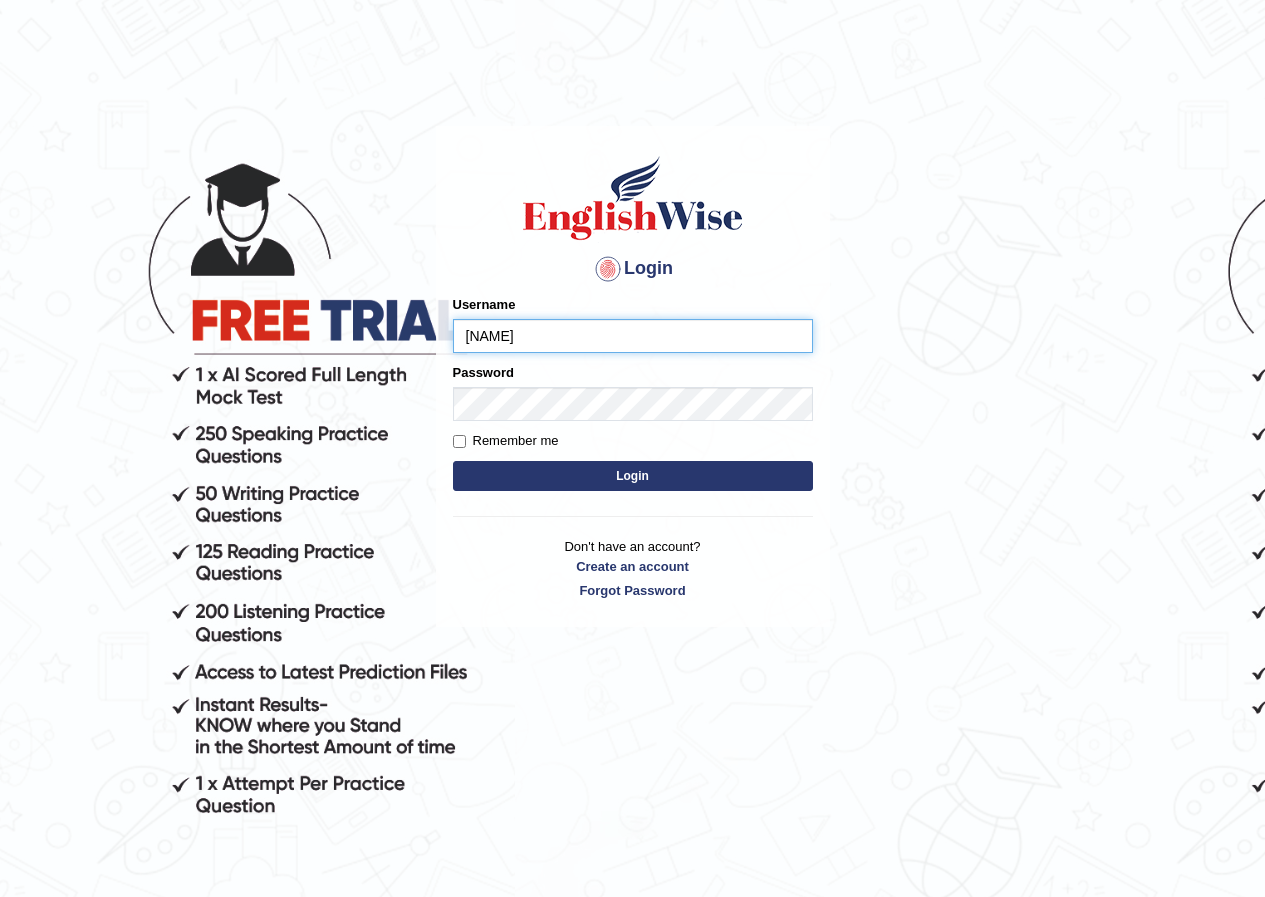 type on "[NAME]" 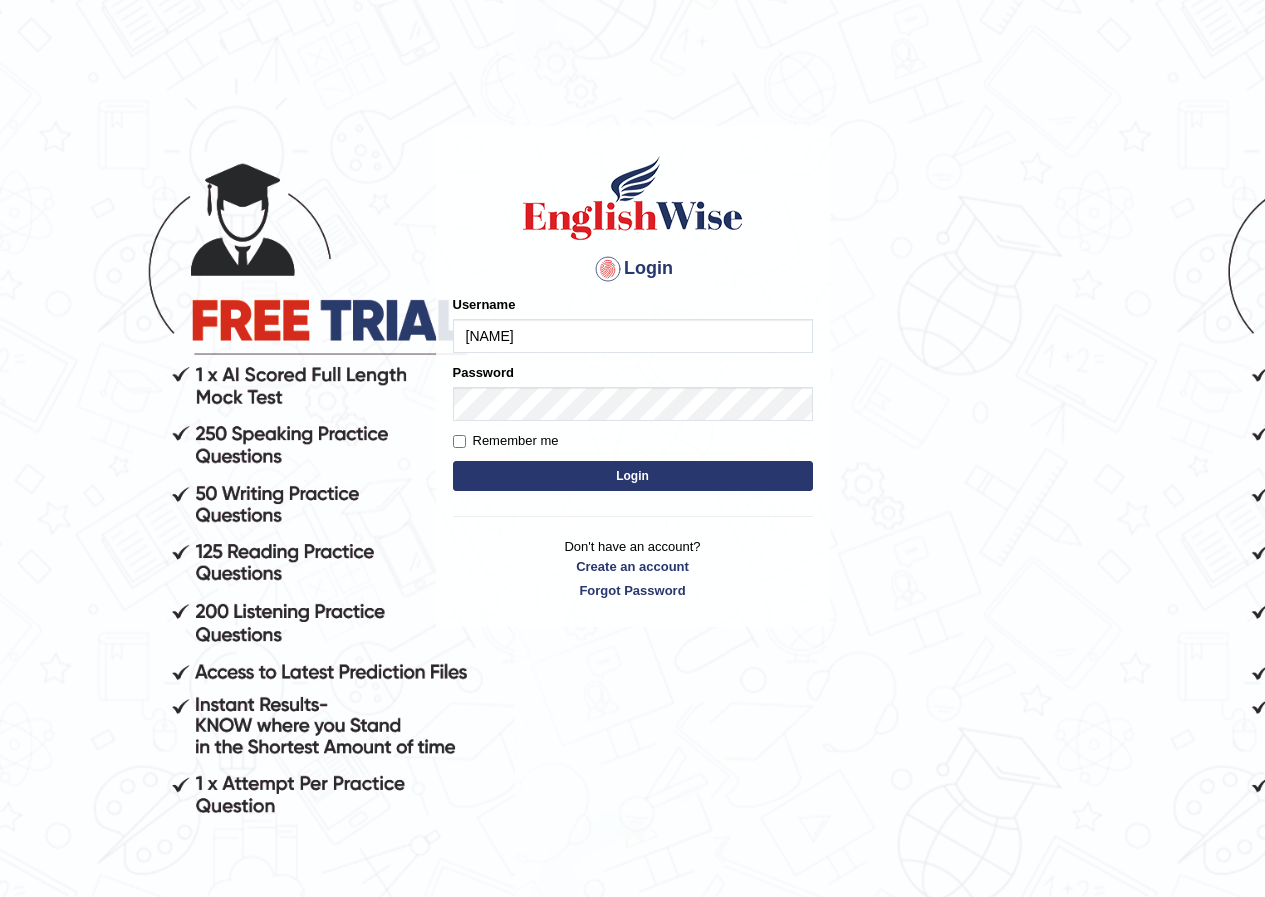 click on "Password" at bounding box center (633, 392) 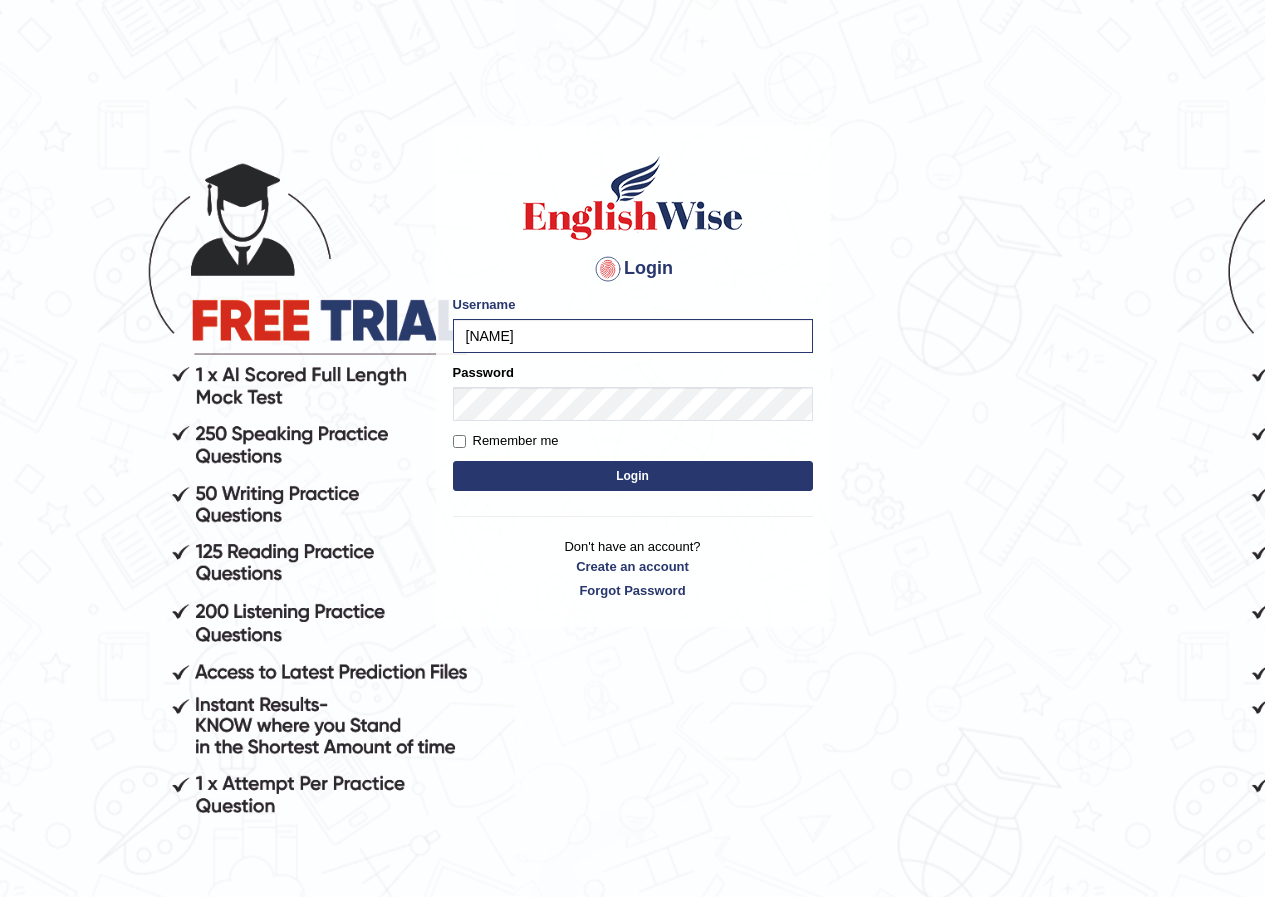 click on "Remember me" at bounding box center (506, 441) 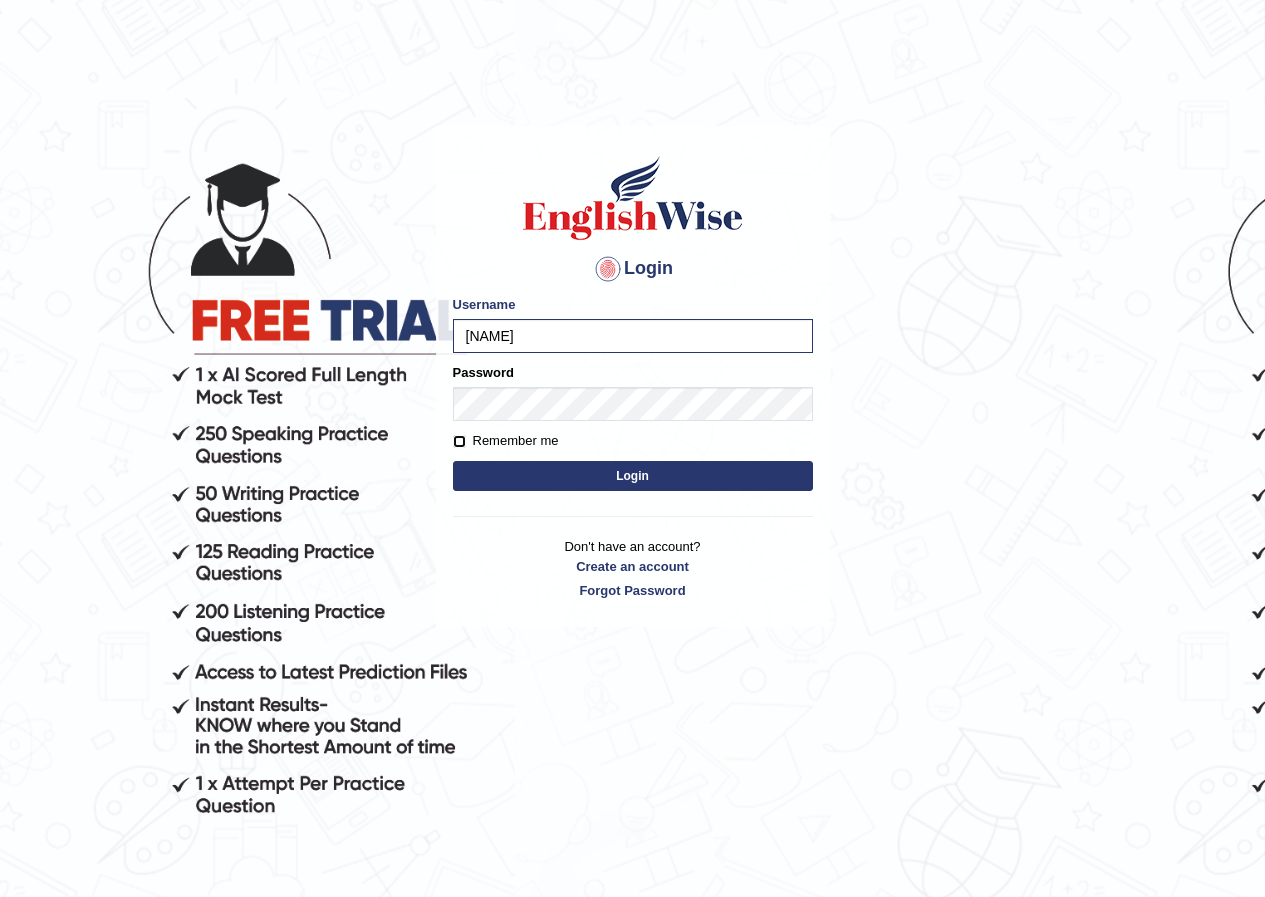 click on "Remember me" at bounding box center [459, 441] 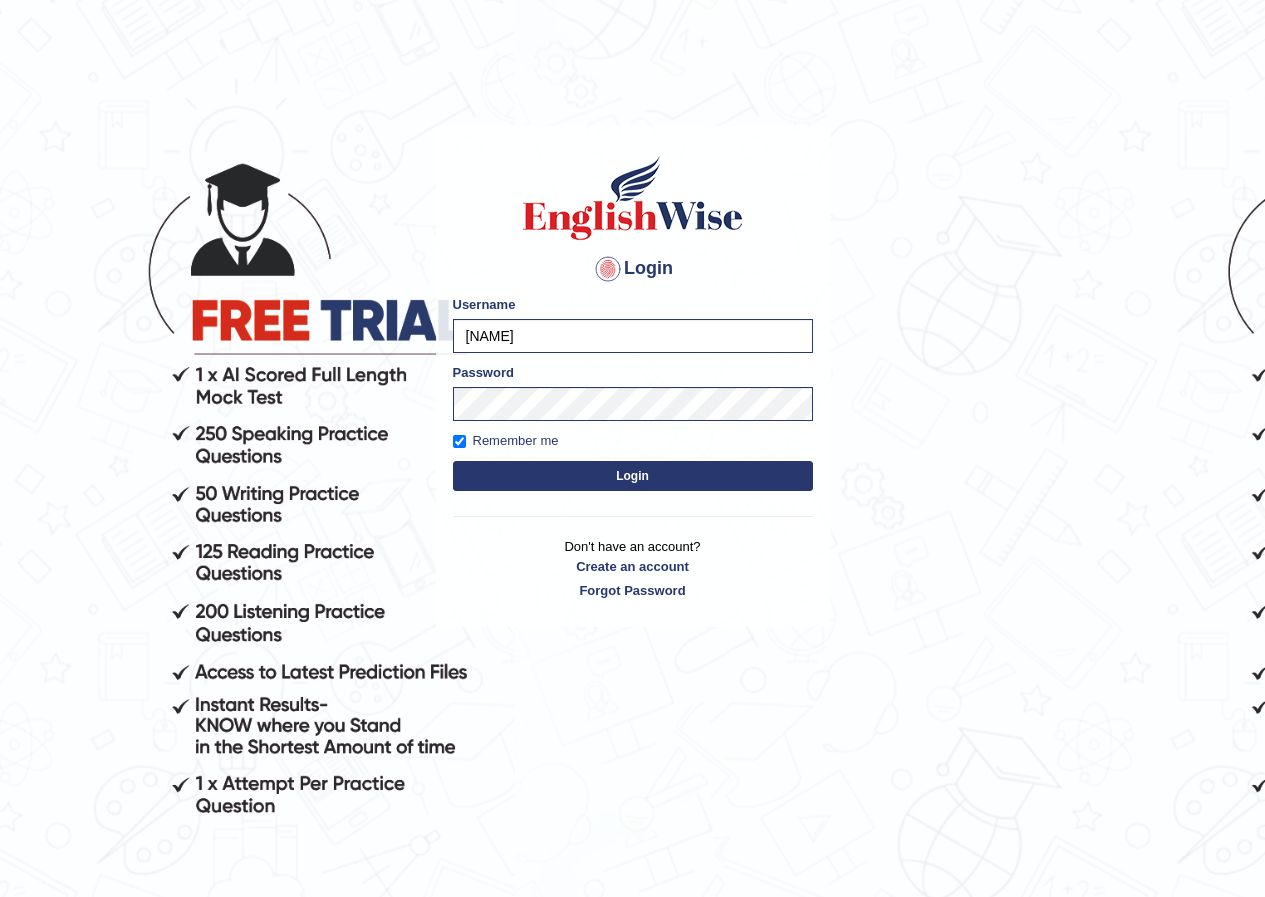 click on "Login" at bounding box center (633, 476) 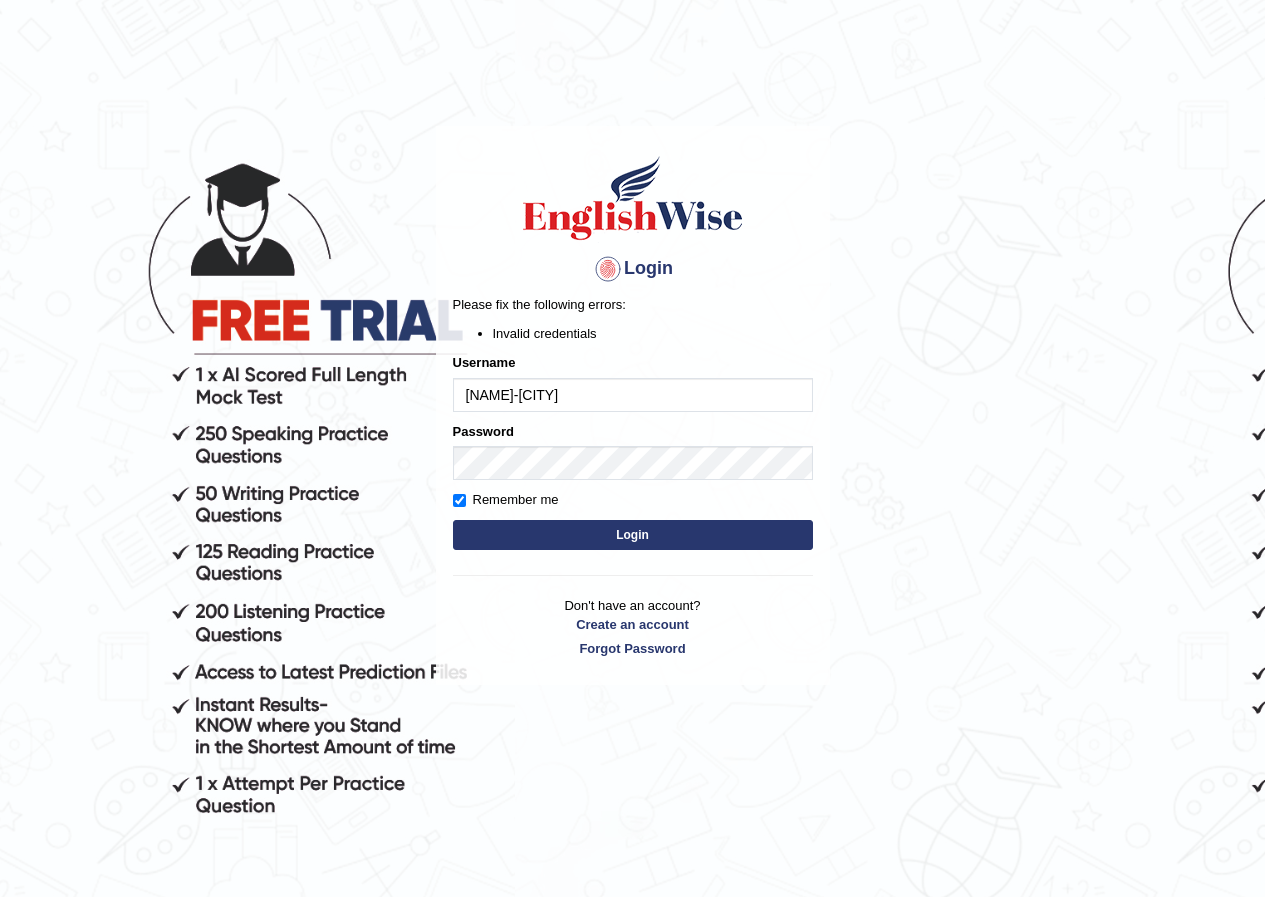 scroll, scrollTop: 0, scrollLeft: 0, axis: both 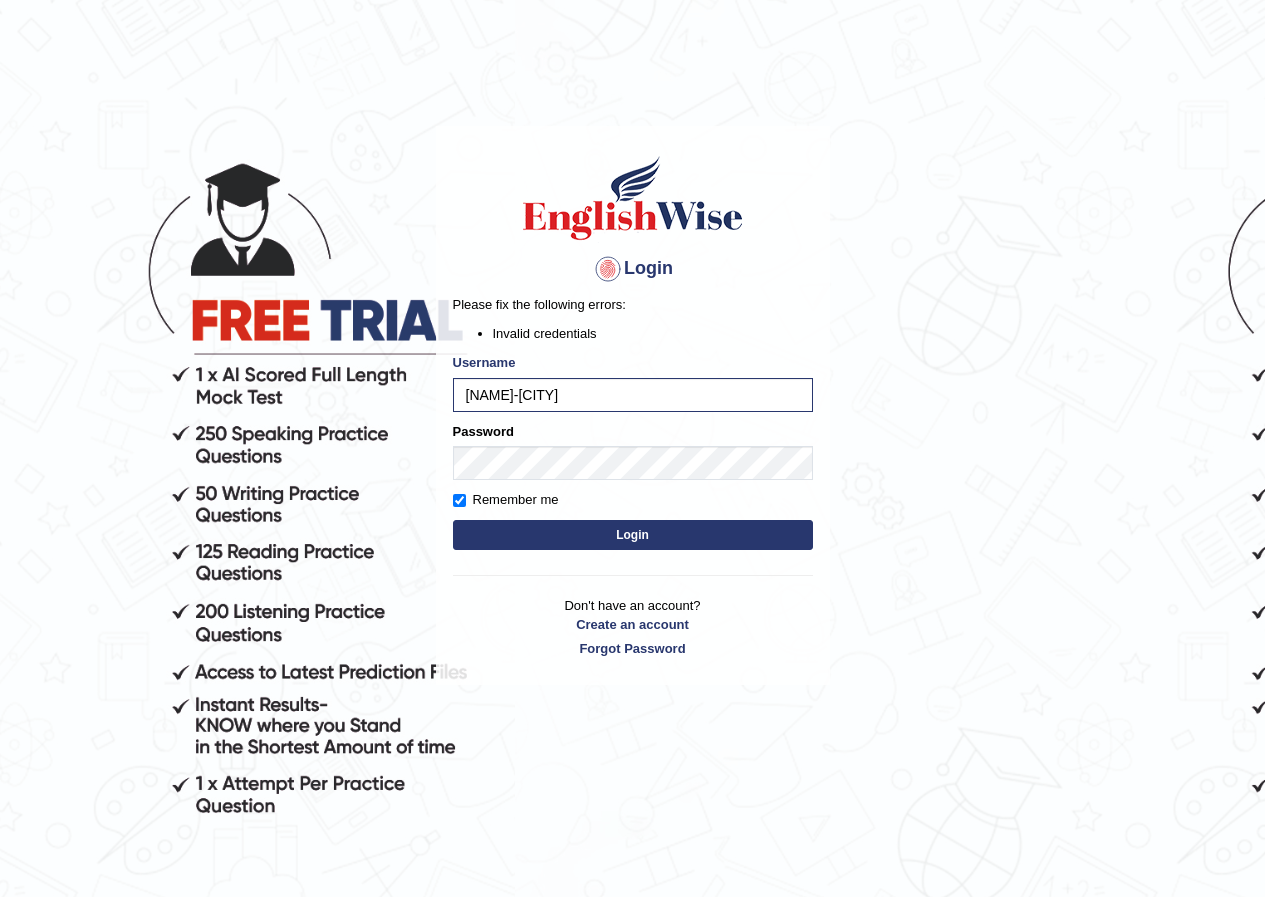 click on "Login" at bounding box center (633, 535) 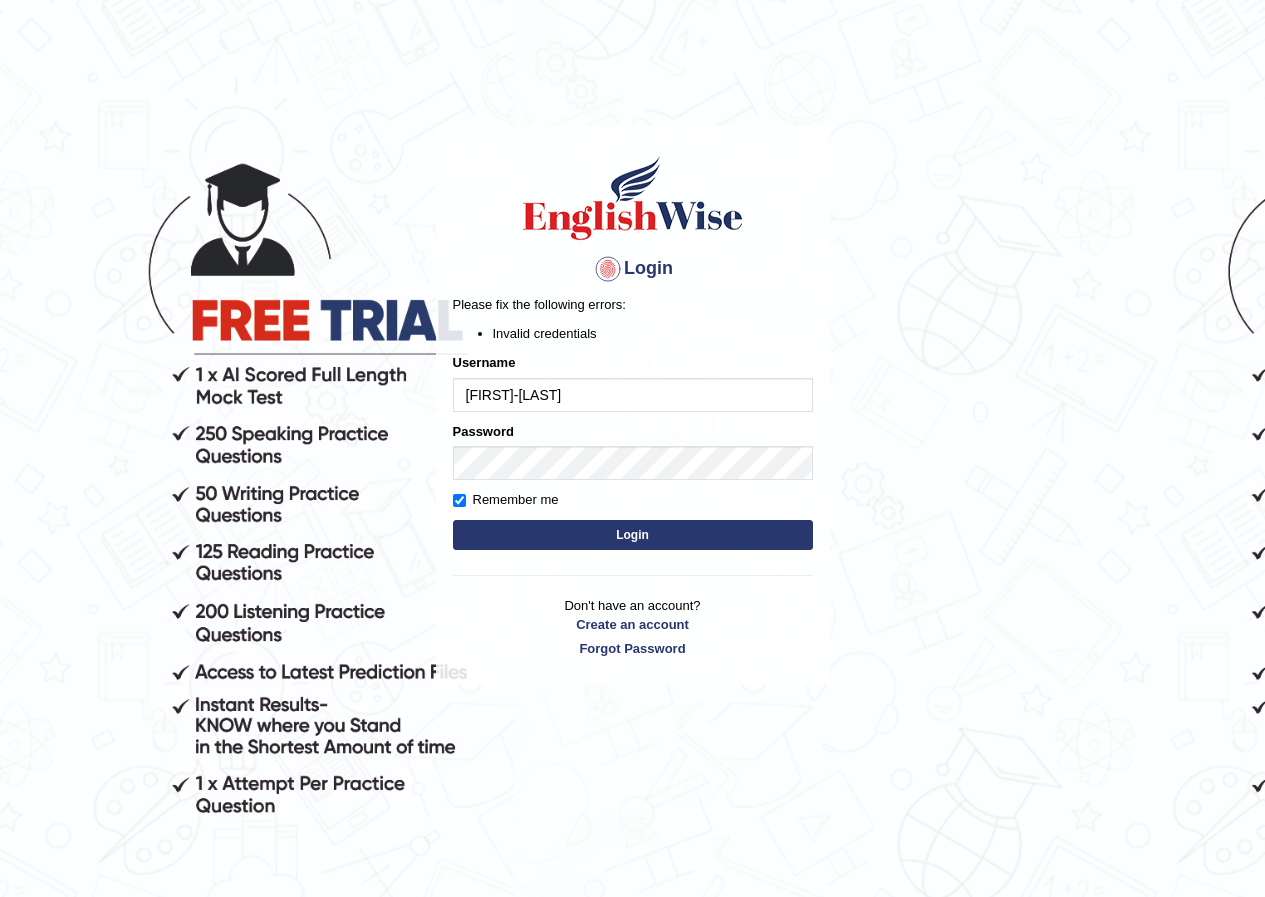 scroll, scrollTop: 0, scrollLeft: 0, axis: both 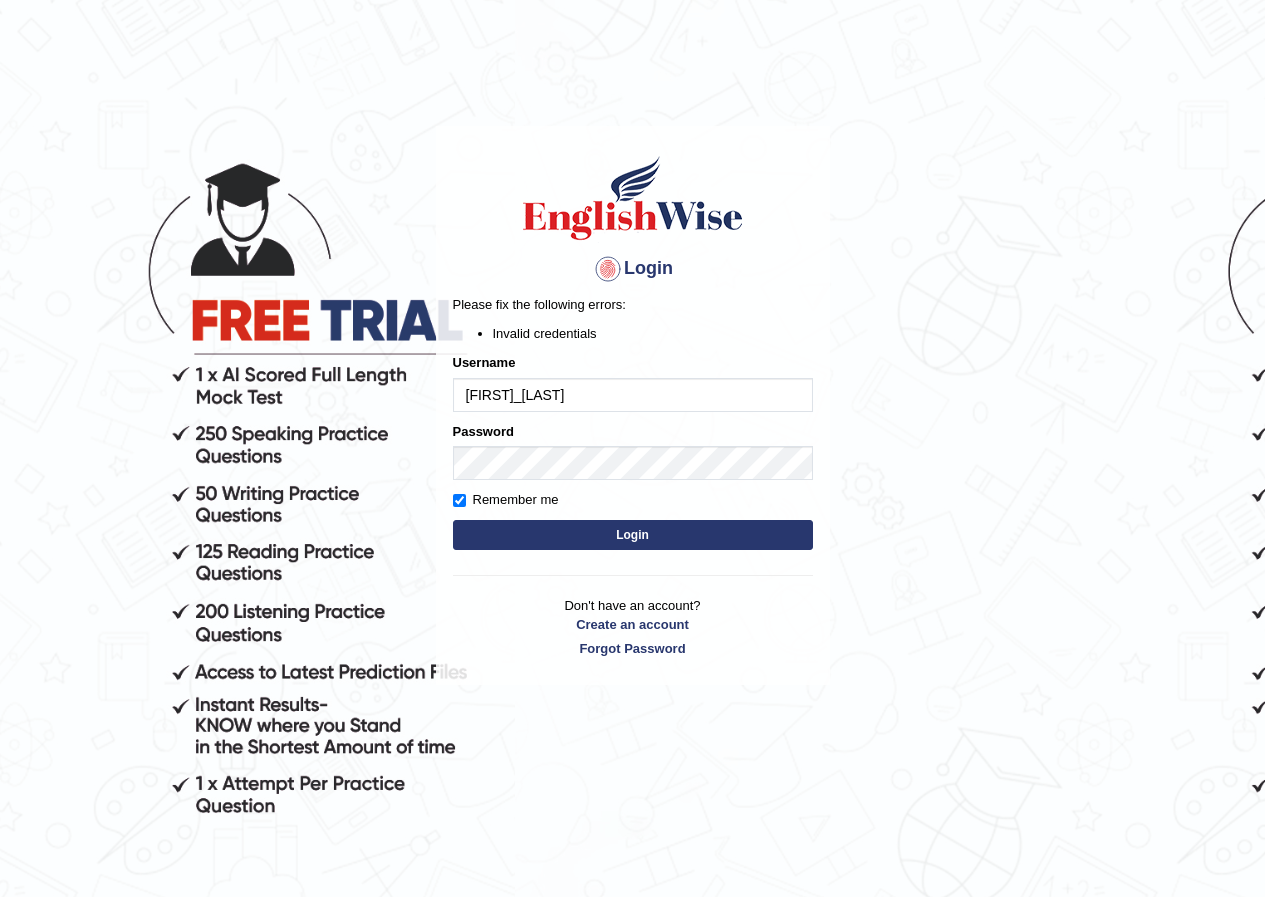 type on "jamileh_parramatta" 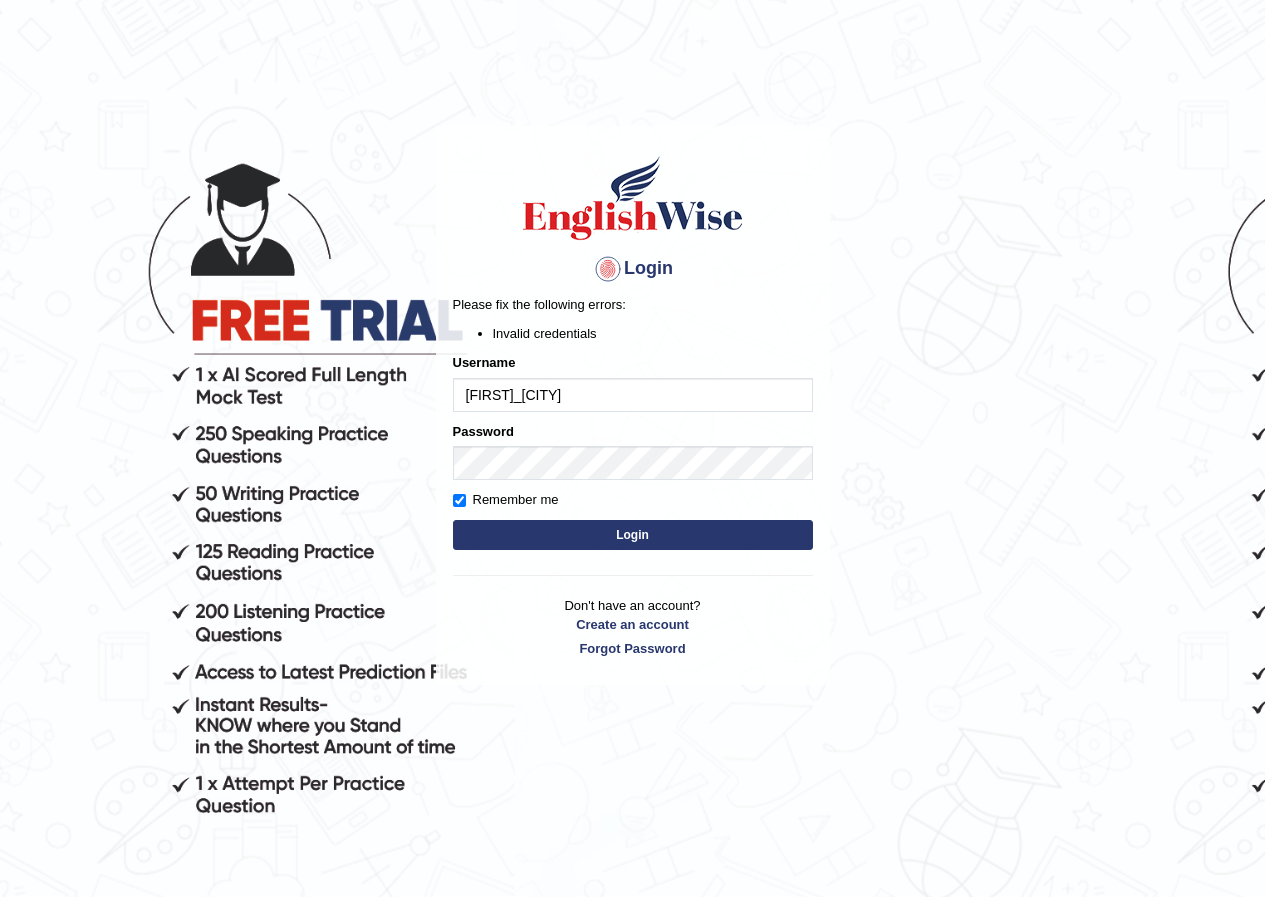 scroll, scrollTop: 0, scrollLeft: 0, axis: both 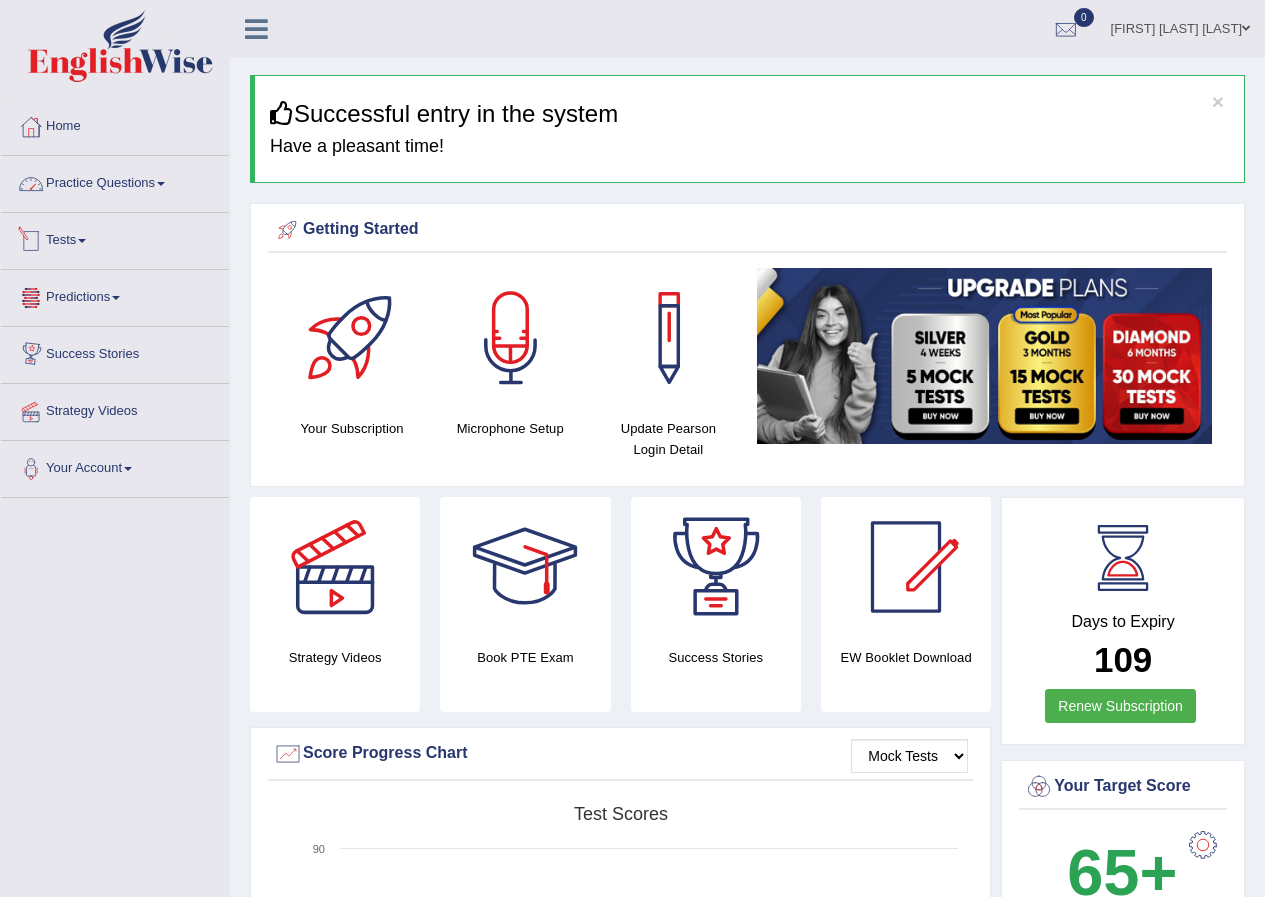 click on "Practice Questions" at bounding box center (115, 181) 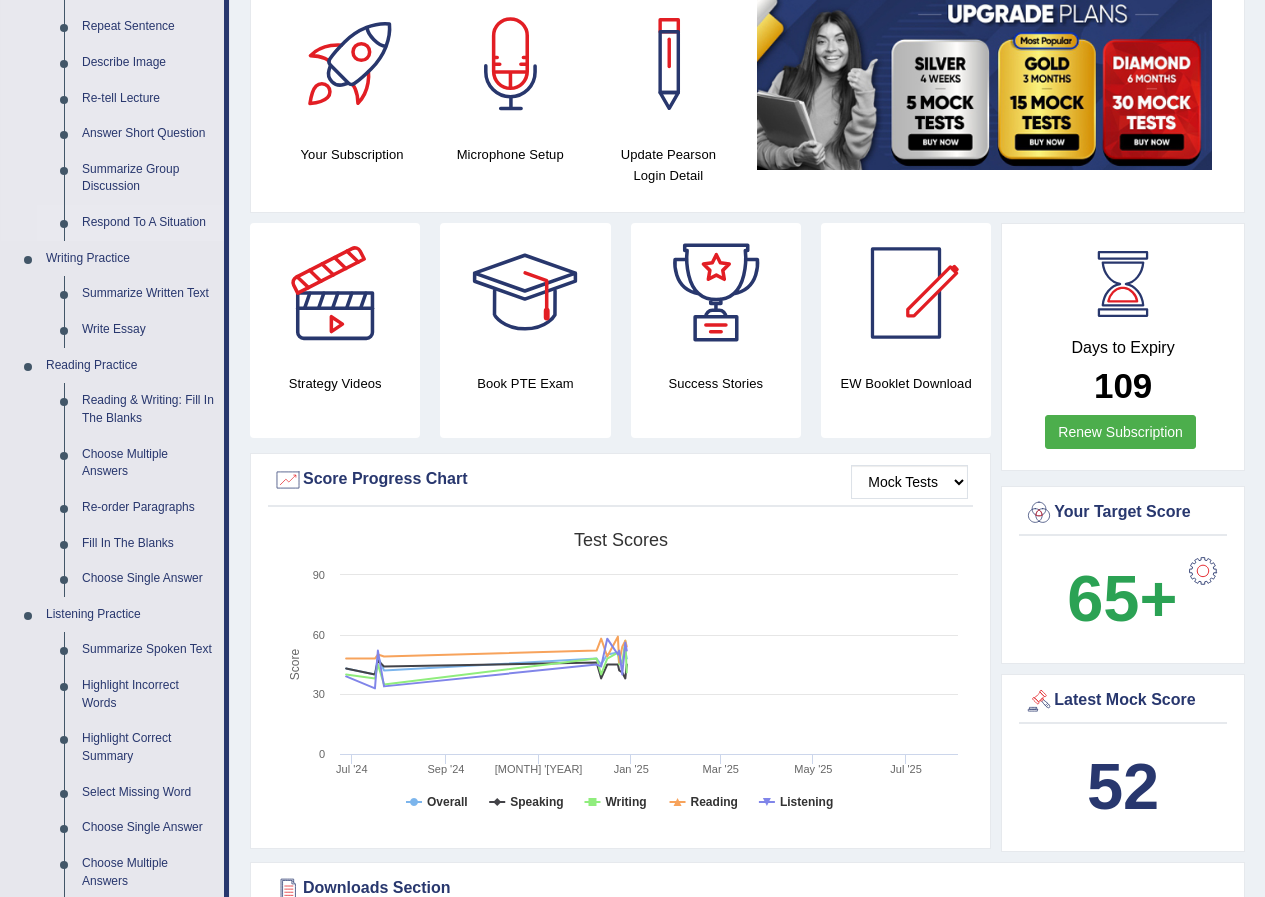 scroll, scrollTop: 500, scrollLeft: 0, axis: vertical 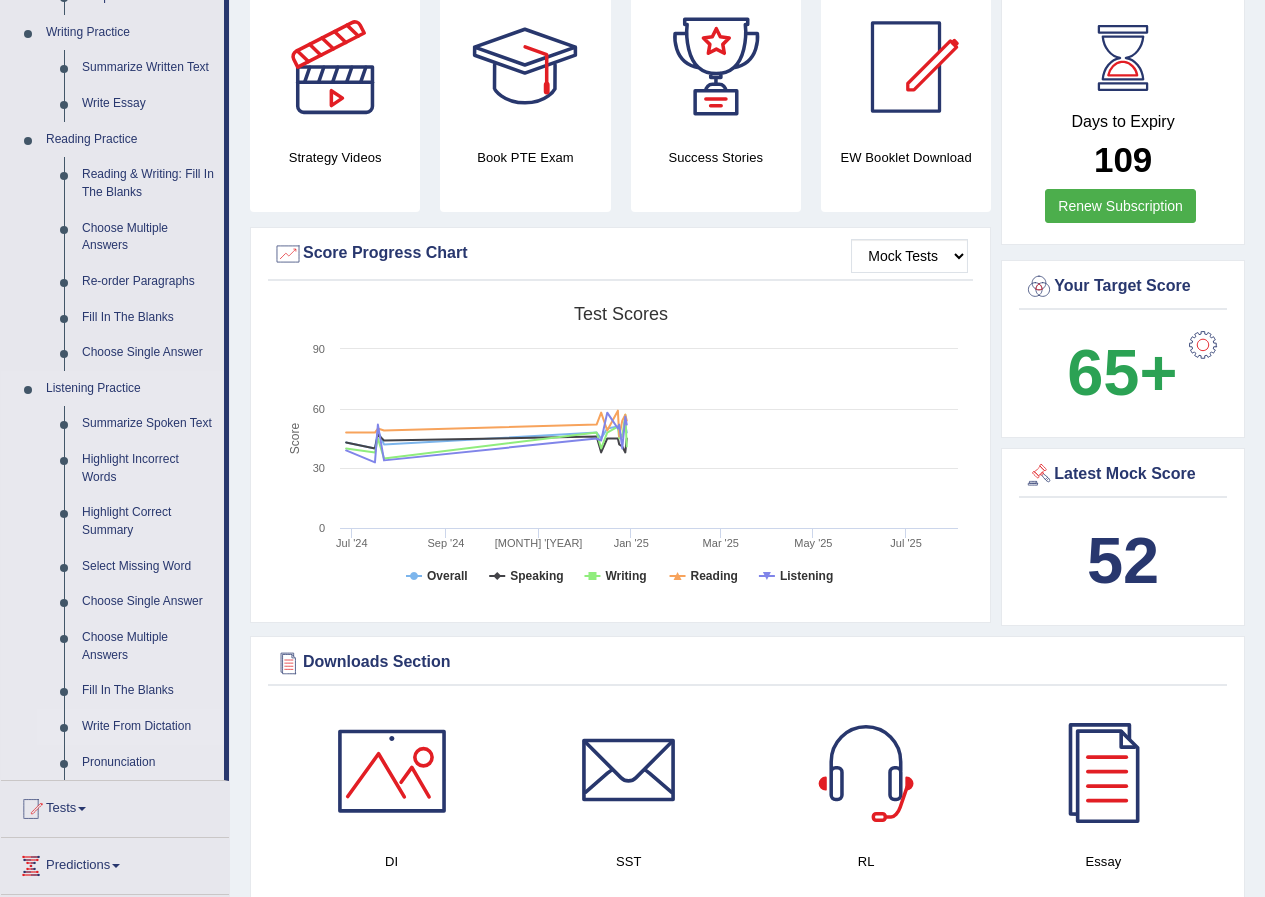 click on "Write From Dictation" at bounding box center (148, 727) 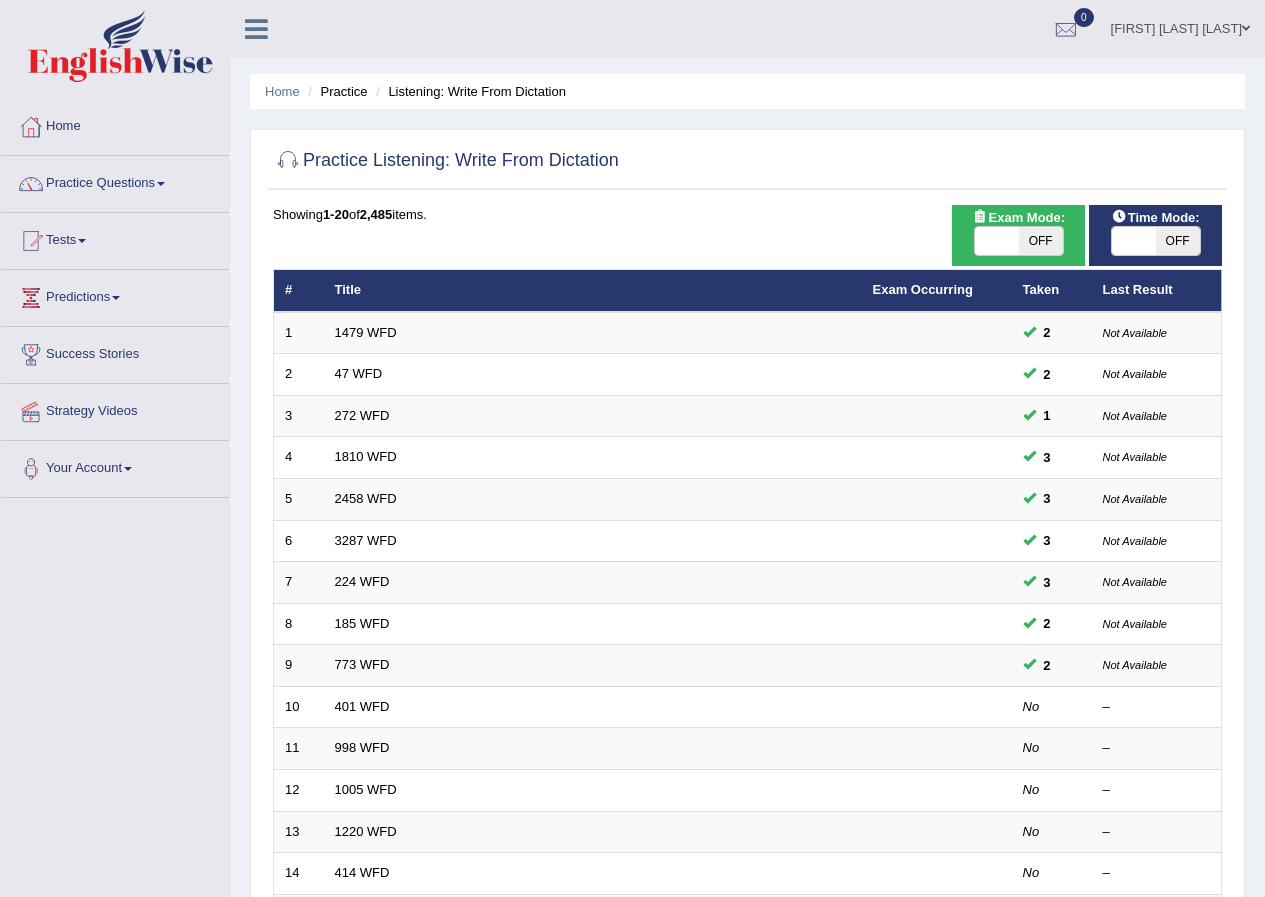 scroll, scrollTop: 0, scrollLeft: 0, axis: both 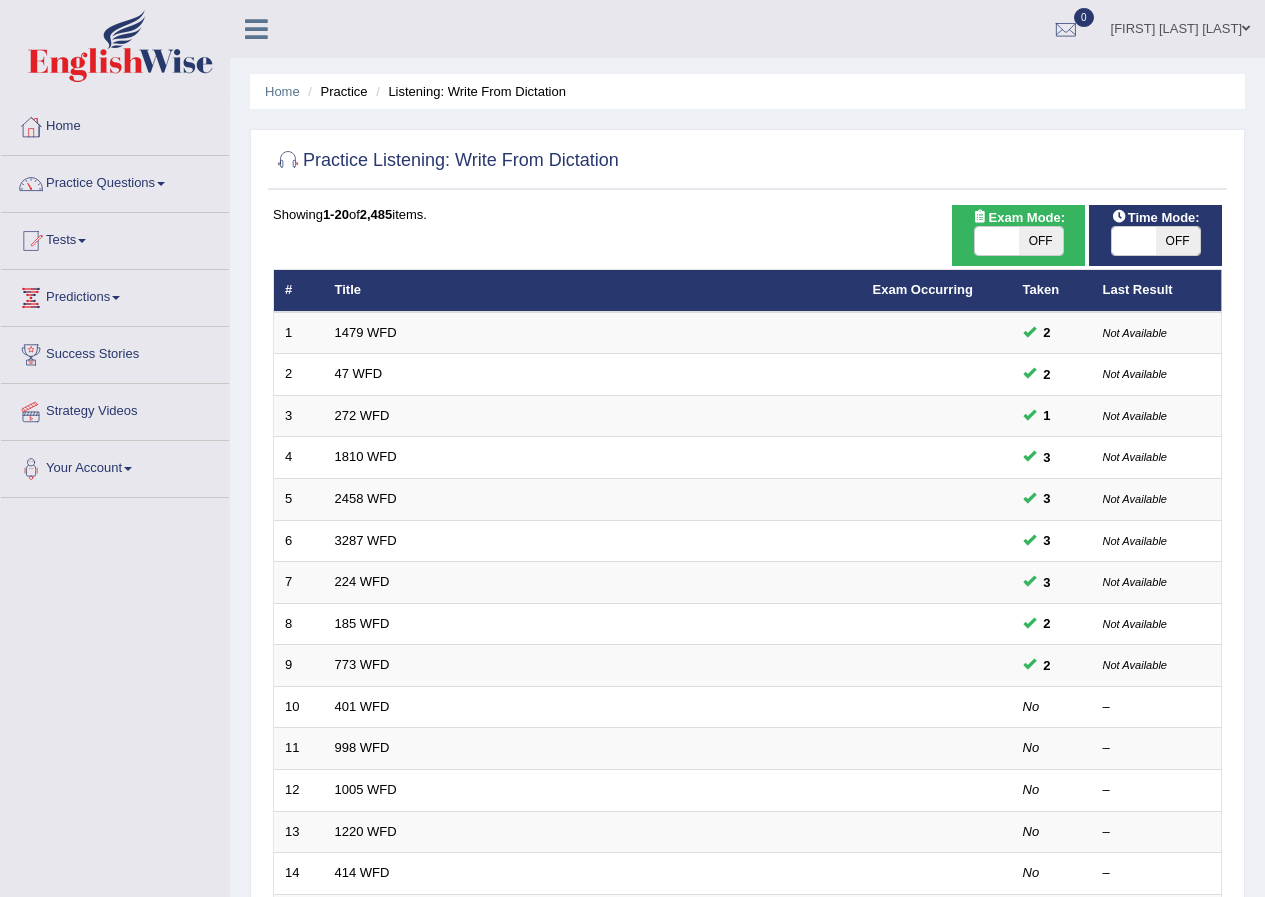 click on "OFF" at bounding box center [1178, 241] 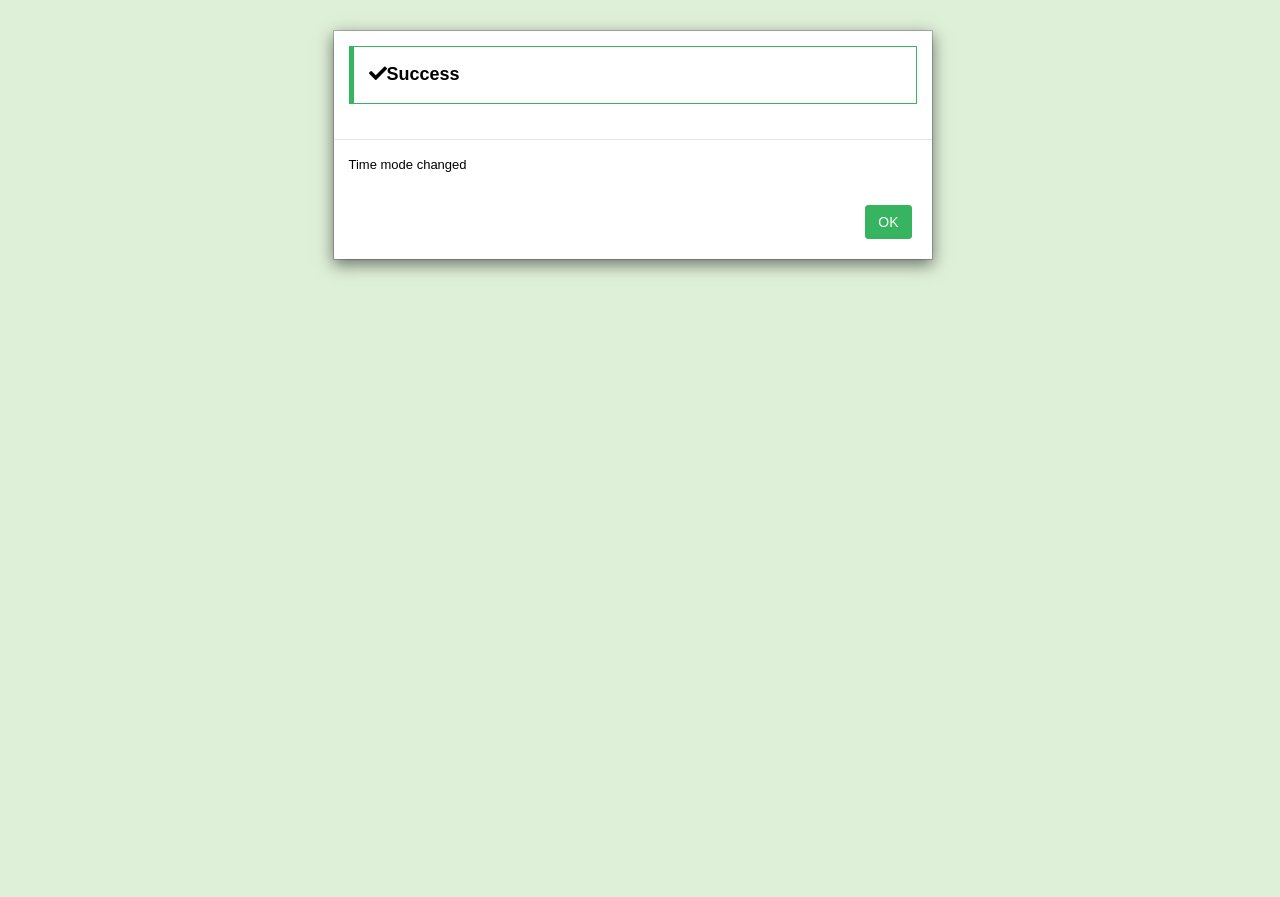 click on "OK" at bounding box center (888, 222) 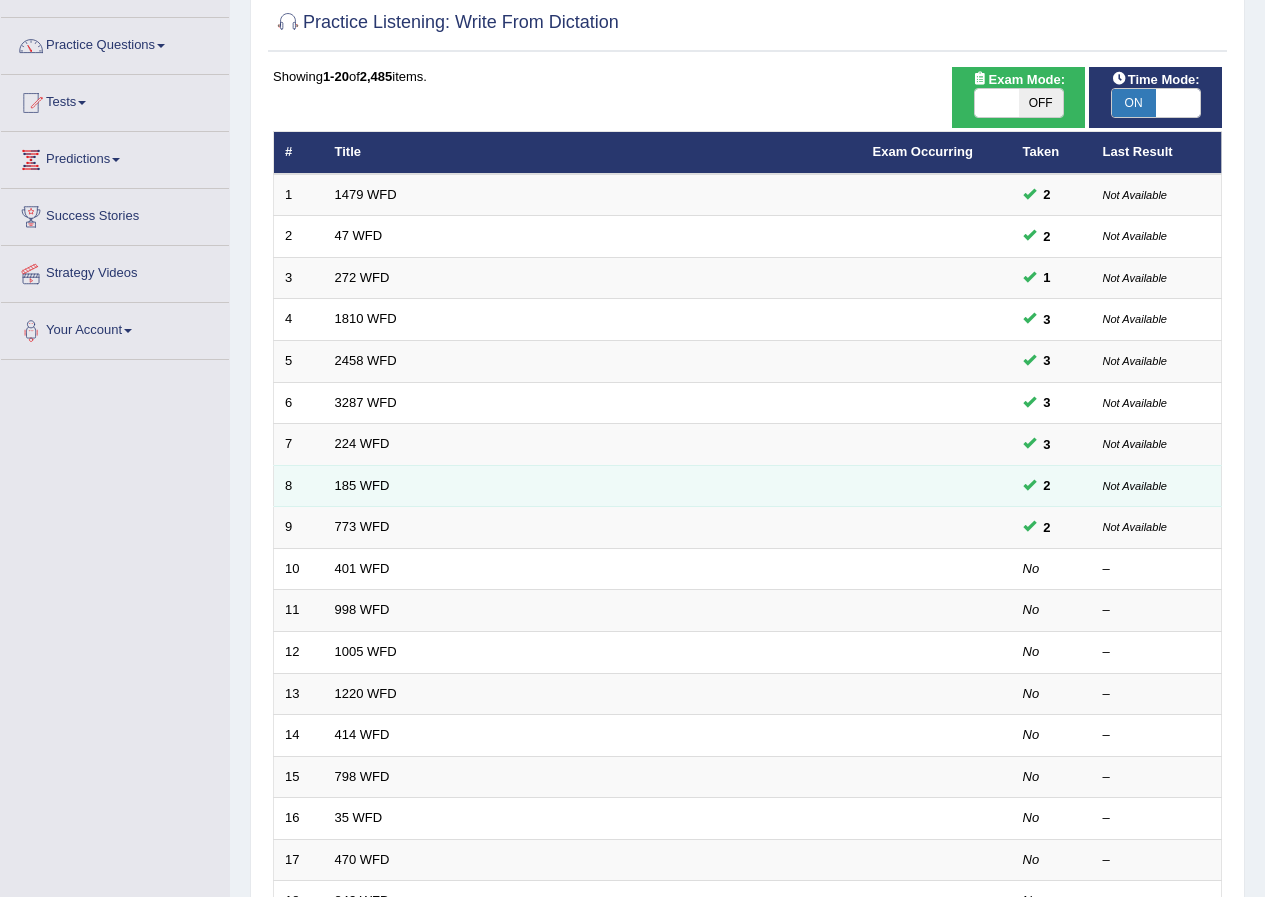 scroll, scrollTop: 127, scrollLeft: 0, axis: vertical 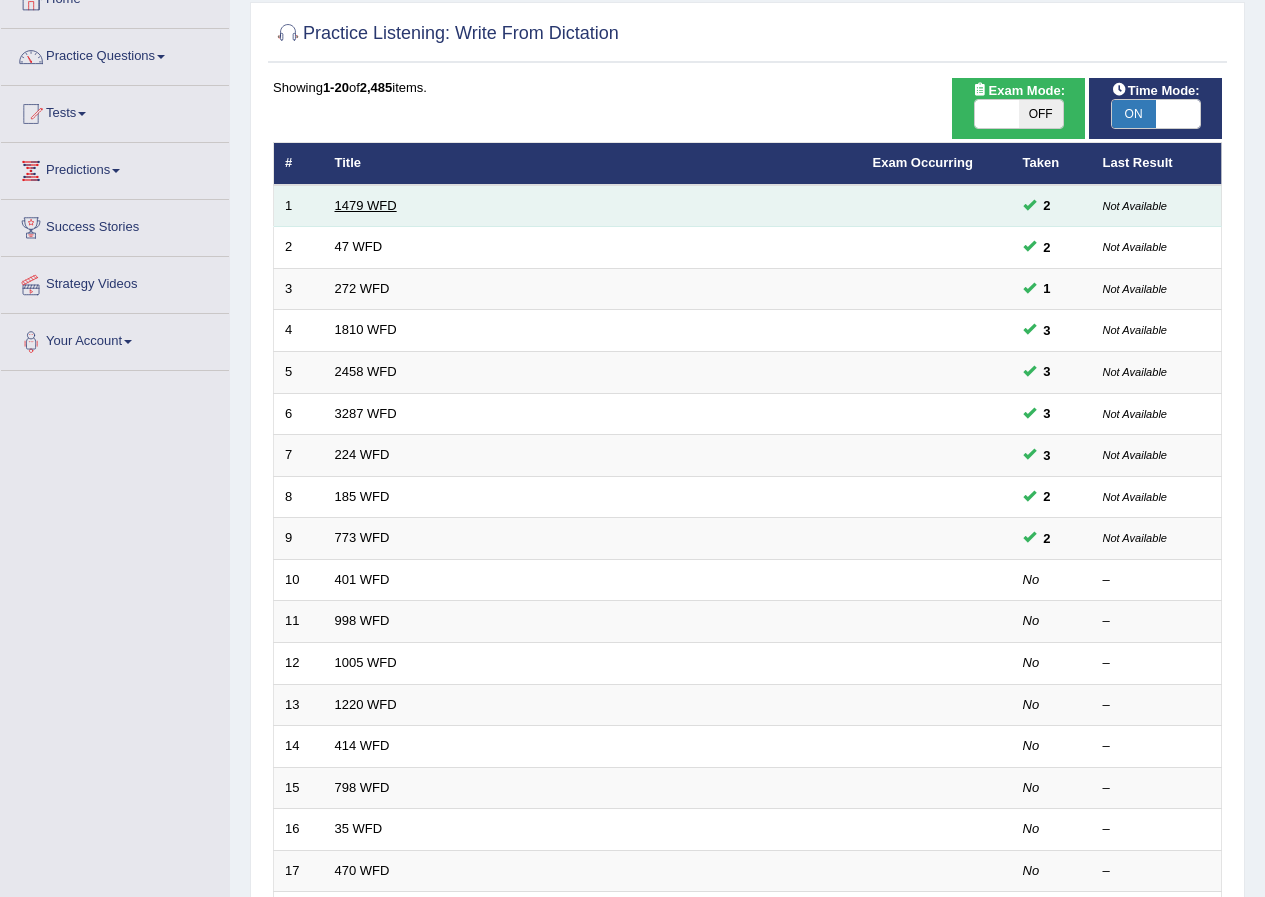 click on "1479 WFD" at bounding box center (366, 205) 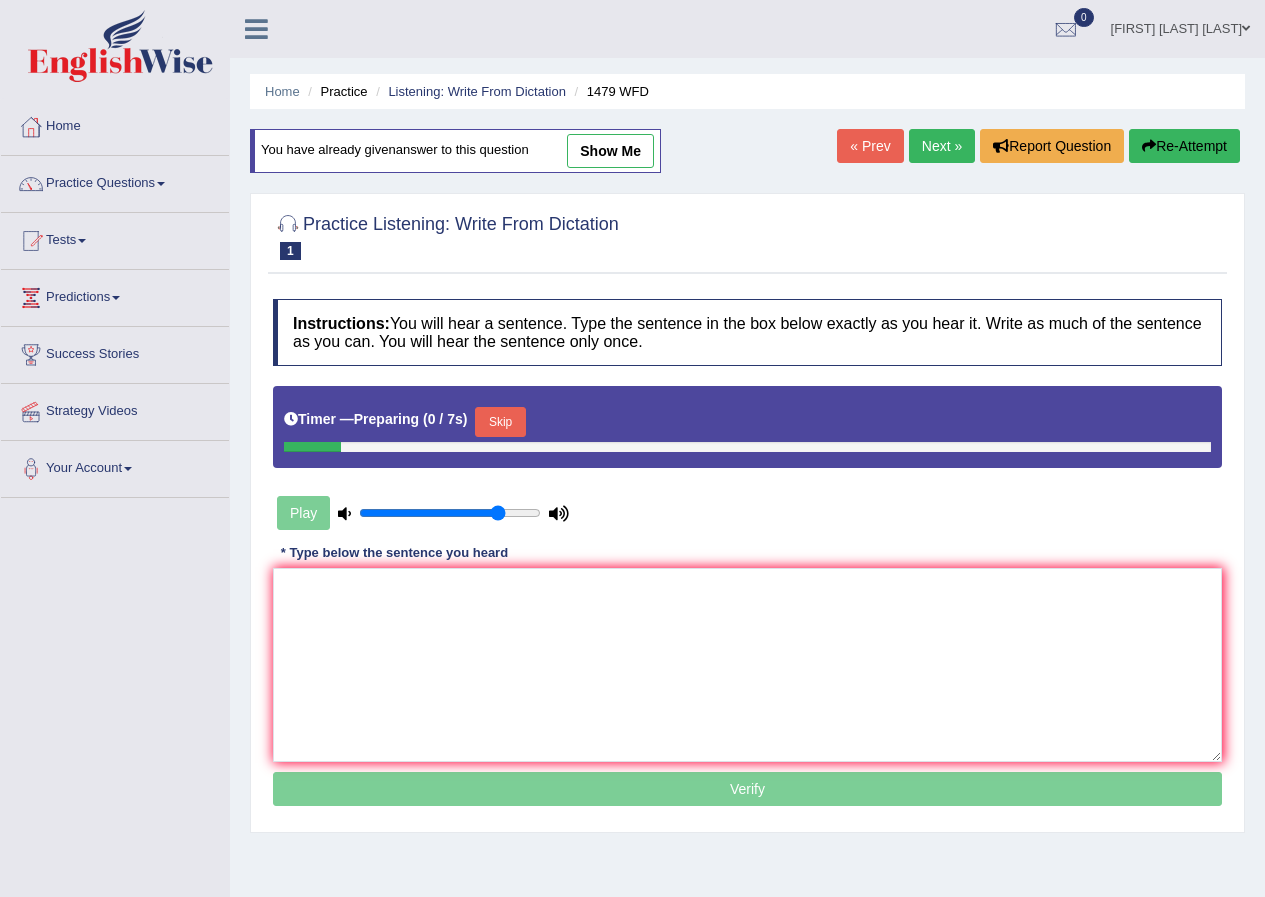 scroll, scrollTop: 0, scrollLeft: 0, axis: both 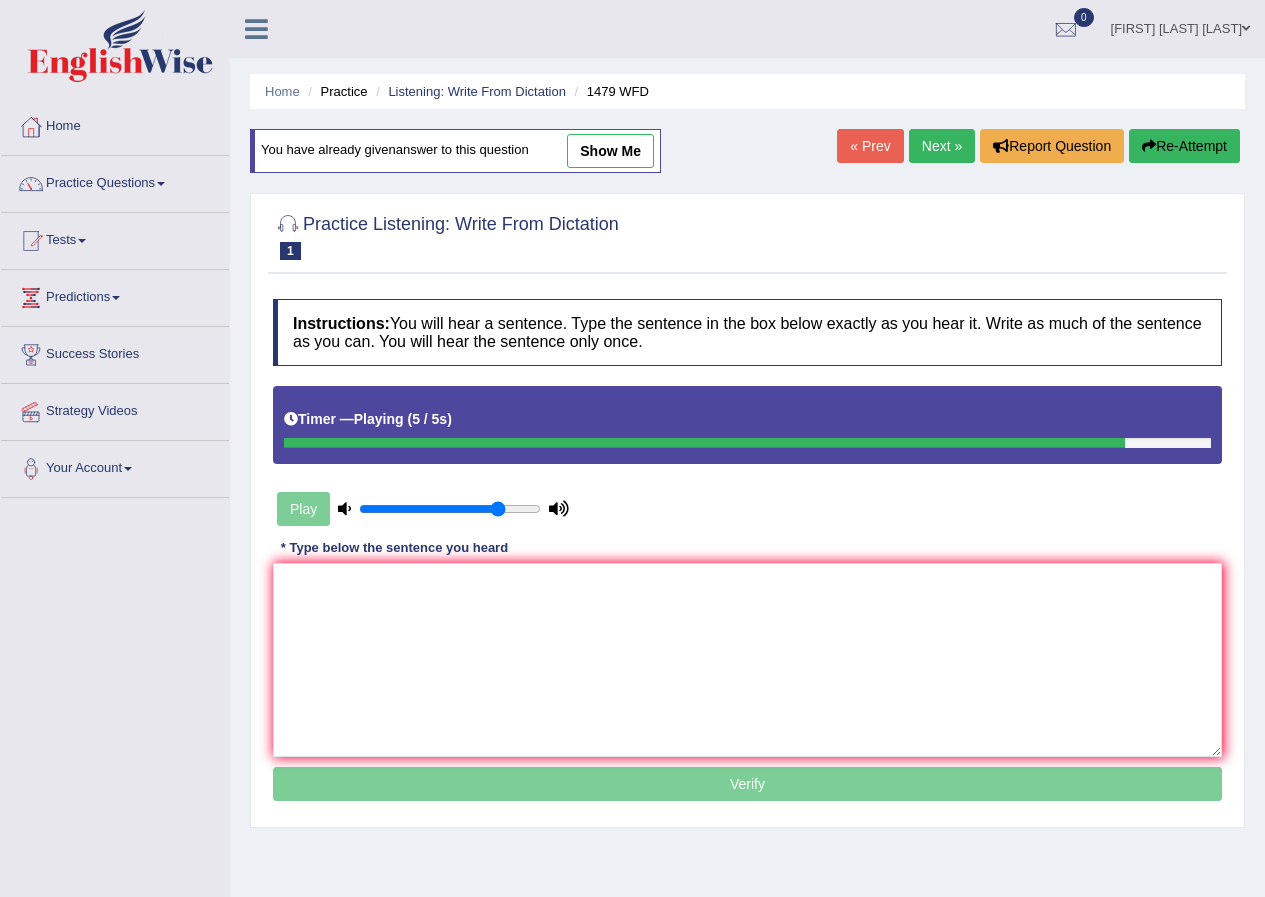 click on "Re-Attempt" at bounding box center [1184, 146] 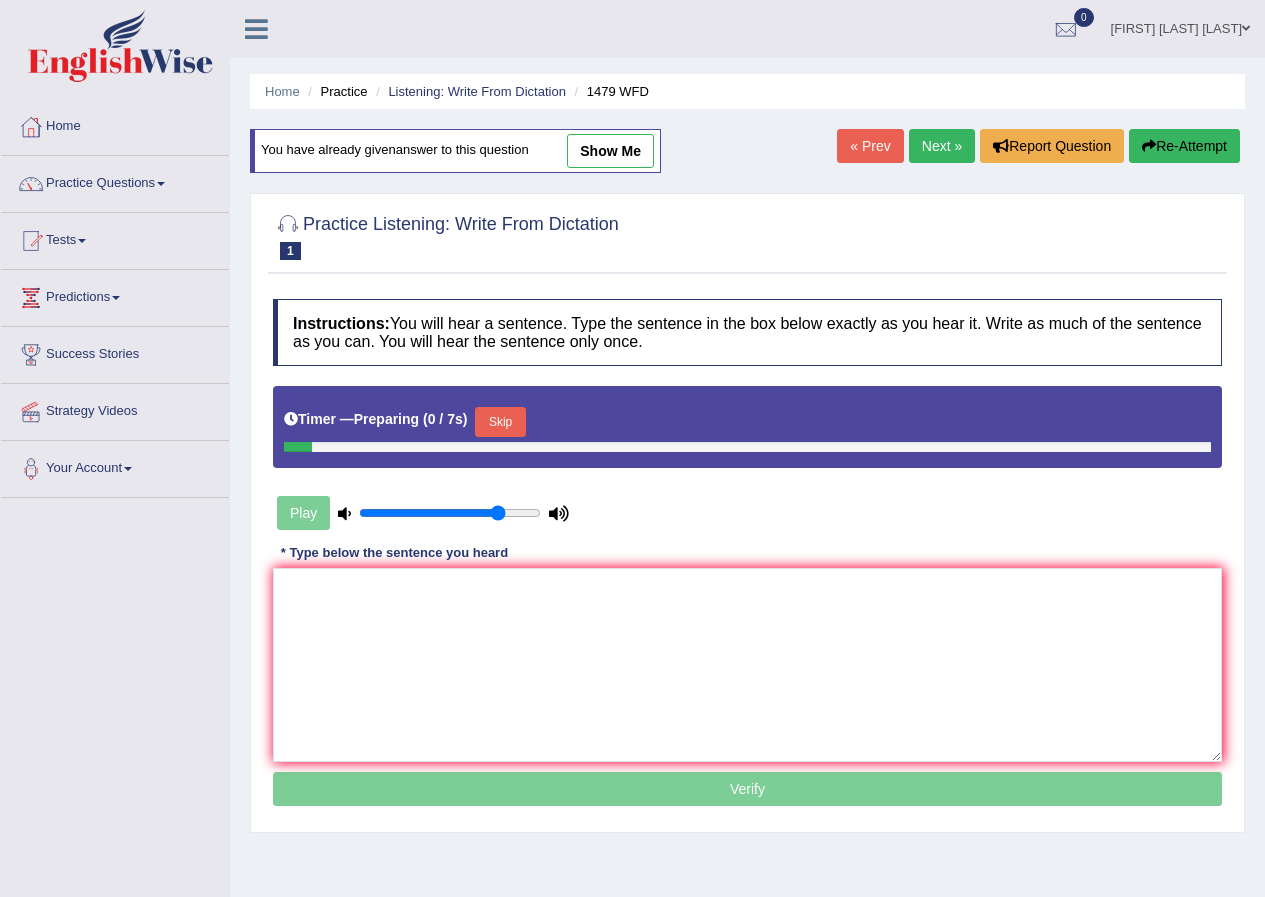 scroll, scrollTop: 0, scrollLeft: 0, axis: both 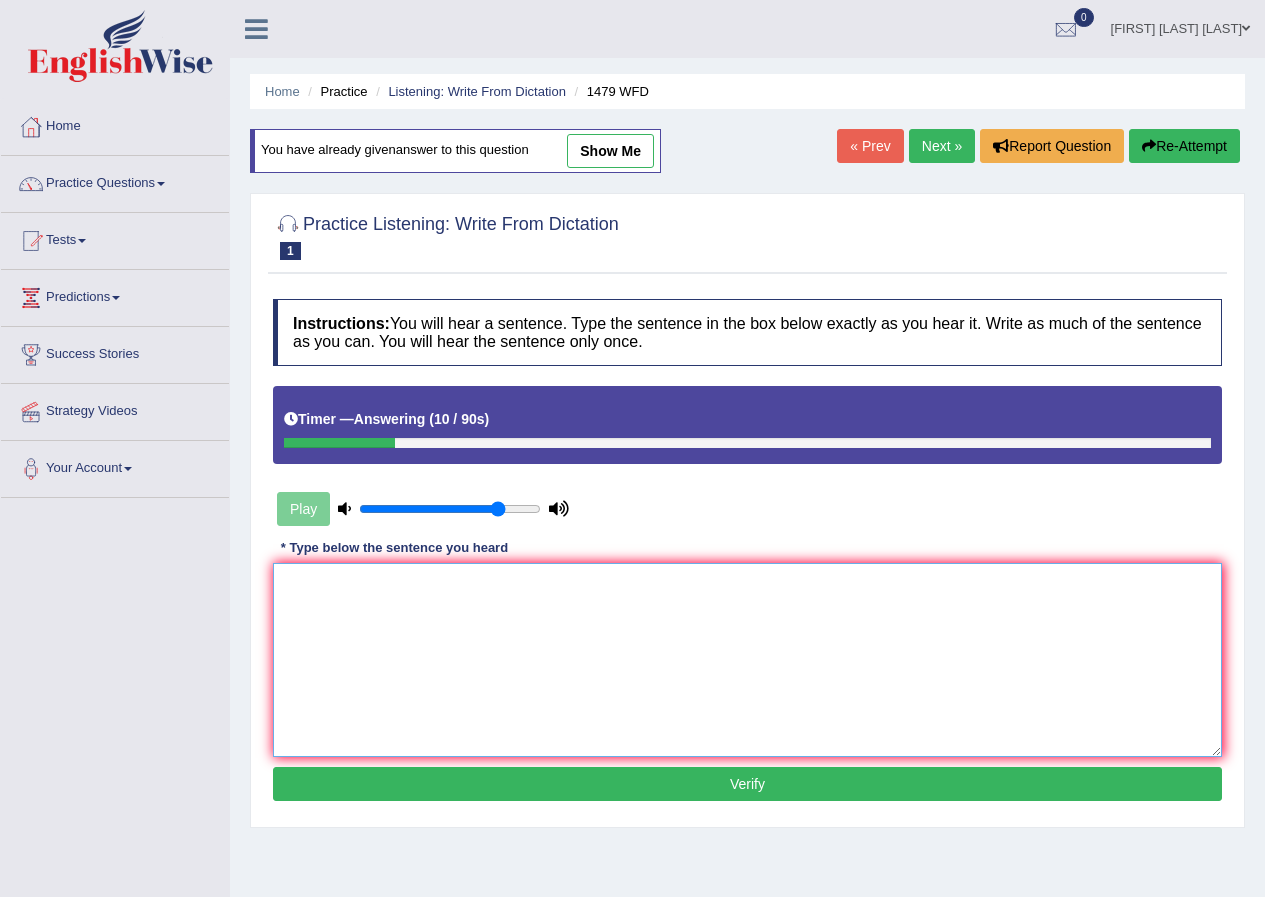 click at bounding box center (747, 660) 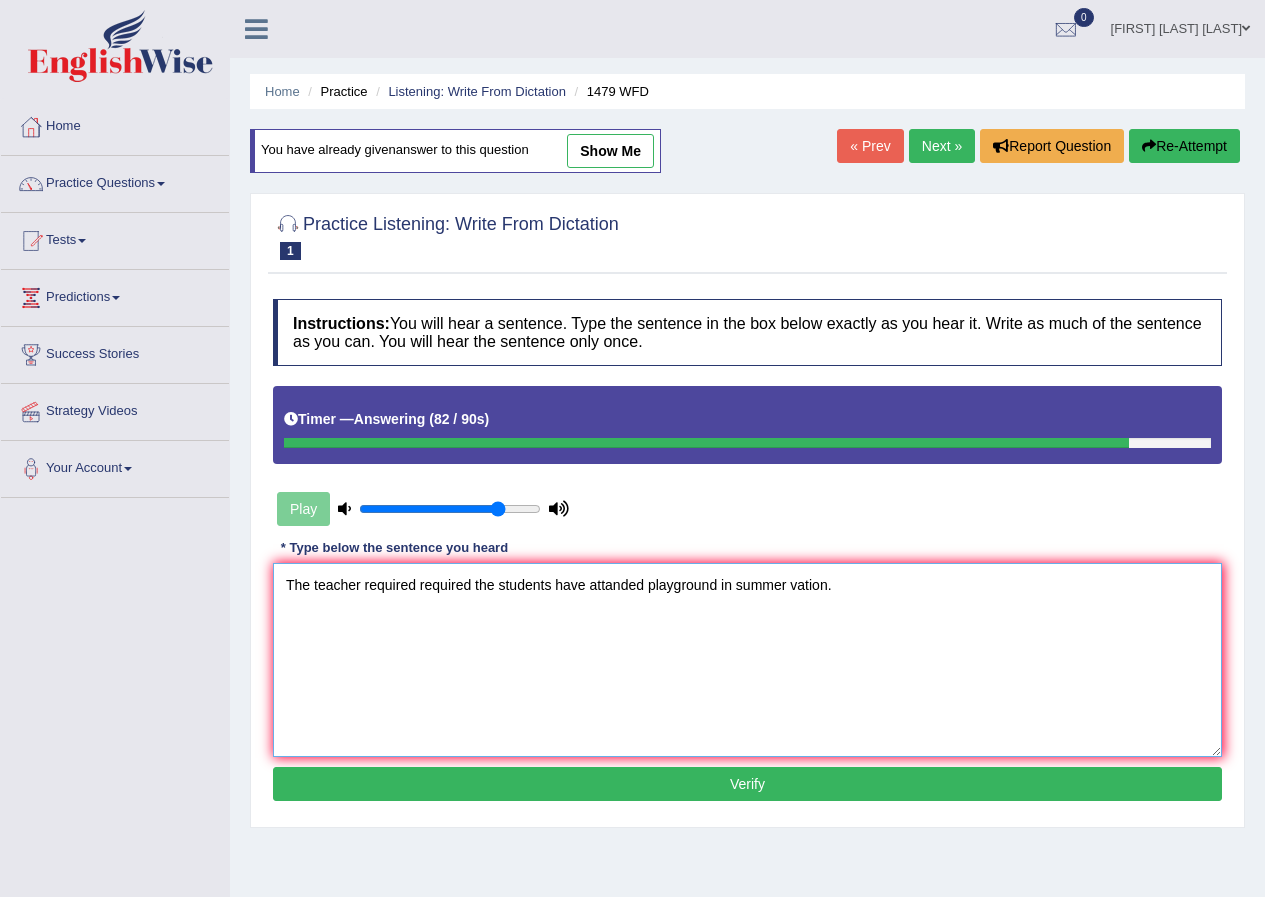 click on "The teacher required required the students have attanded playground in summer vation." at bounding box center [747, 660] 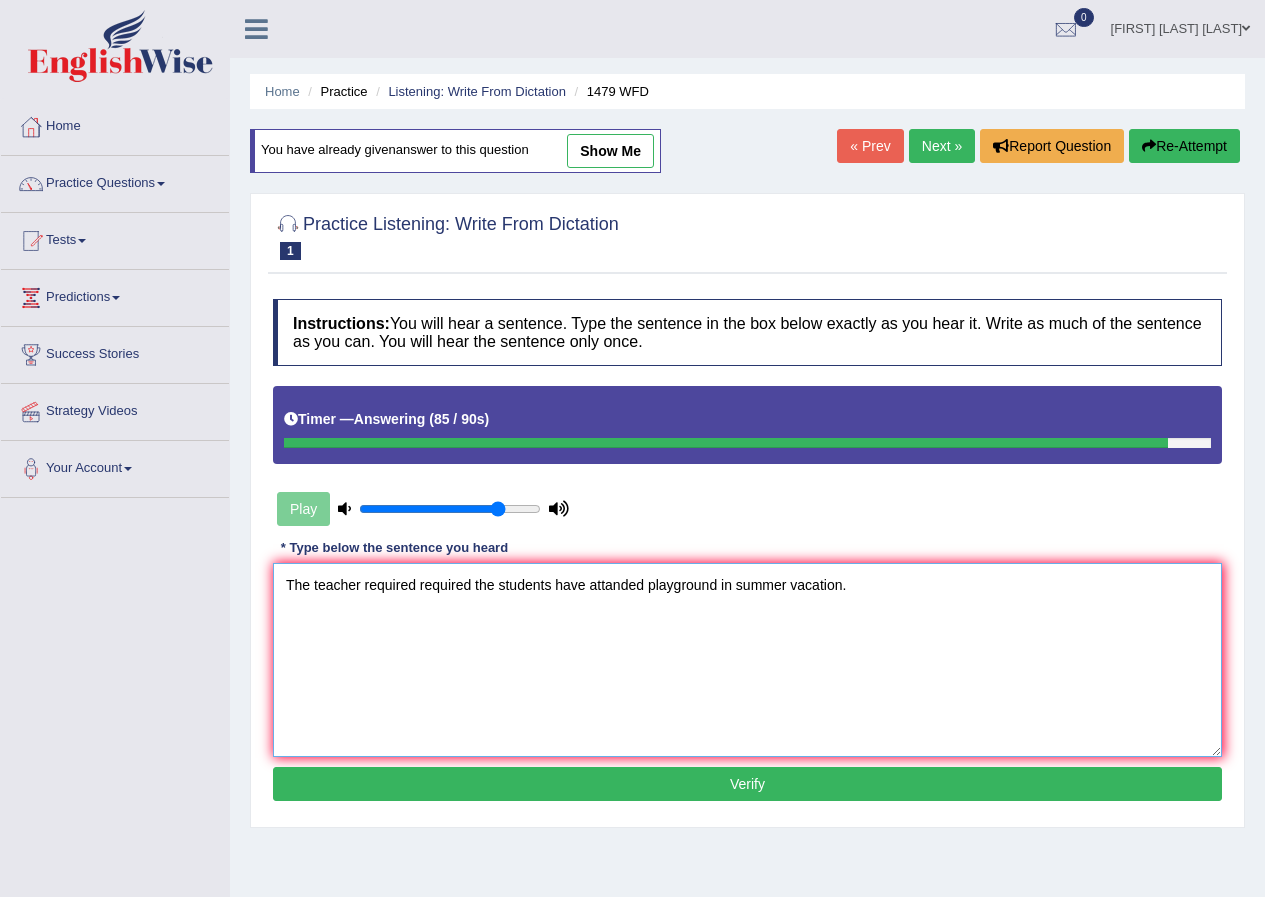 type on "The teacher required required the students have attanded playground in summer vacation." 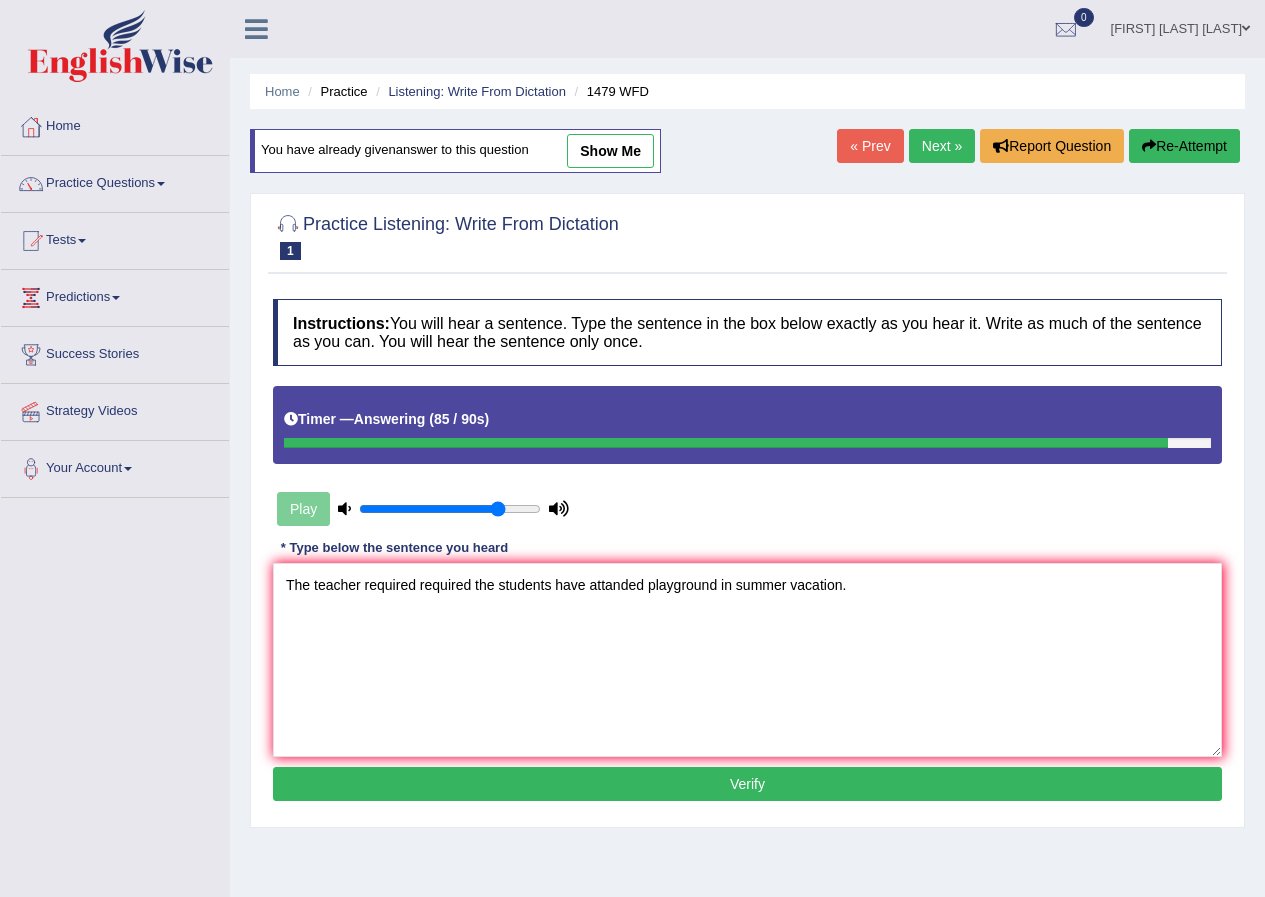 click on "Verify" at bounding box center [747, 784] 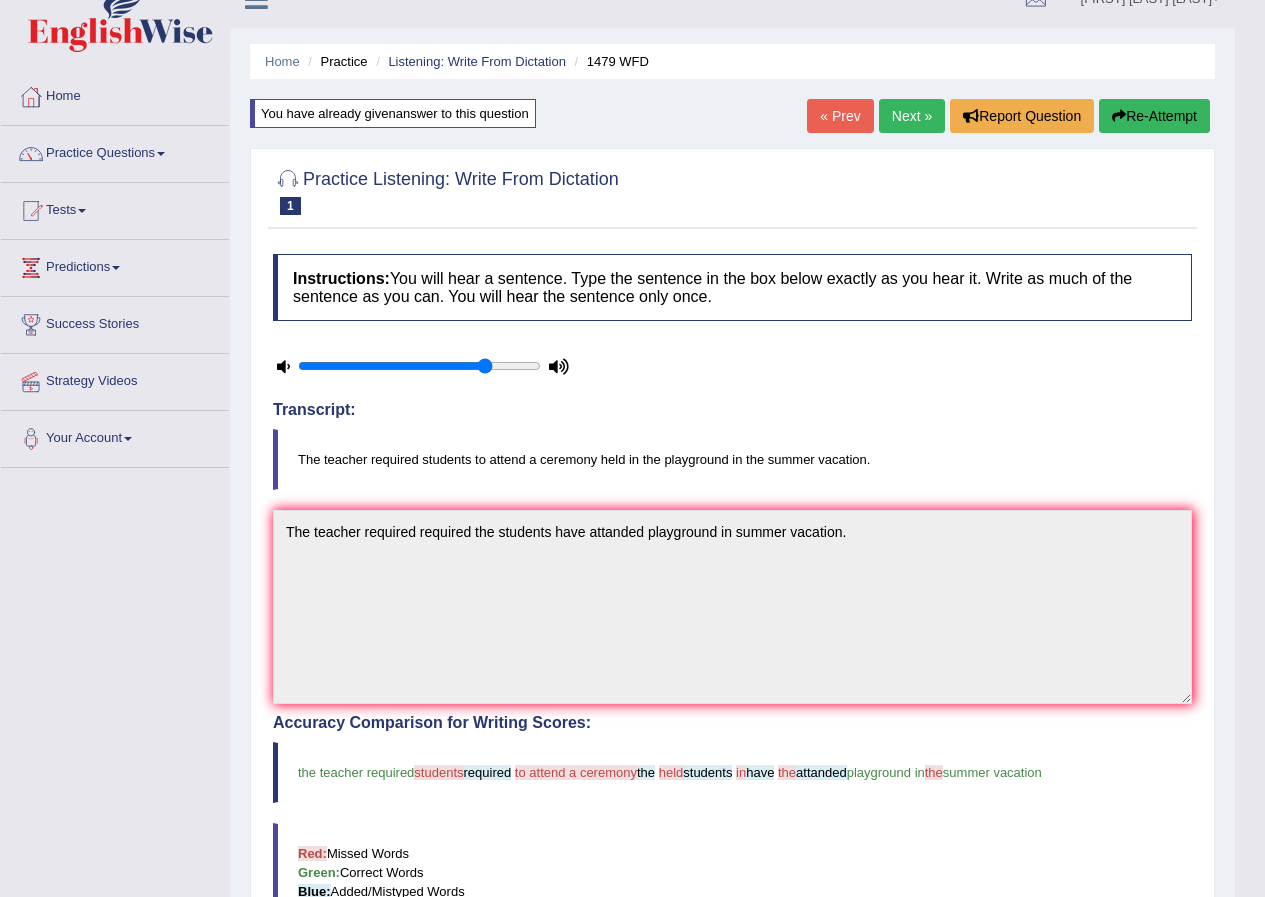 scroll, scrollTop: 0, scrollLeft: 0, axis: both 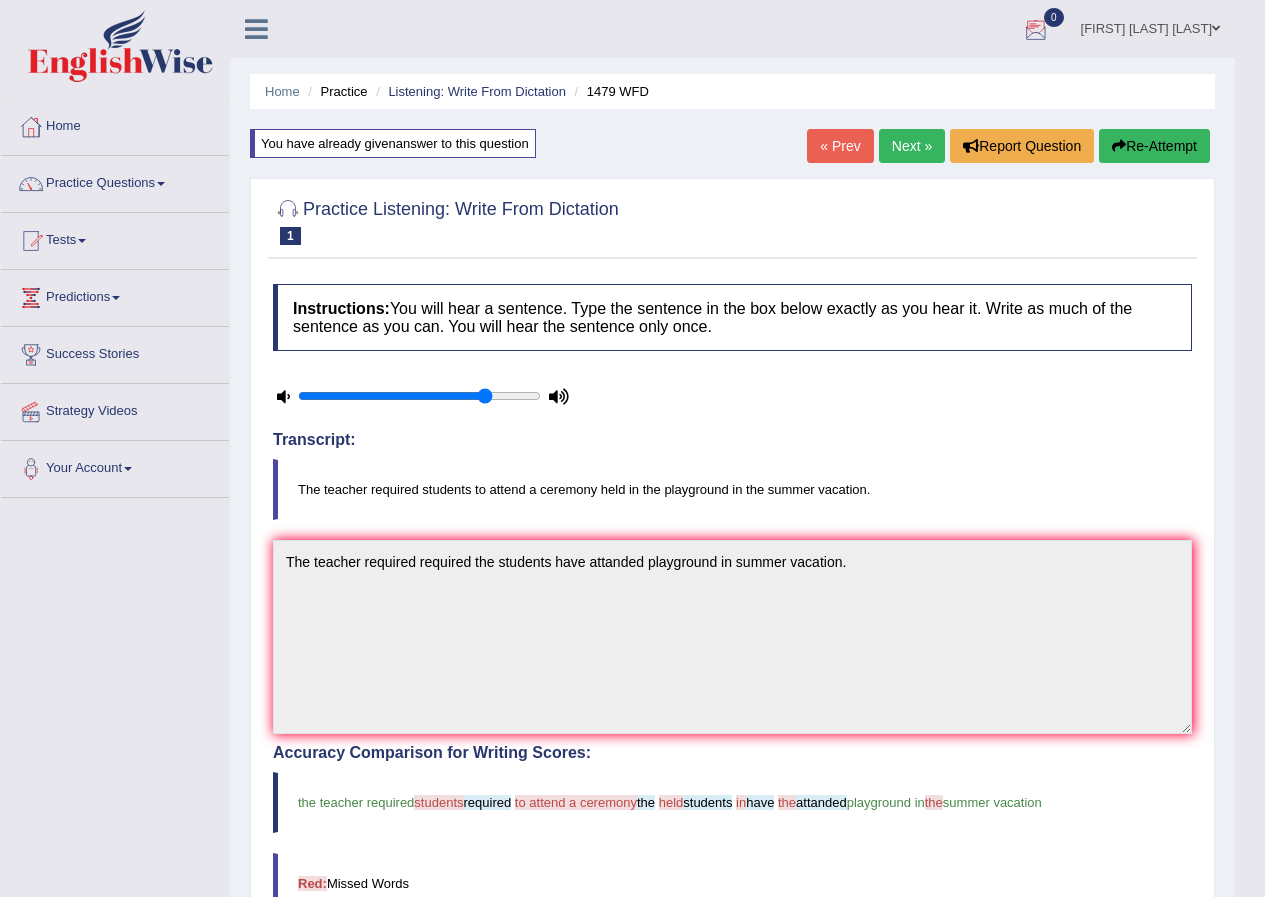 click on "Re-Attempt" at bounding box center (1154, 146) 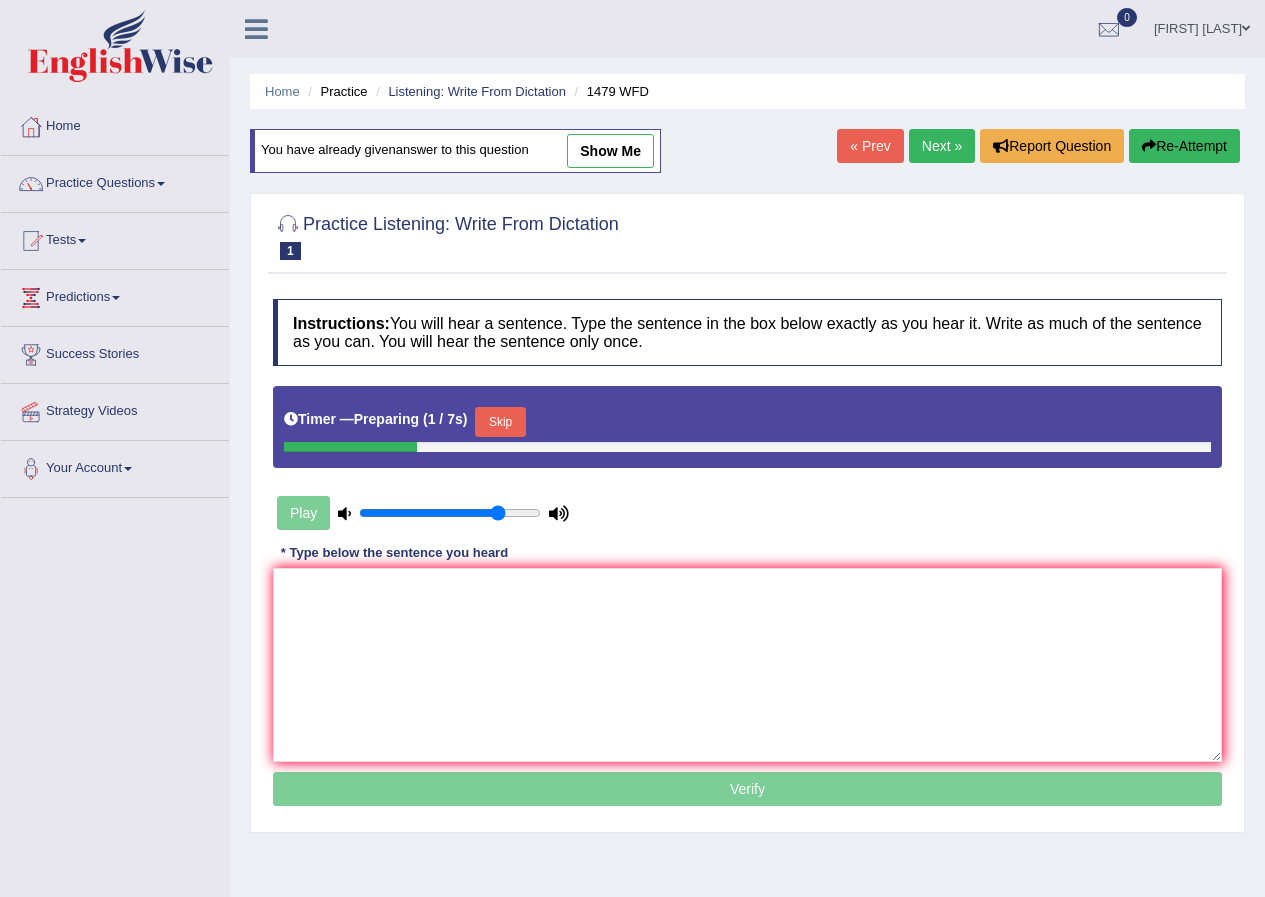 scroll, scrollTop: 0, scrollLeft: 0, axis: both 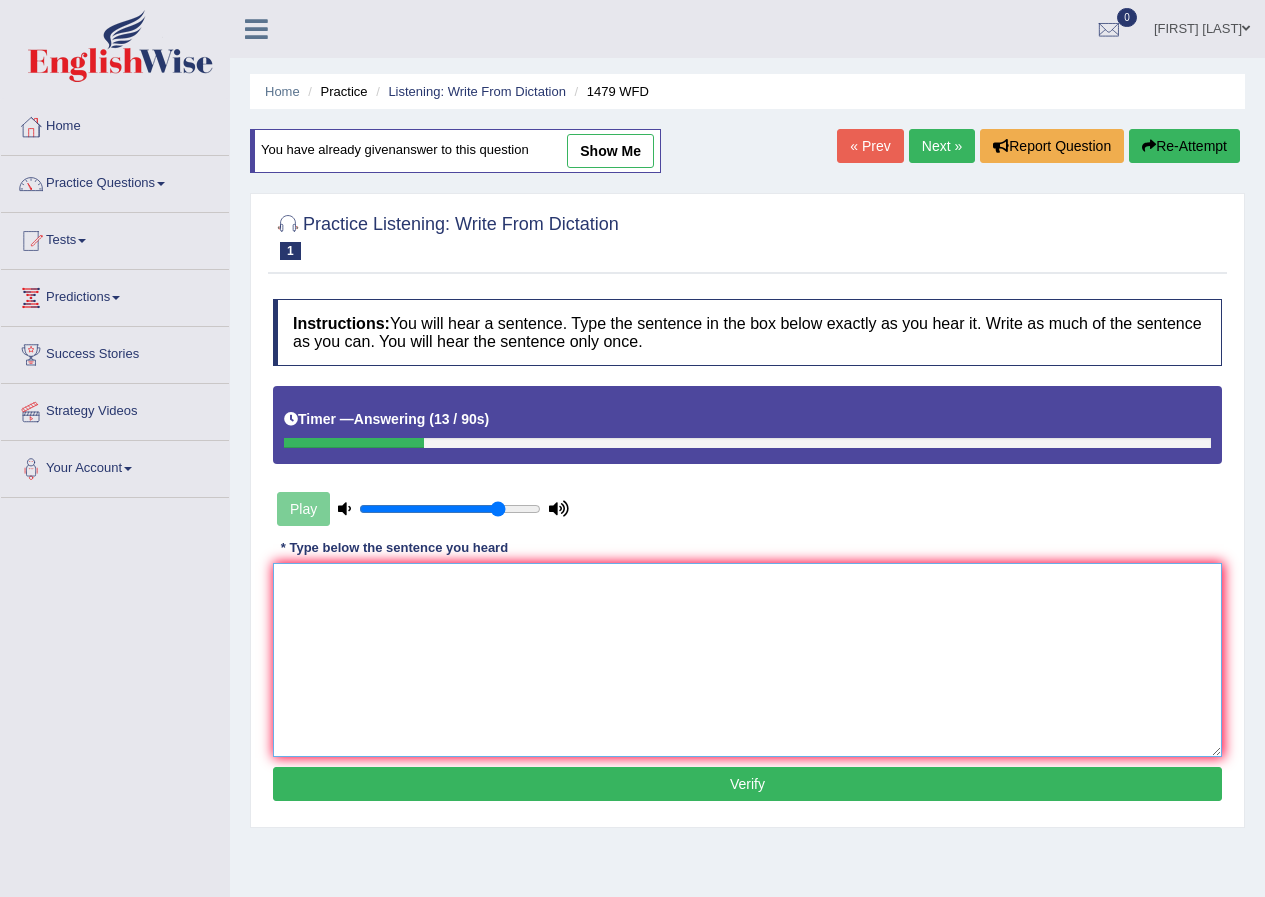 click at bounding box center (747, 660) 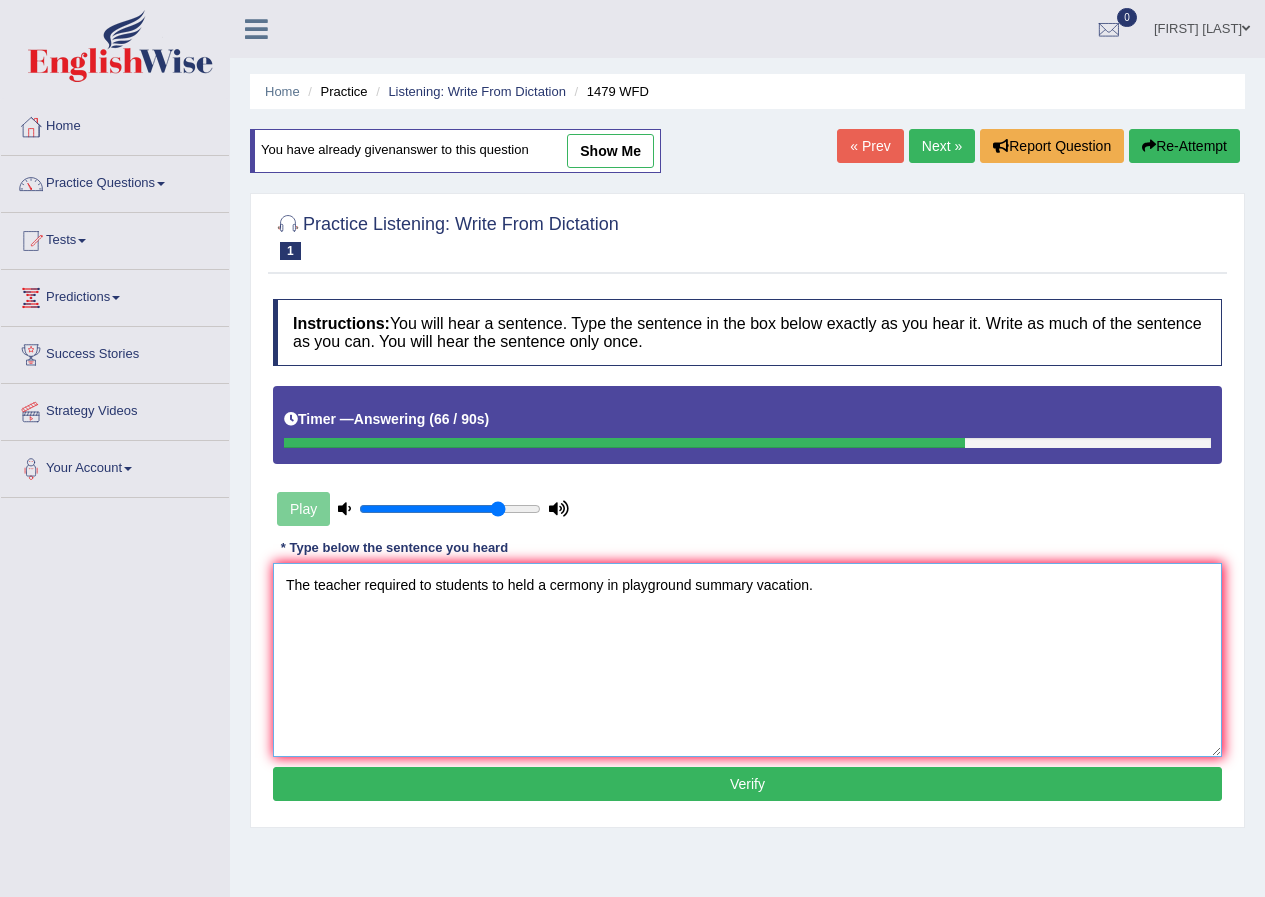 type on "The teacher required to students to held a cermony in playground summary vacation." 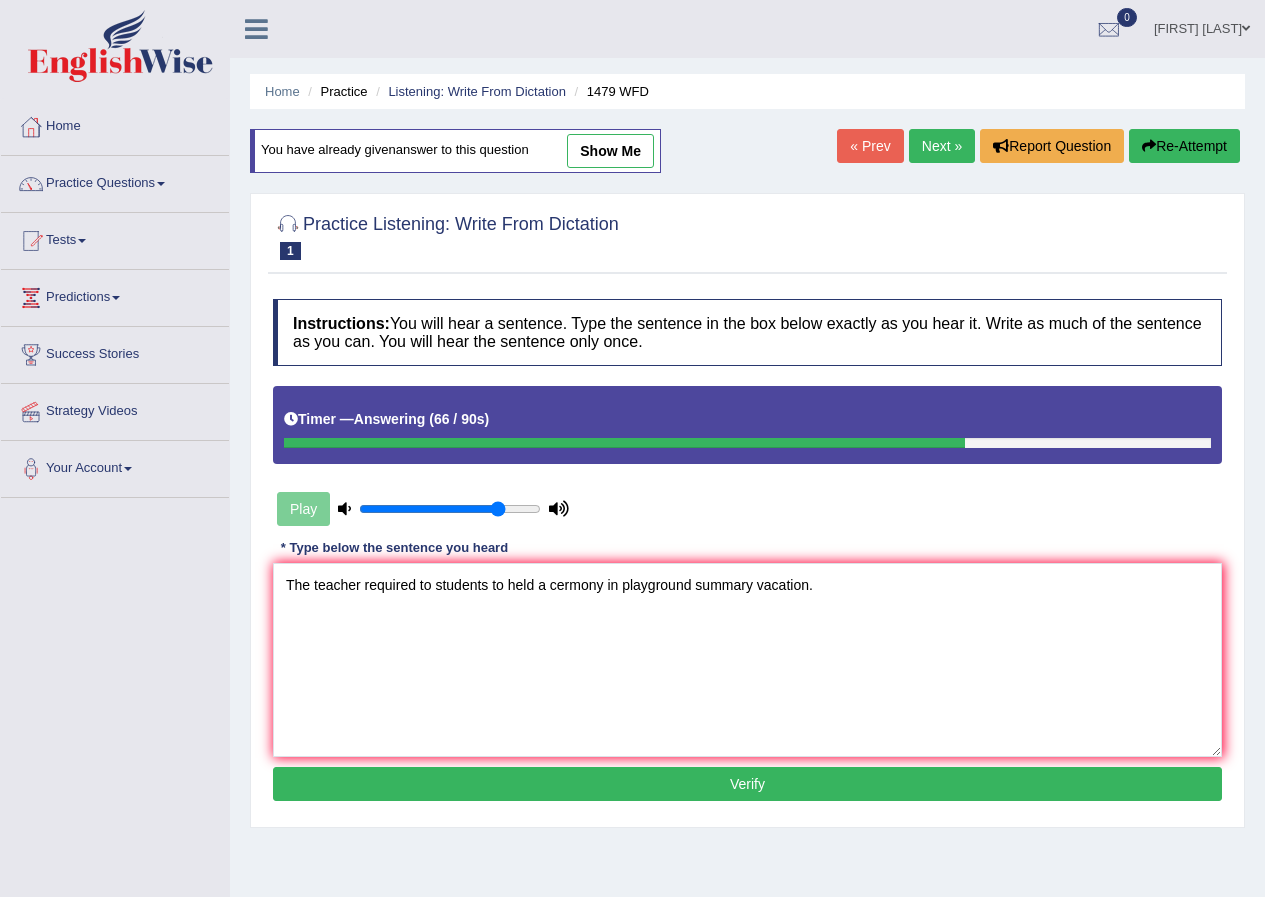 click on "Verify" at bounding box center [747, 784] 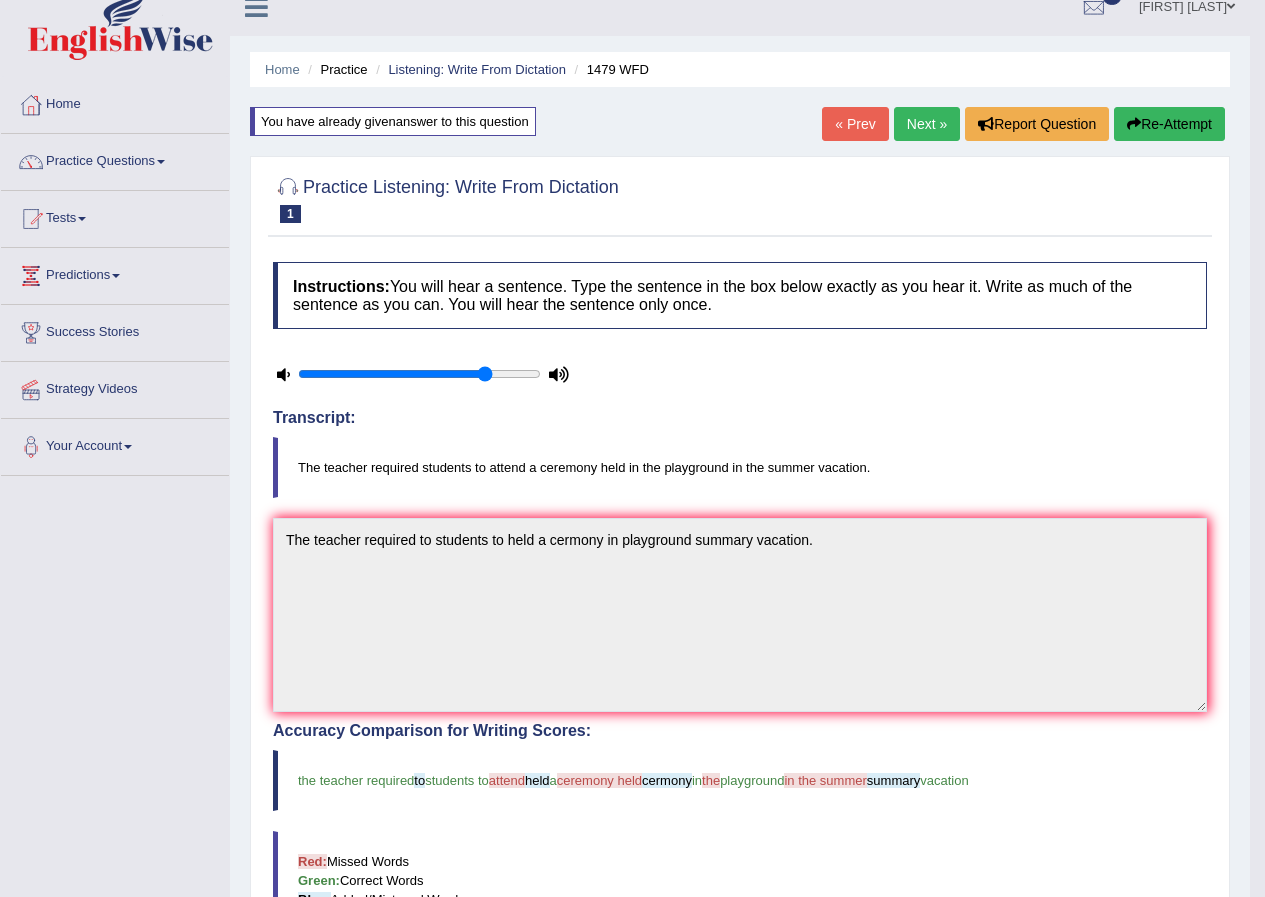 scroll, scrollTop: 0, scrollLeft: 0, axis: both 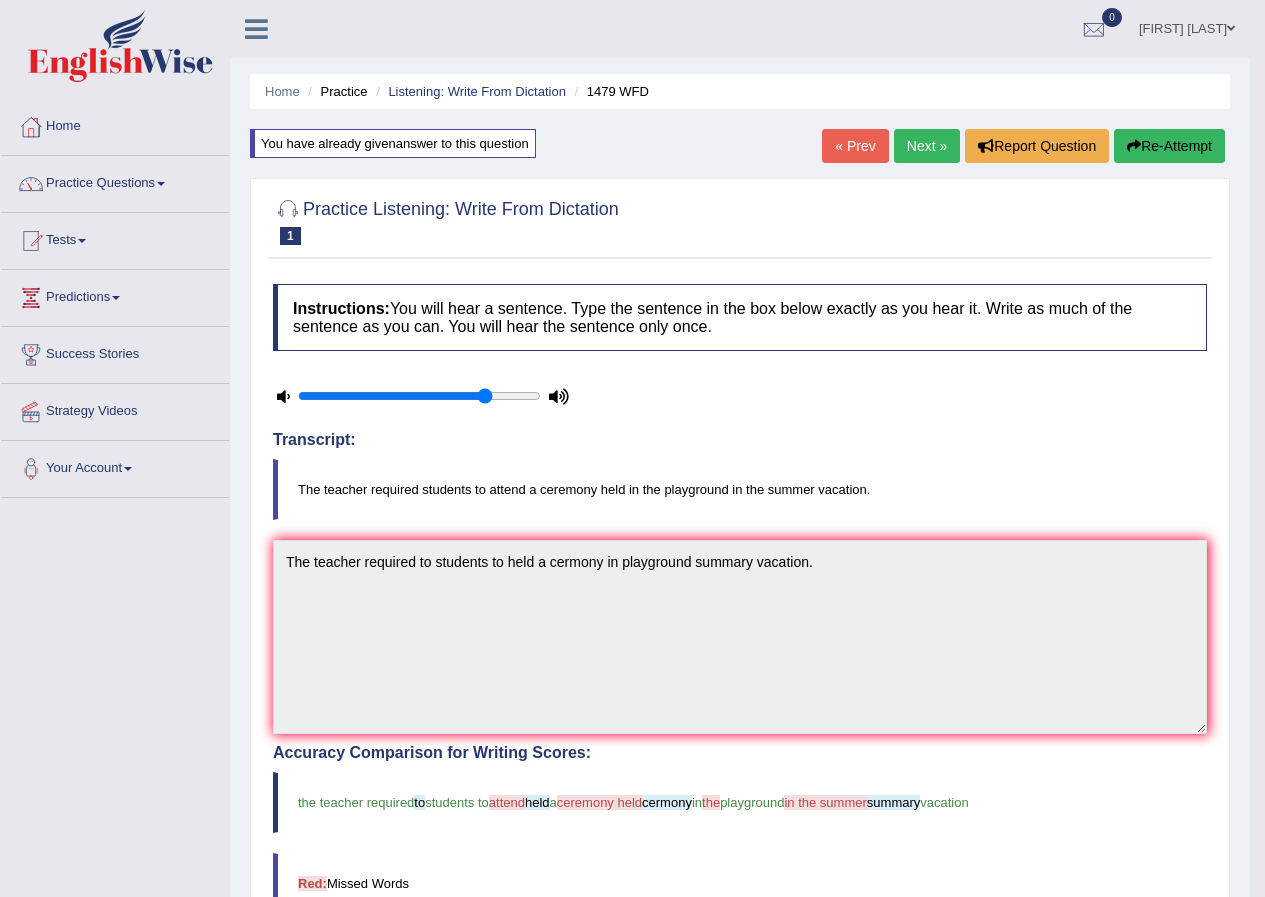 click on "Next »" at bounding box center [927, 146] 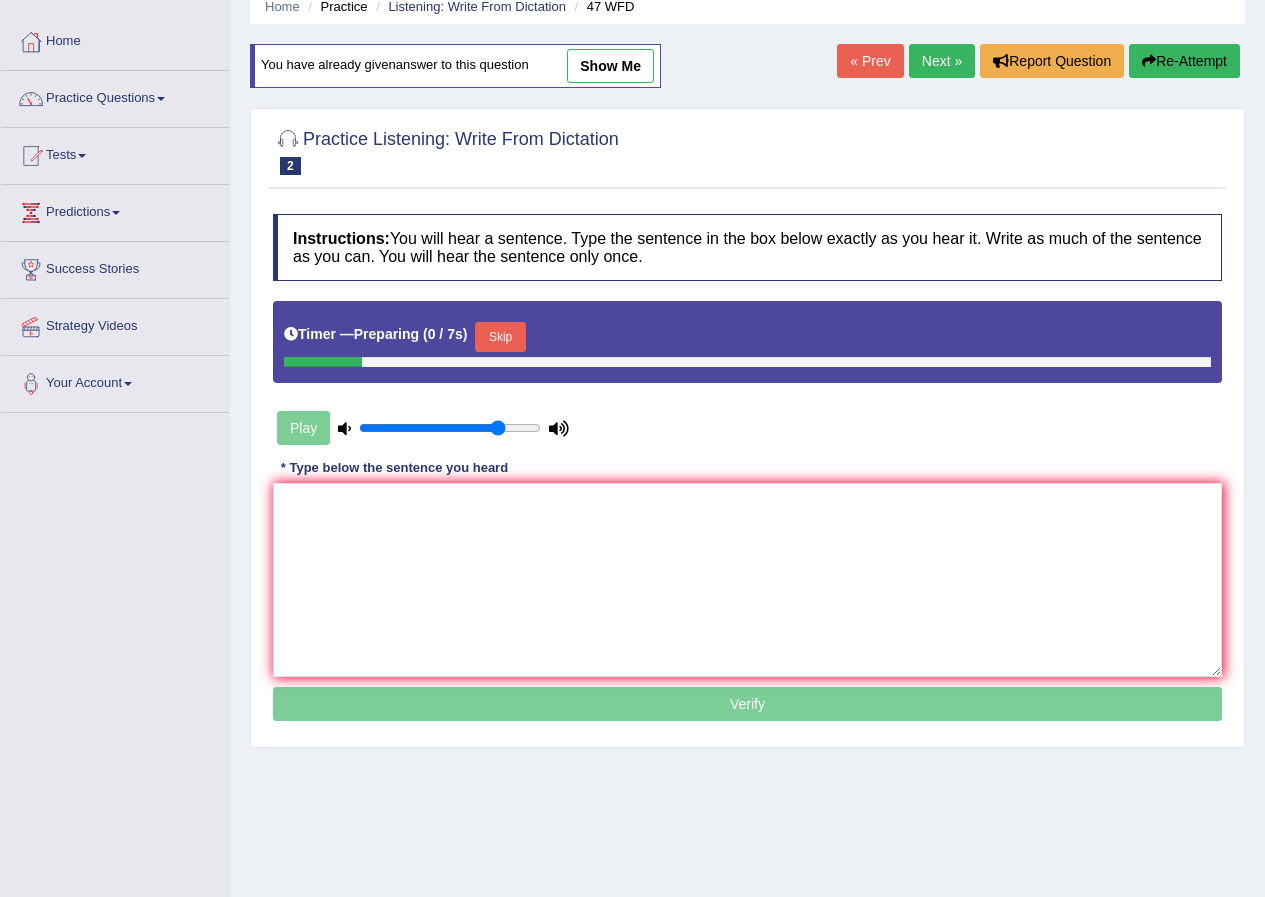 scroll, scrollTop: 152, scrollLeft: 0, axis: vertical 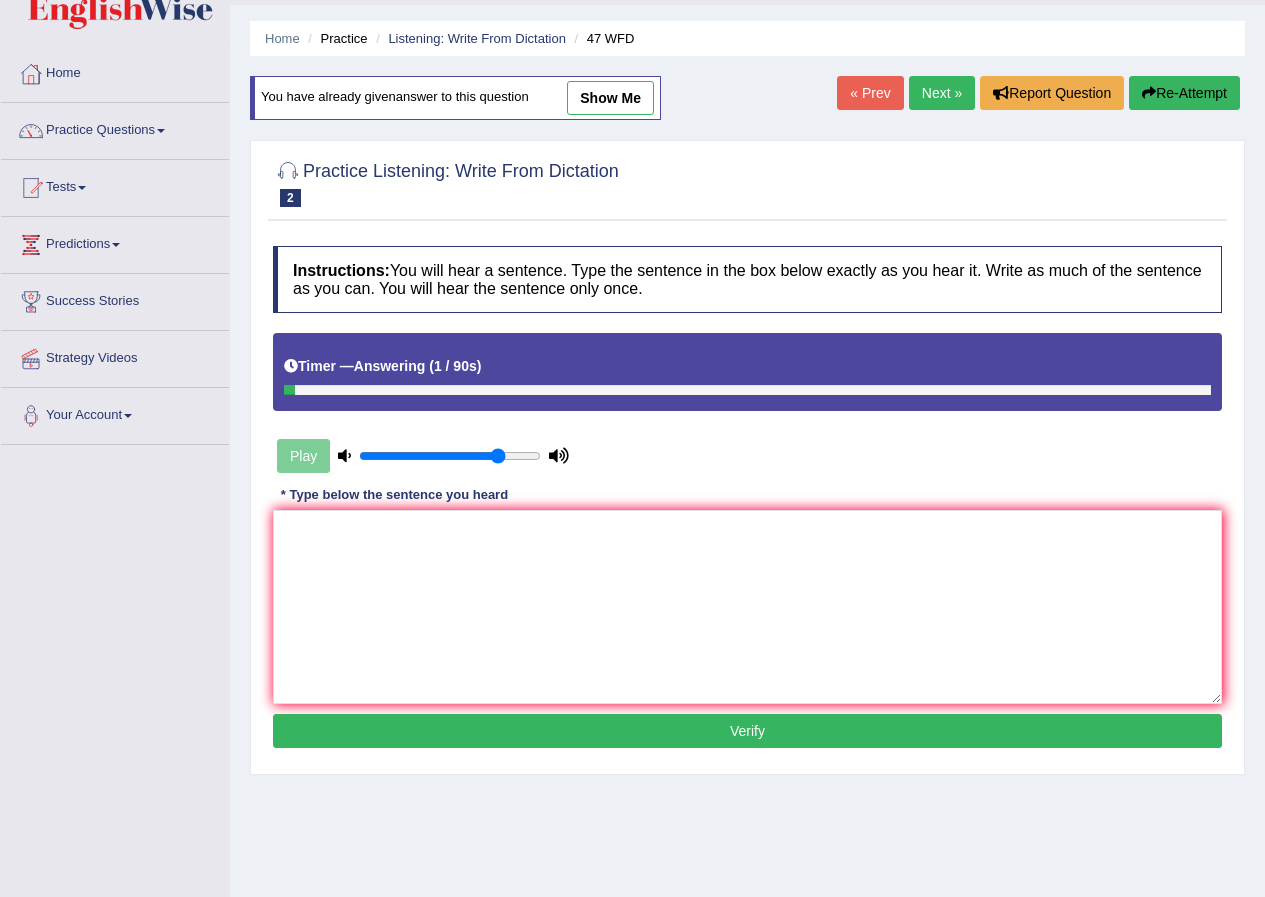 click on "Re-Attempt" at bounding box center [1184, 93] 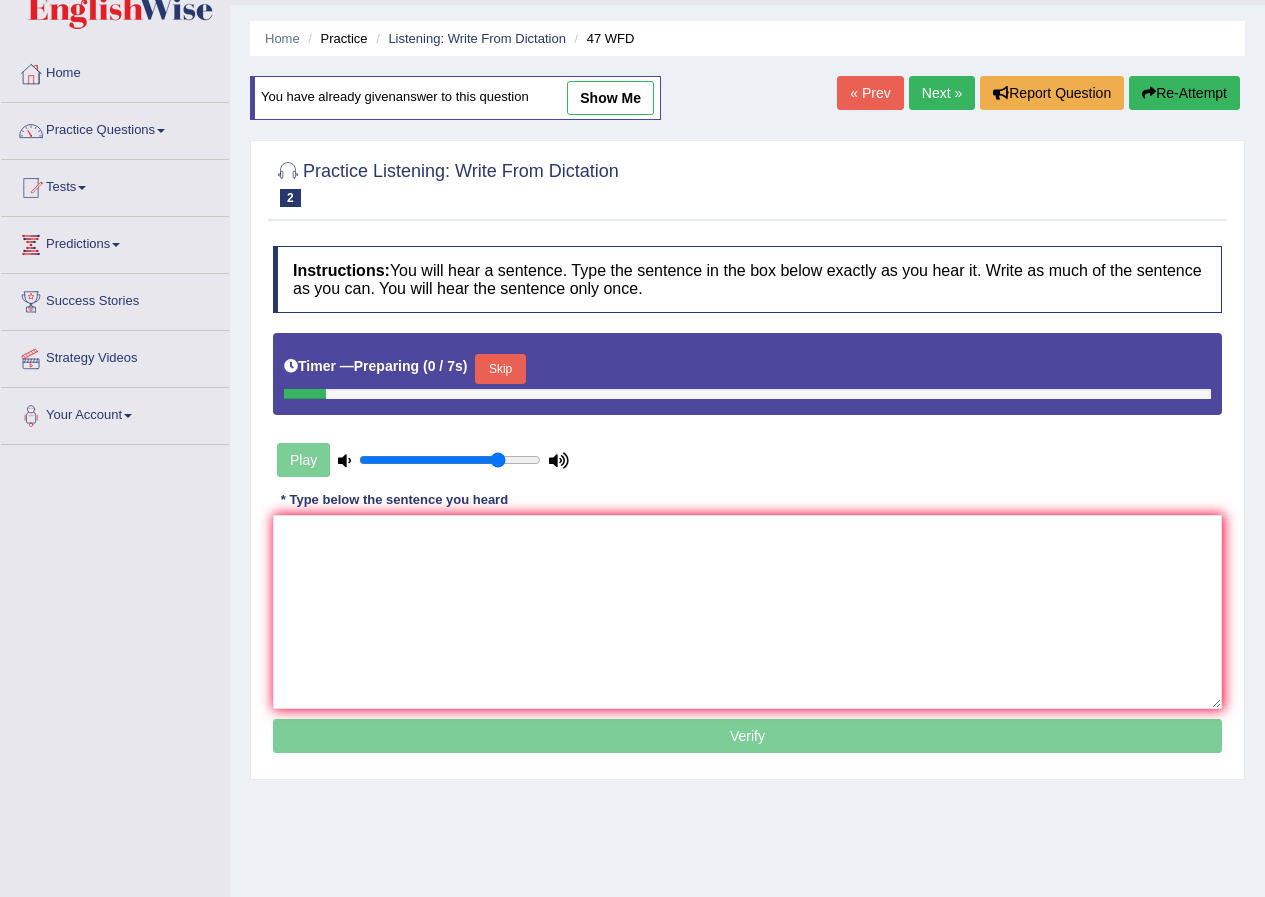 scroll, scrollTop: 53, scrollLeft: 0, axis: vertical 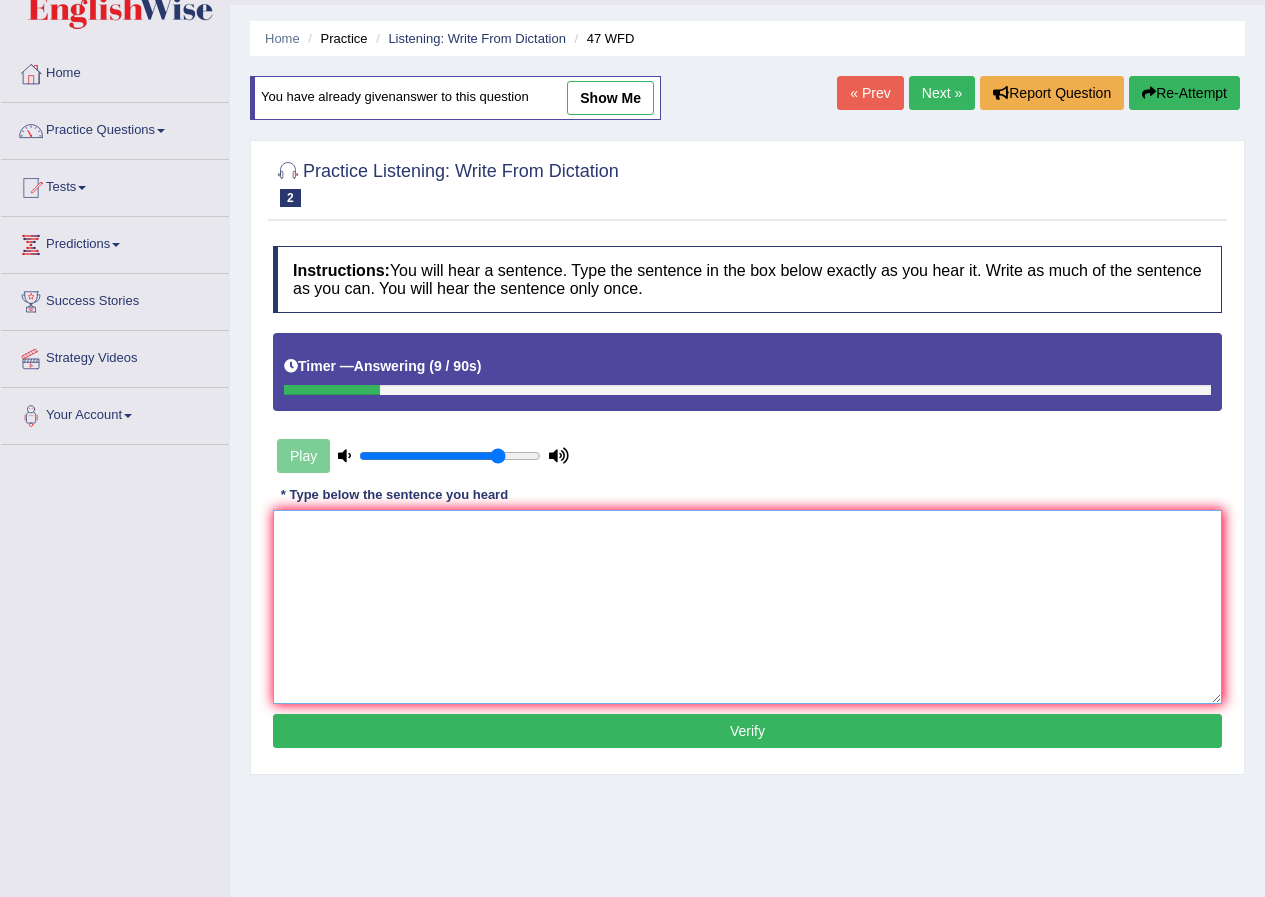 click at bounding box center (747, 607) 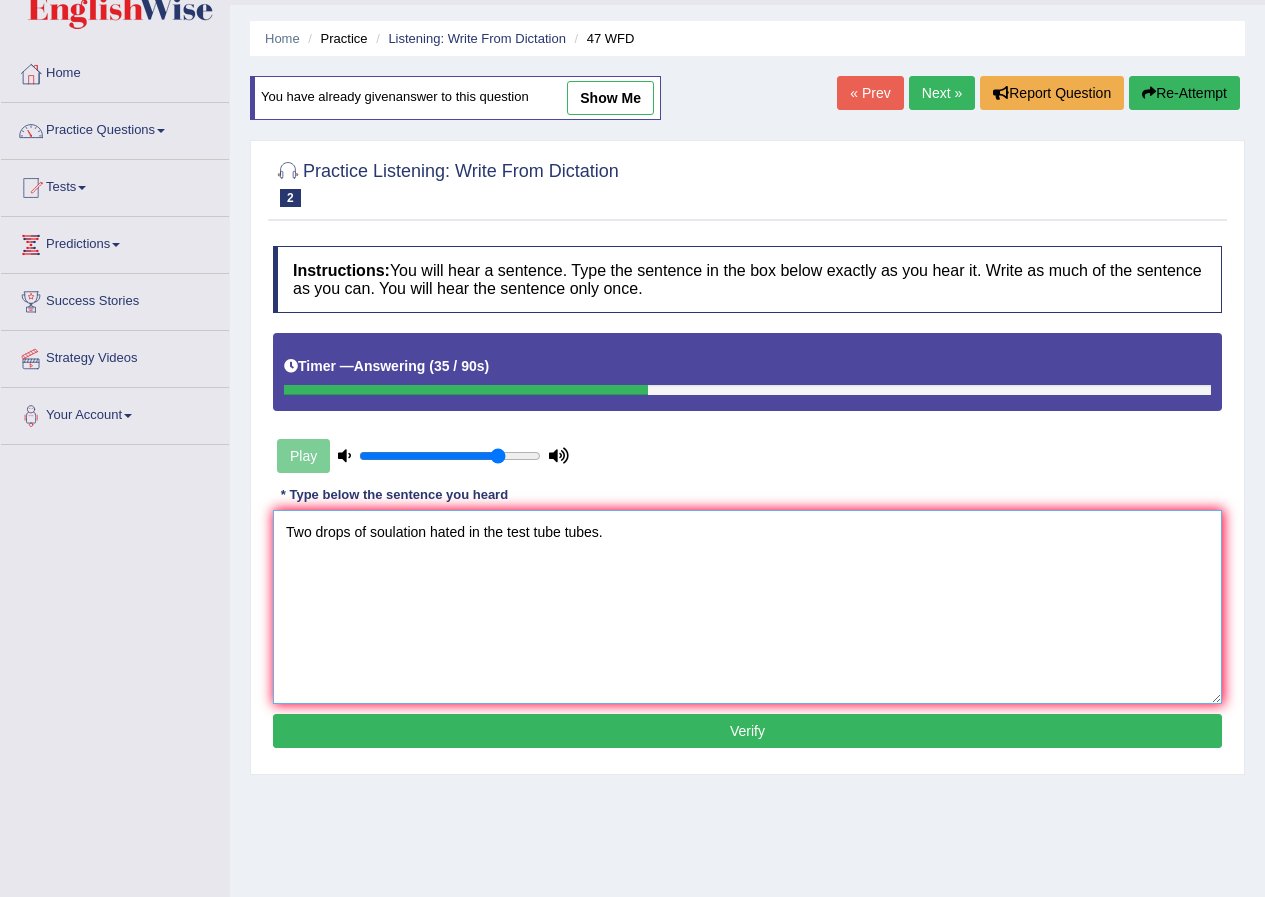 type on "Two drops of soulation hated in the test tube tubes." 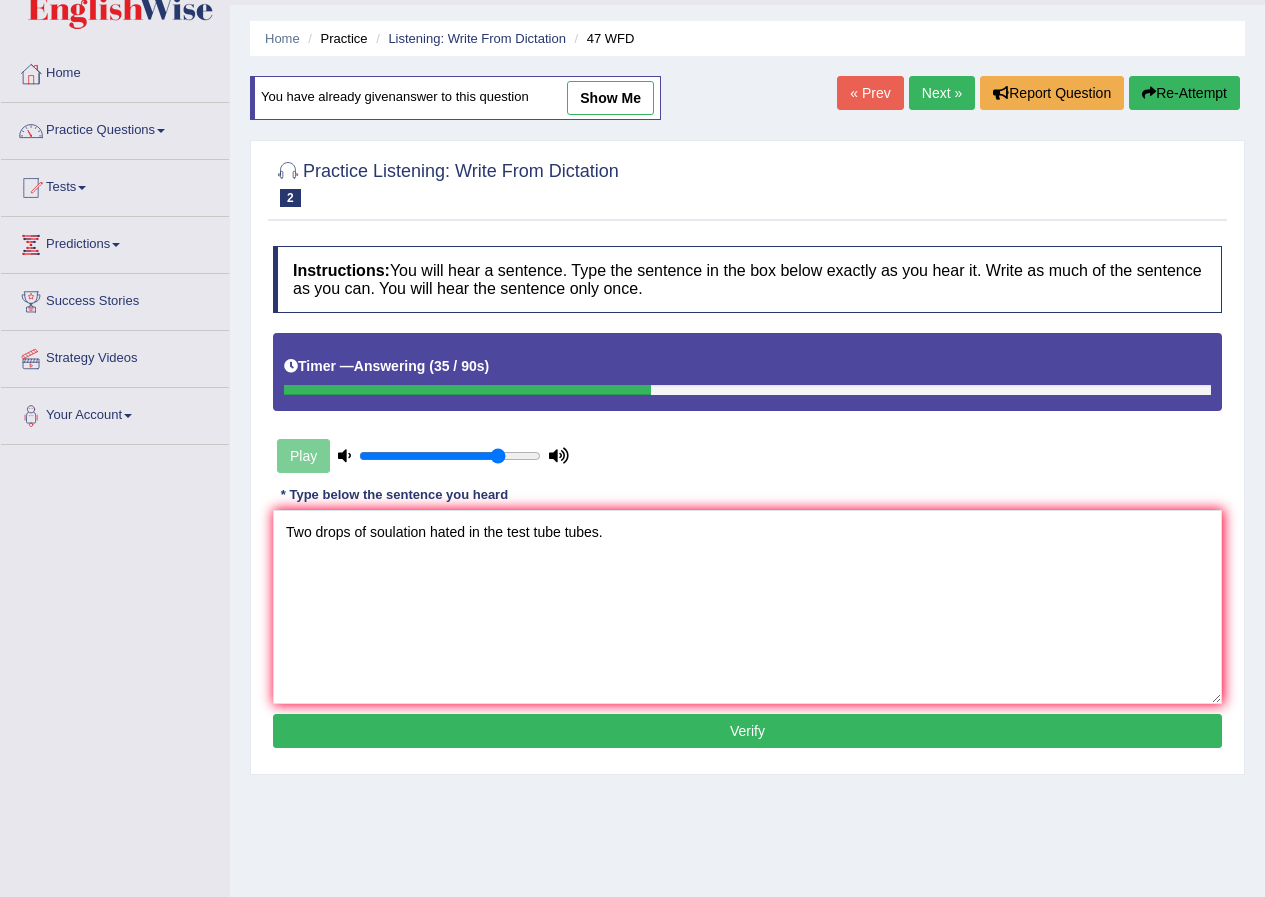 click on "Verify" at bounding box center (747, 731) 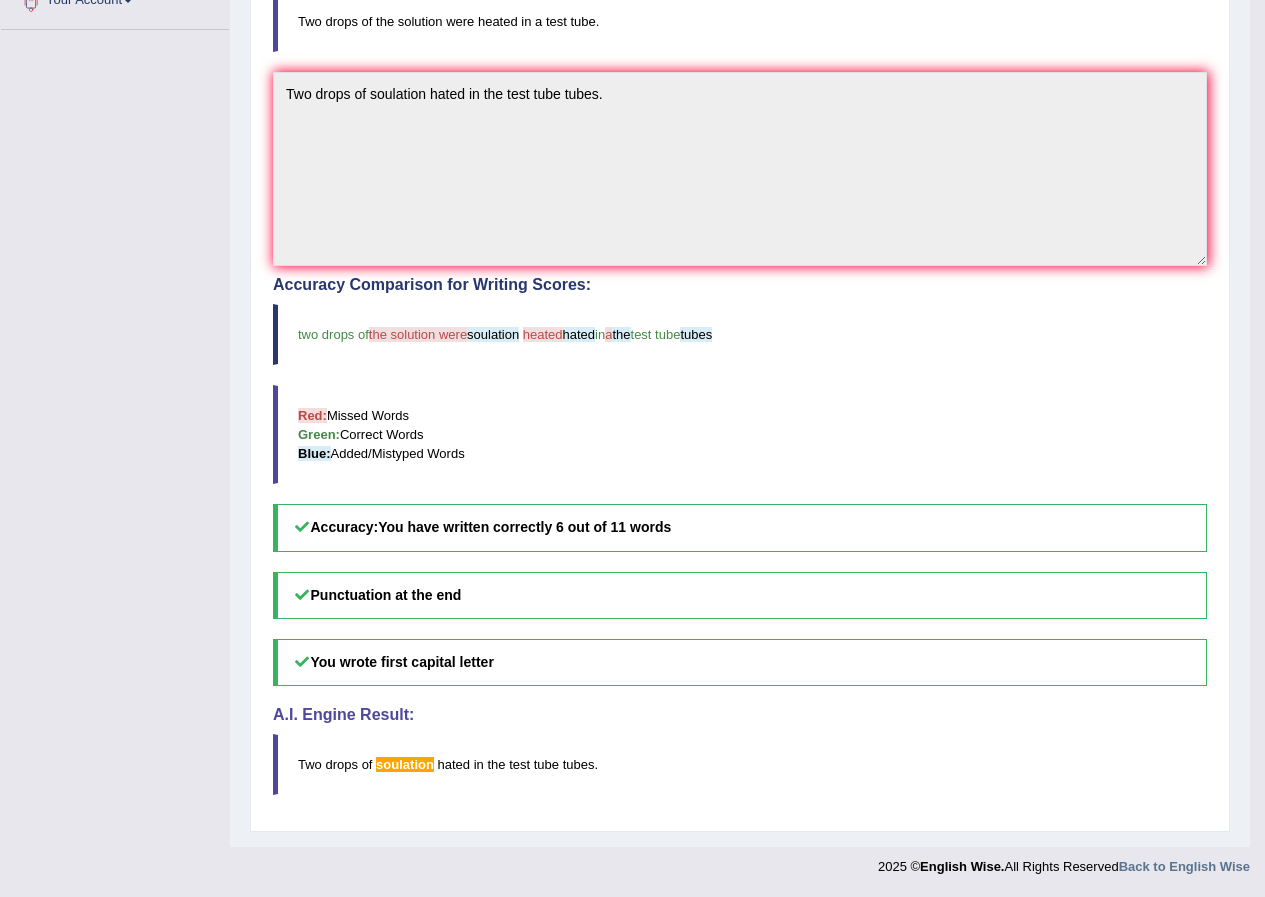 scroll, scrollTop: 0, scrollLeft: 0, axis: both 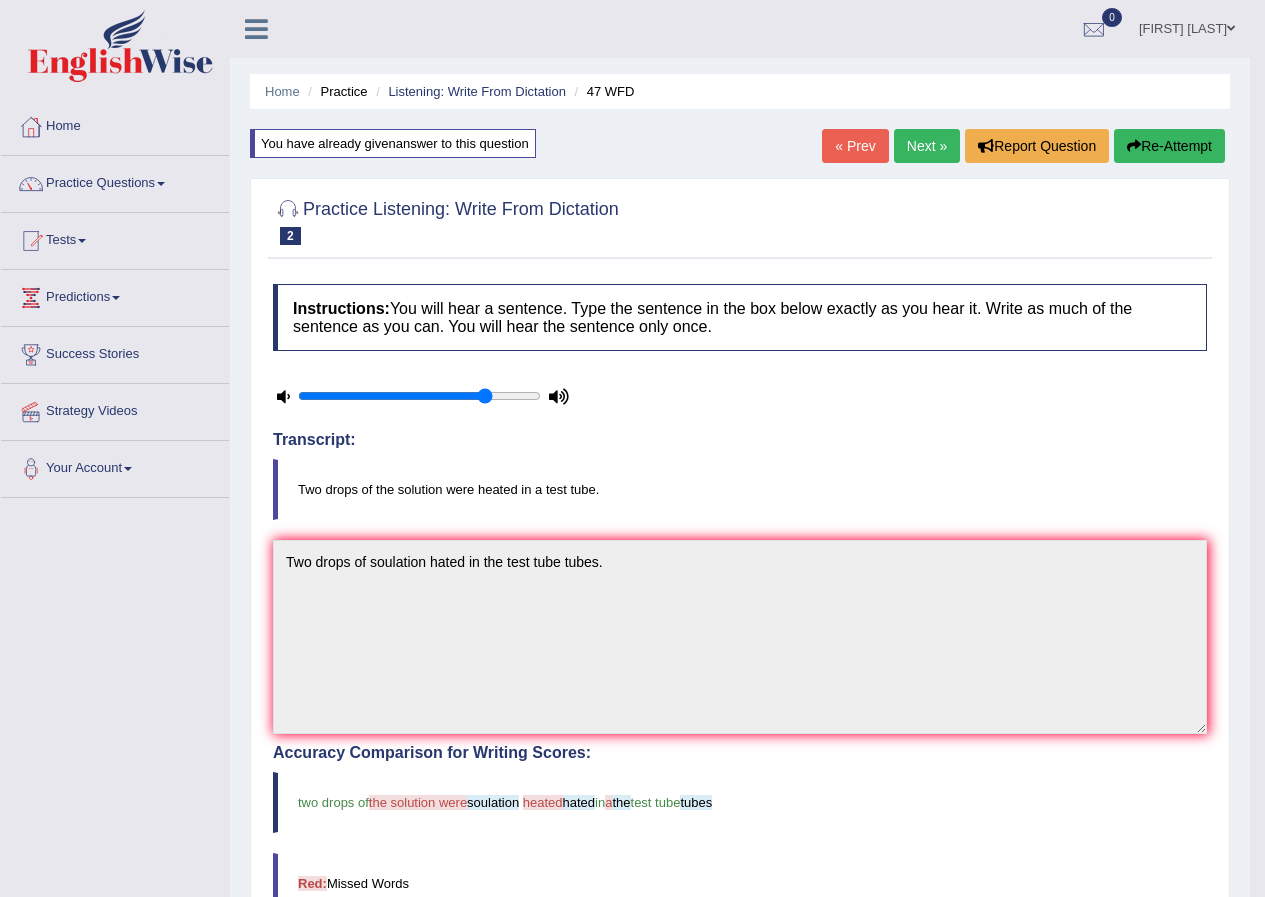 drag, startPoint x: 1126, startPoint y: 157, endPoint x: 968, endPoint y: 217, distance: 169.00888 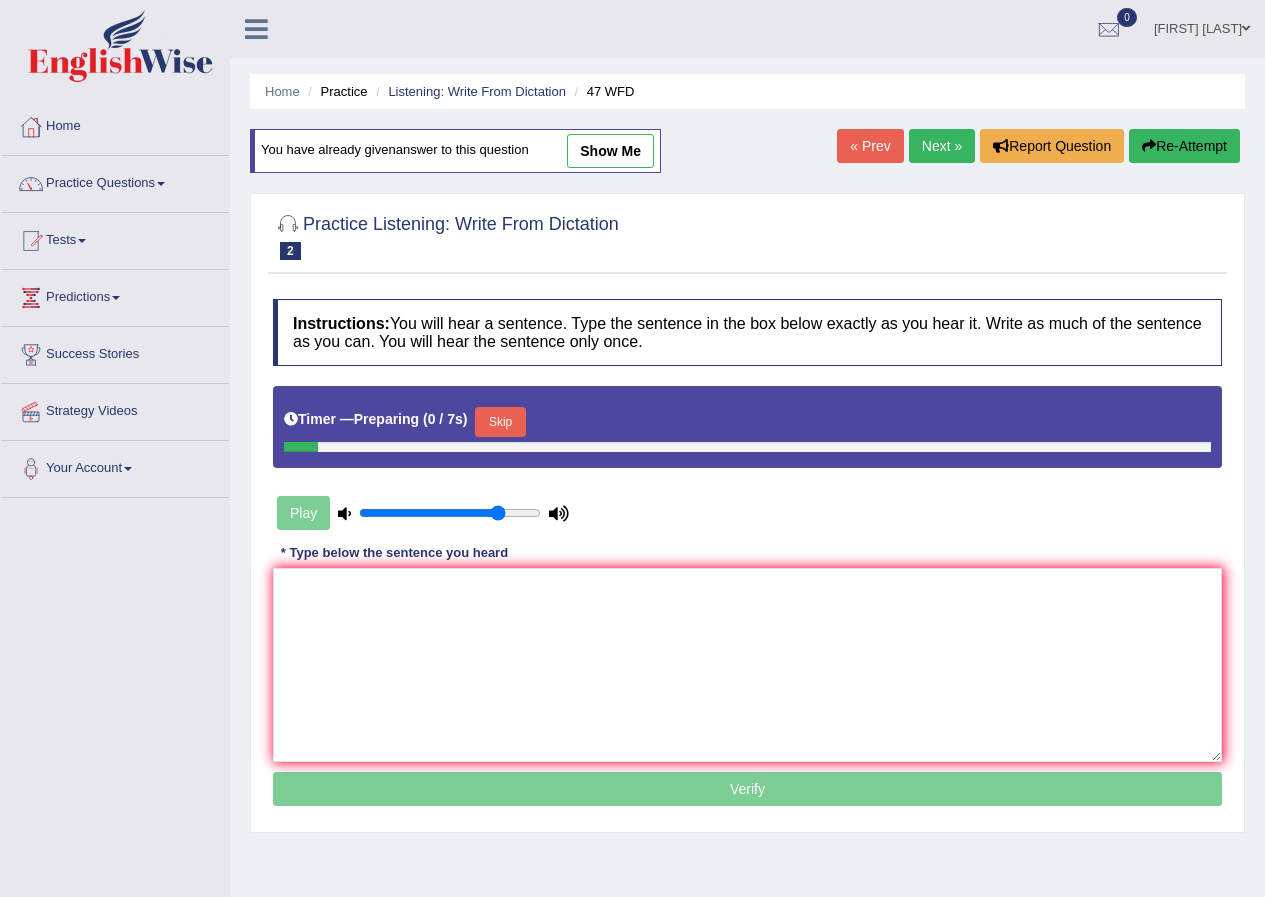 scroll, scrollTop: 0, scrollLeft: 0, axis: both 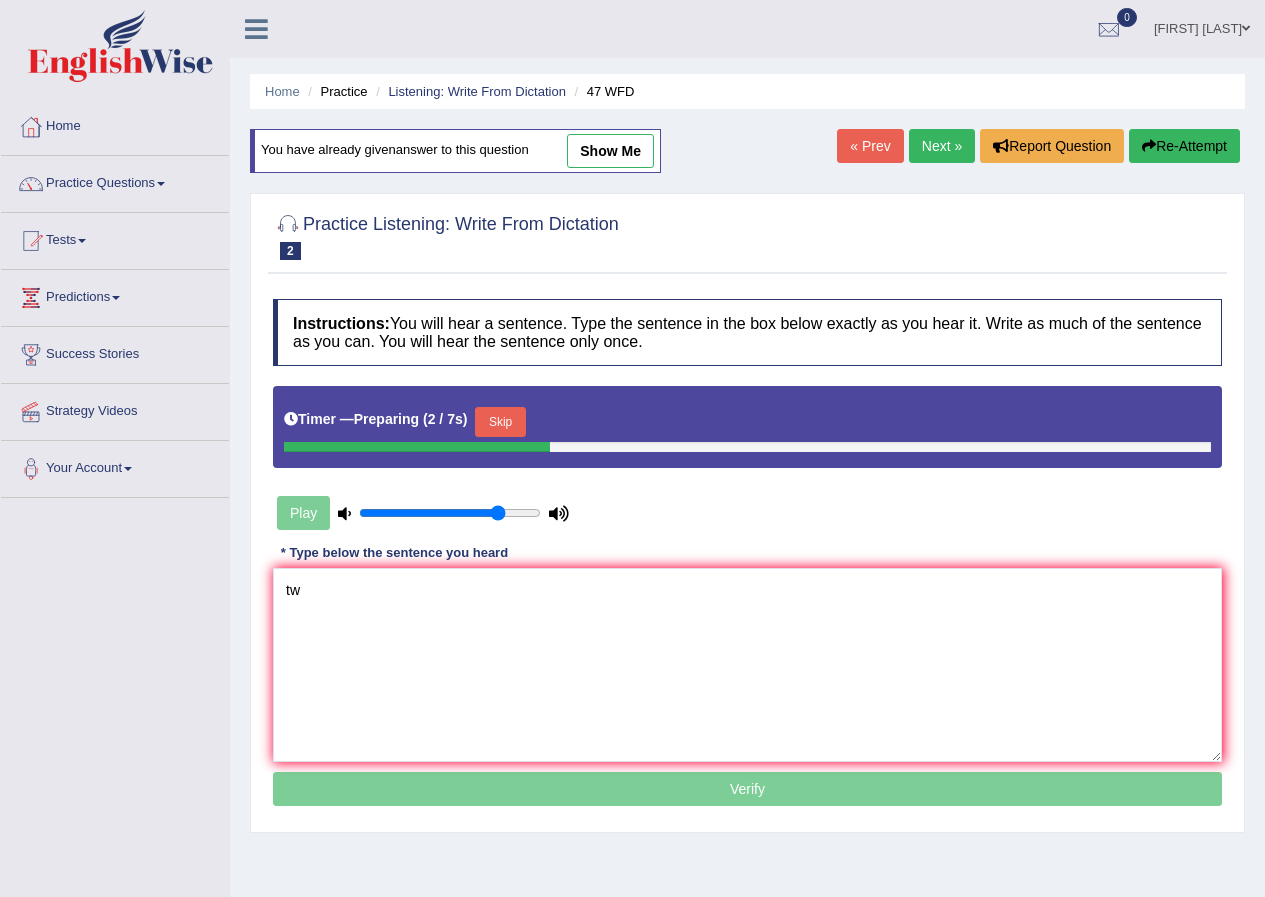 type on "t" 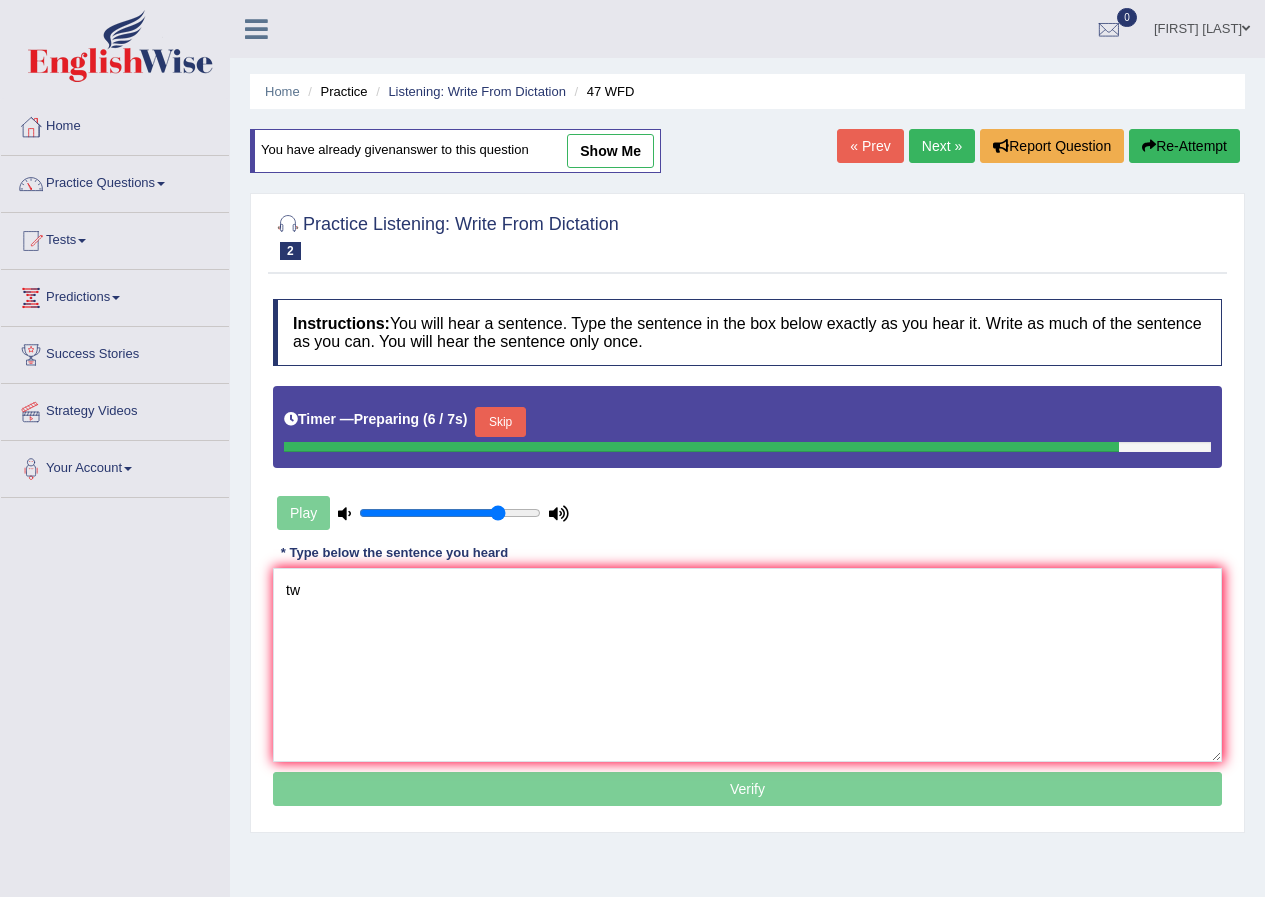 type on "t" 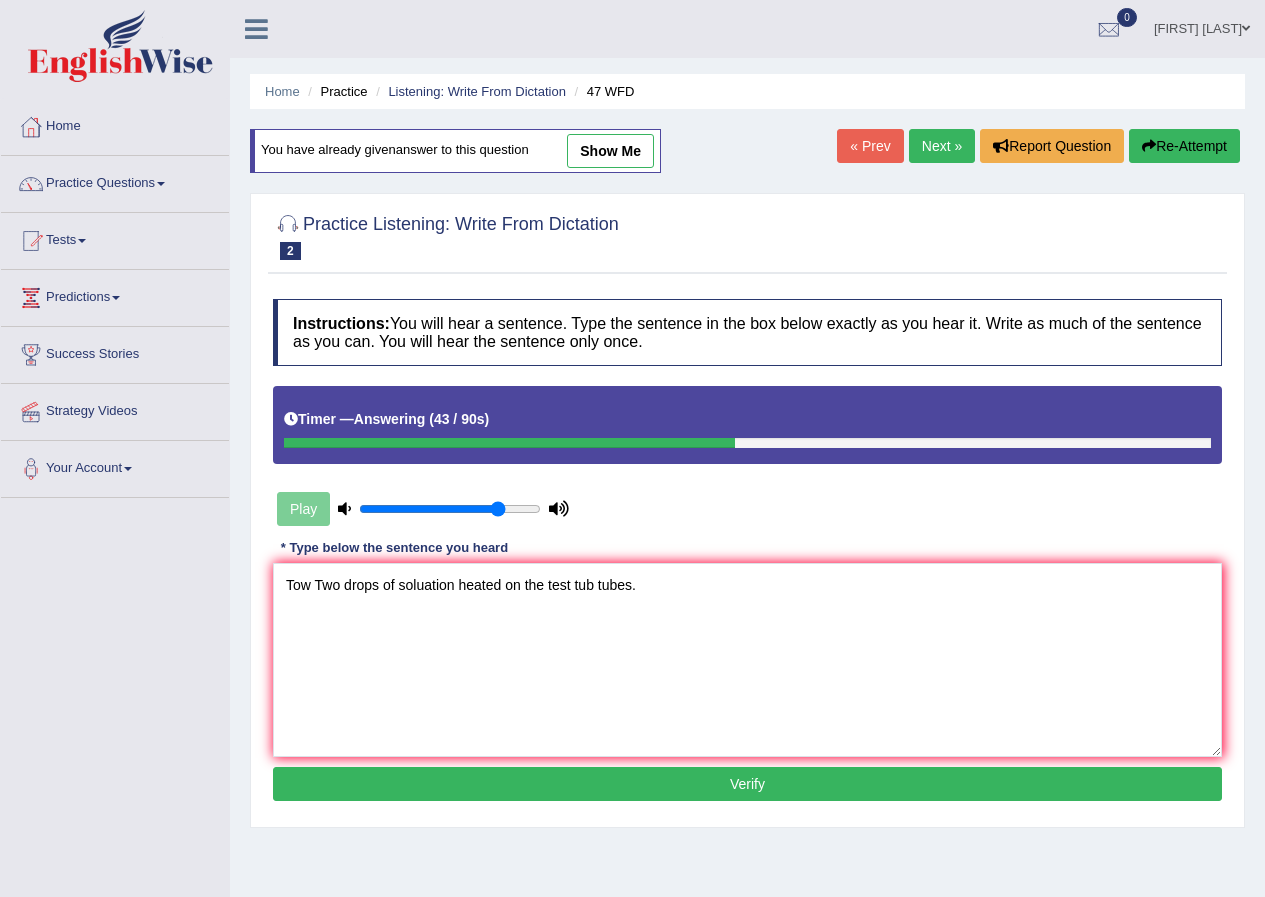 click on "Tow Two drops of soluation heated on the test tub tubes." at bounding box center (747, 660) 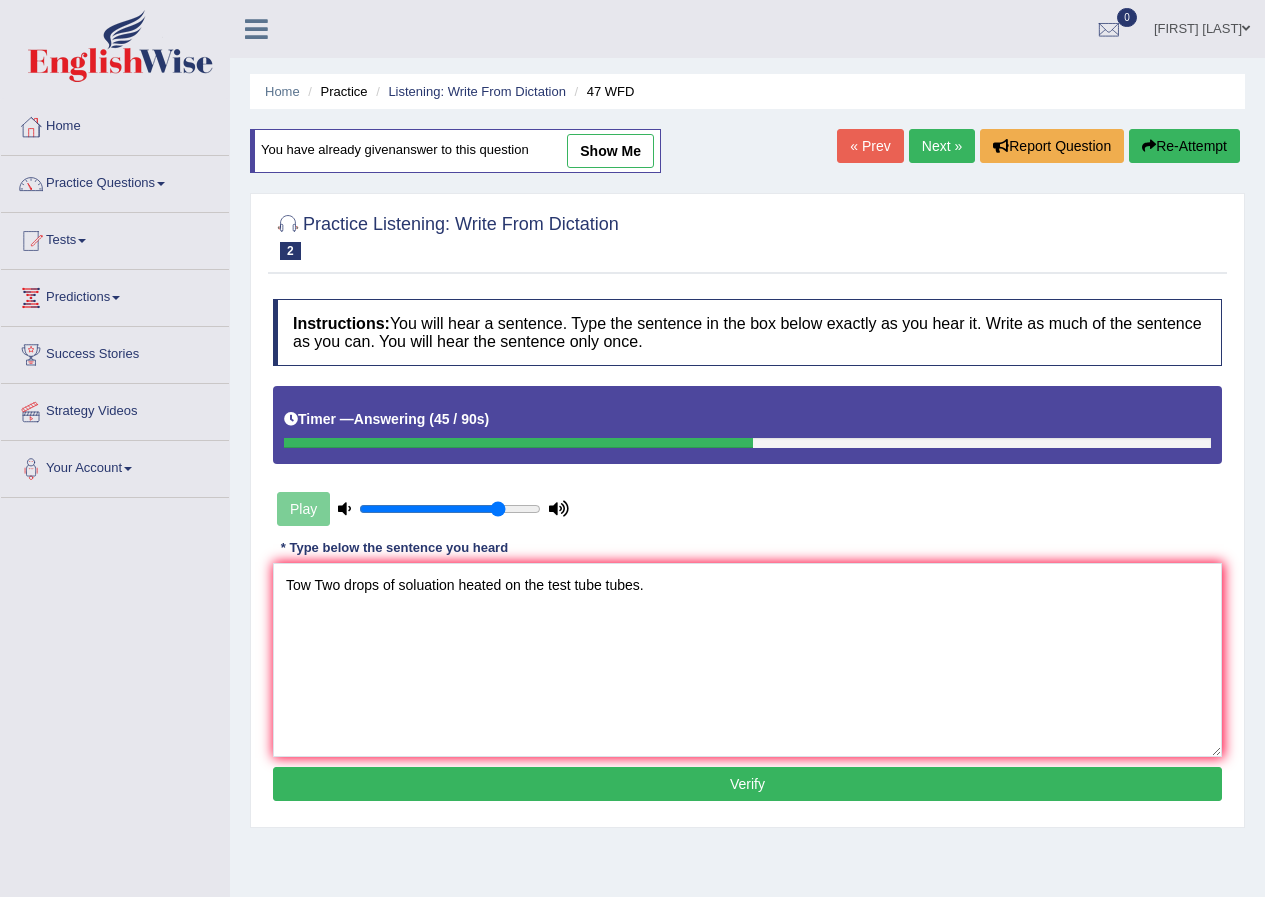 type on "Tow Two drops of soluation heated on the test tube tubes." 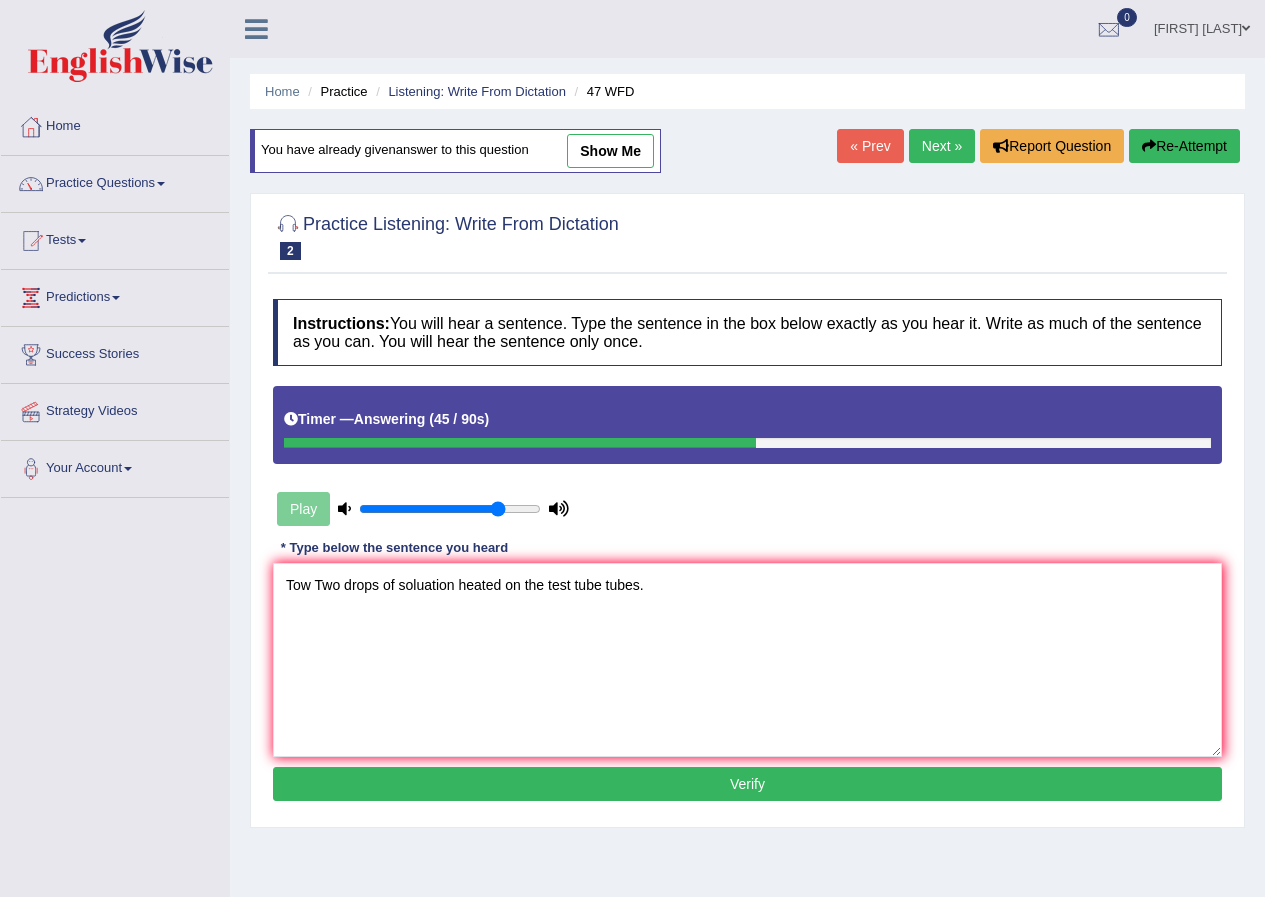 click on "Verify" at bounding box center [747, 784] 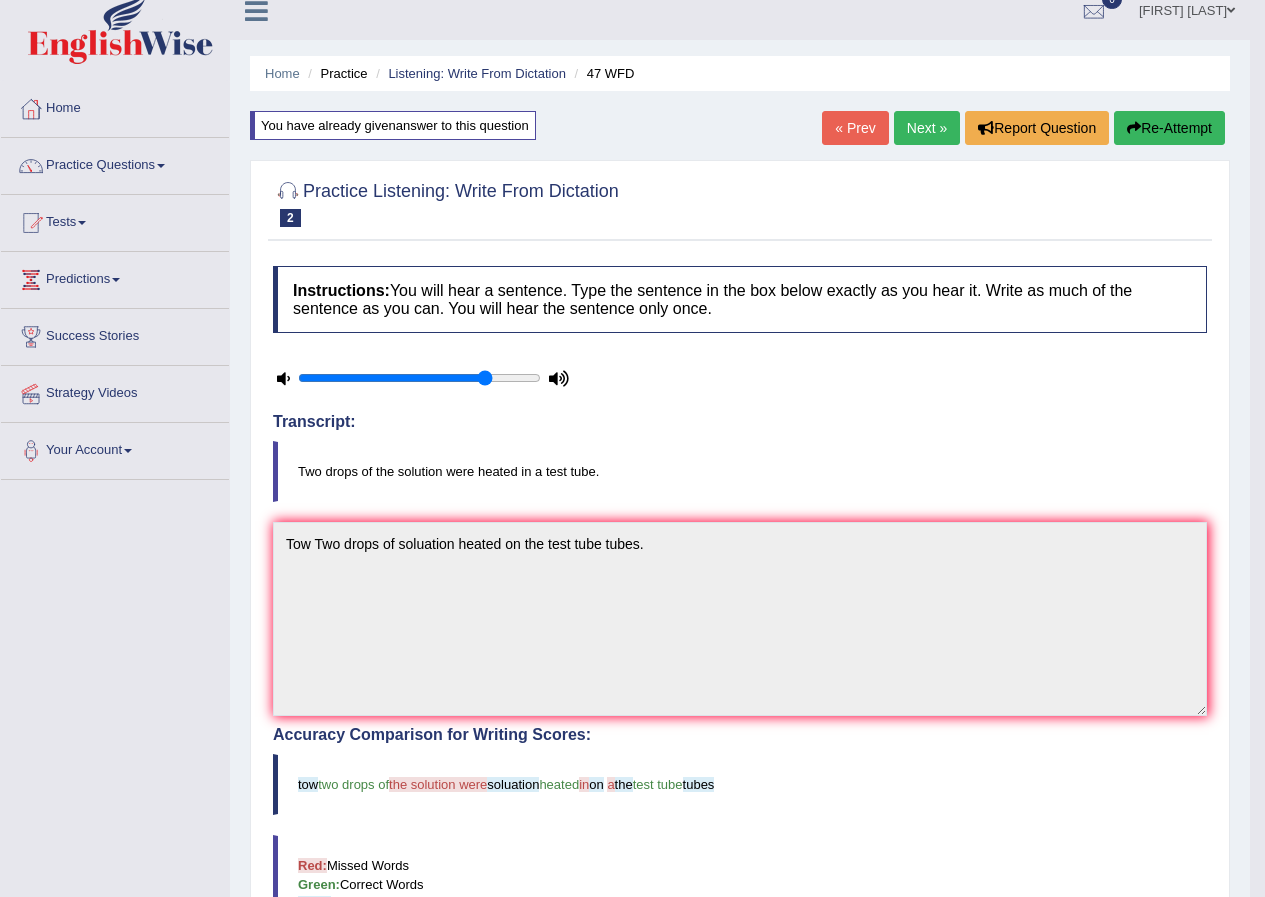 scroll, scrollTop: 0, scrollLeft: 0, axis: both 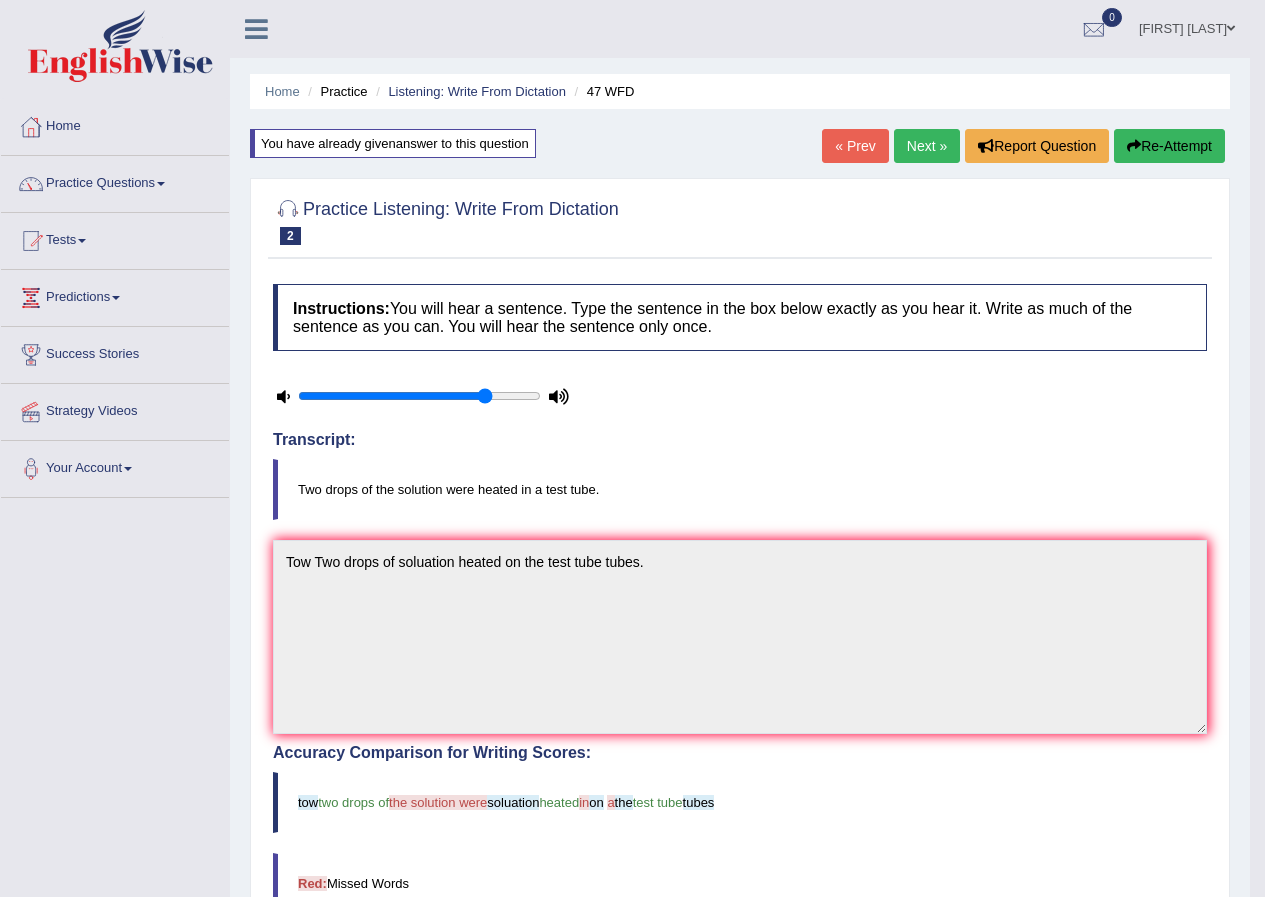 click on "Re-Attempt" at bounding box center (1169, 146) 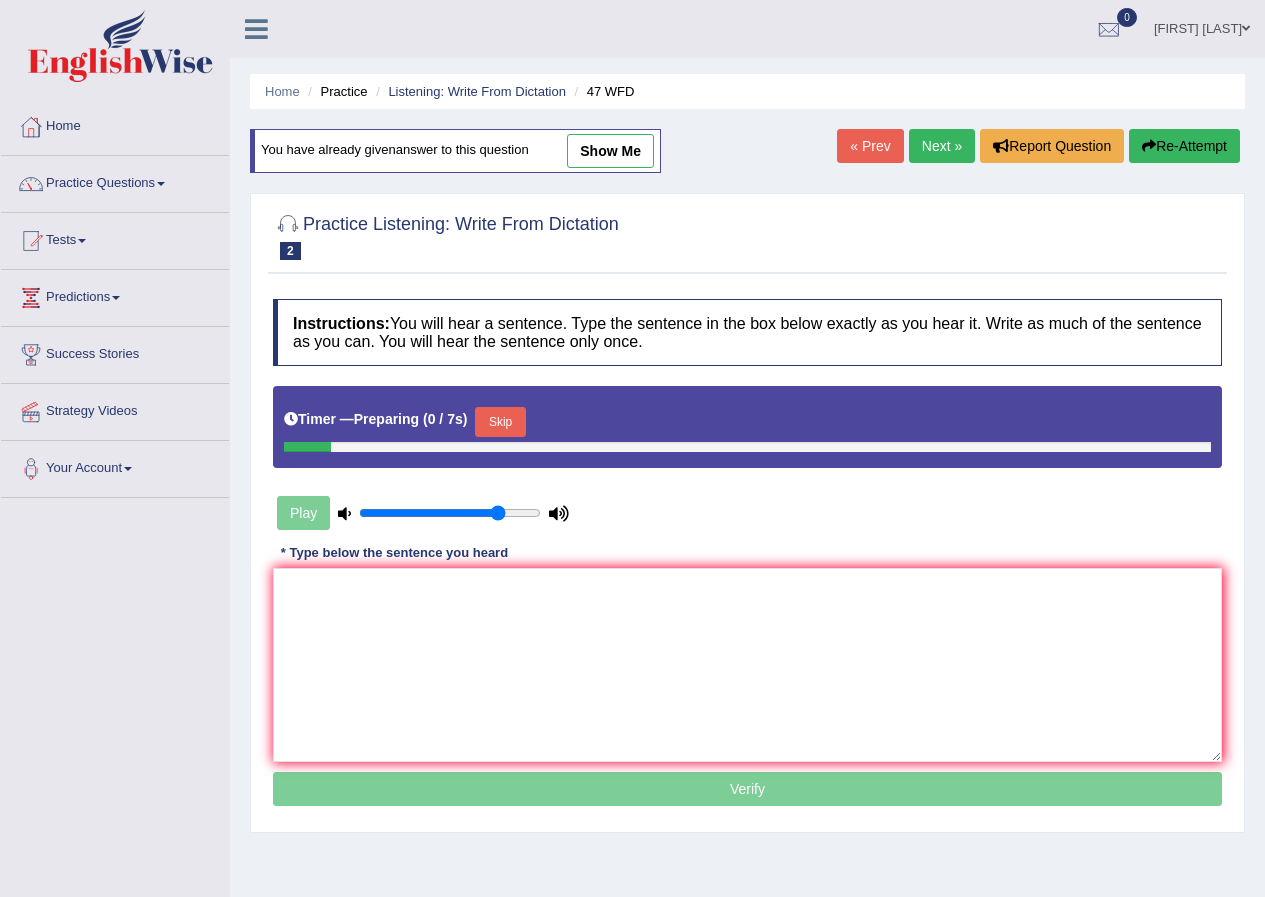 scroll, scrollTop: 0, scrollLeft: 0, axis: both 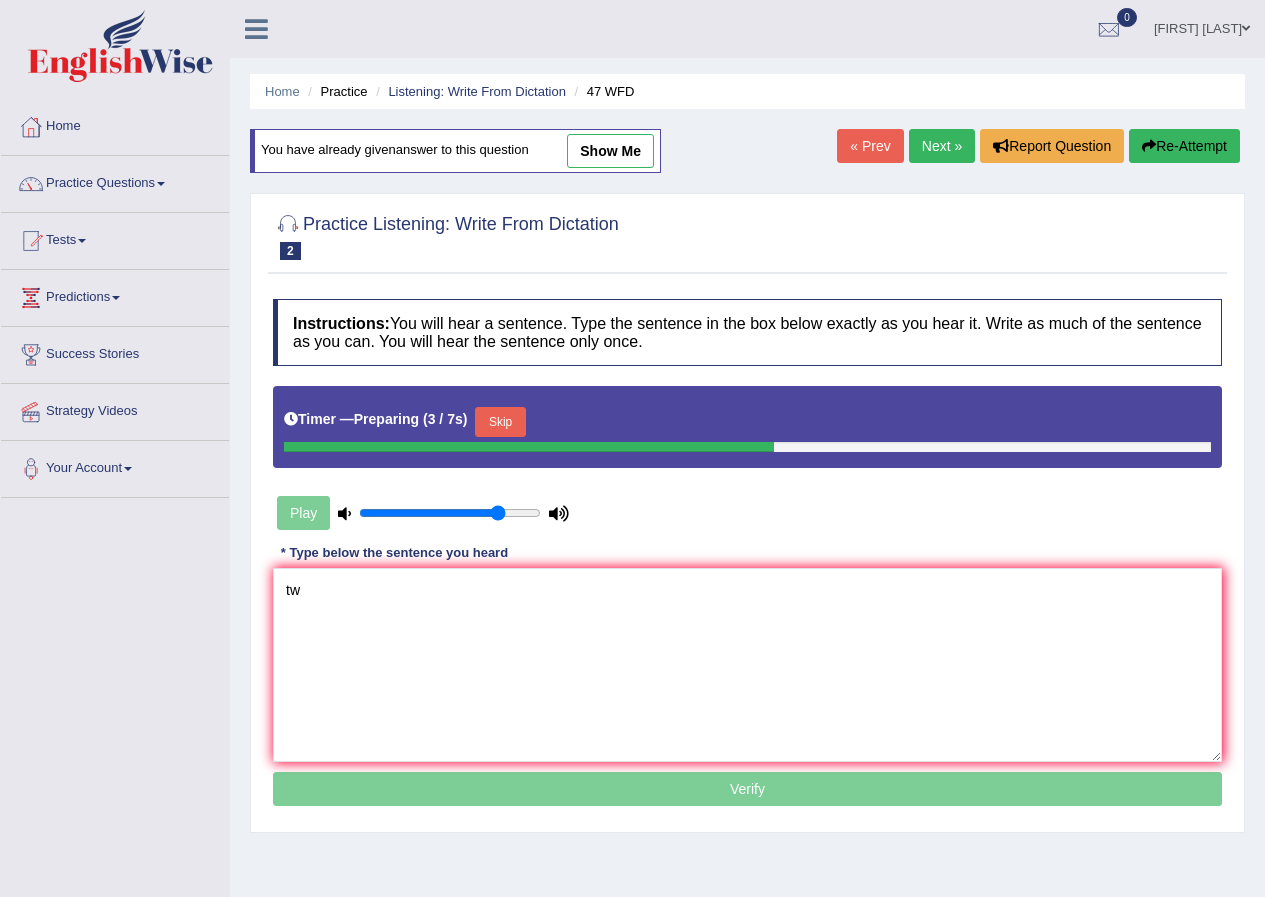 type on "t" 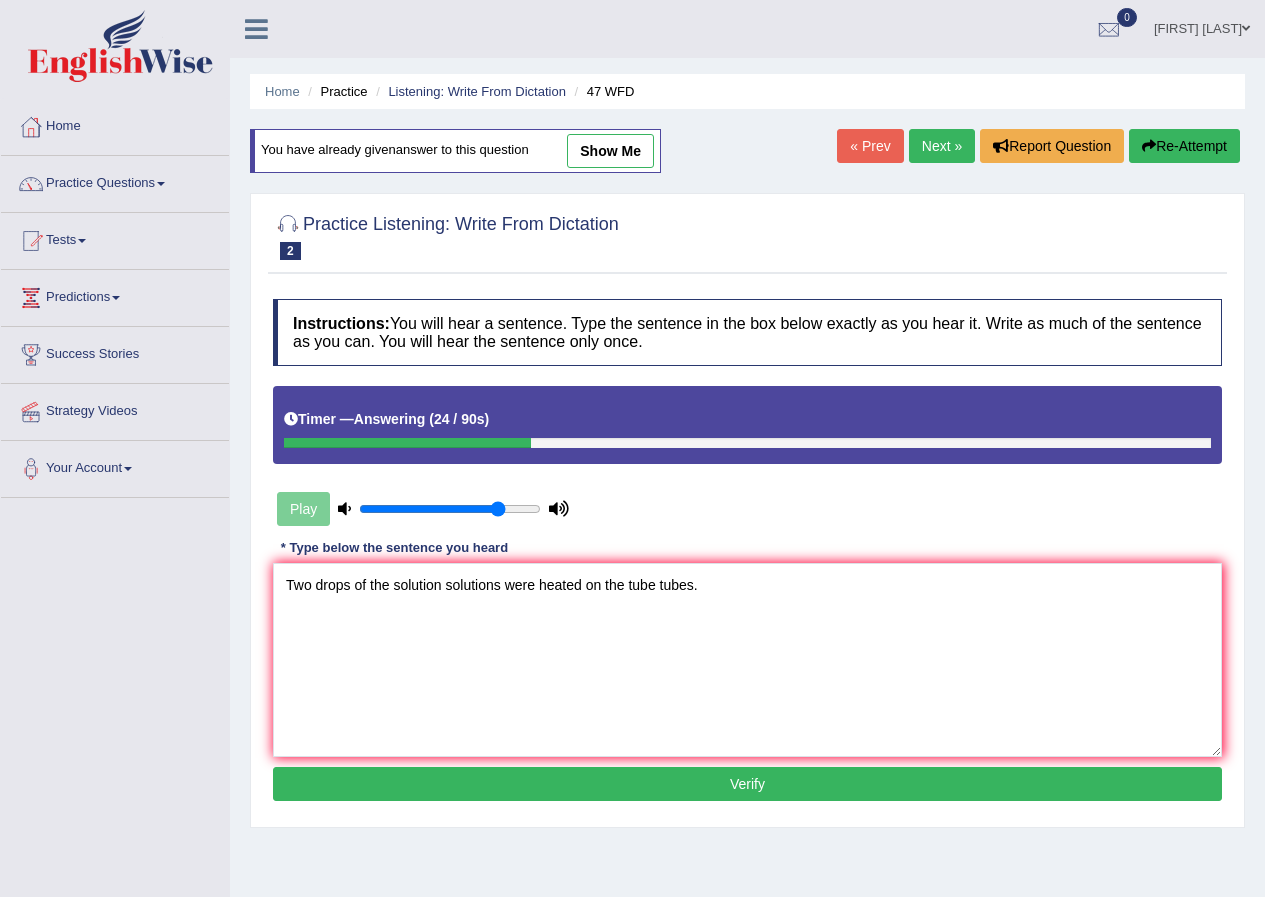 type on "Two drops of the solution solutions were heated on the tube tubes." 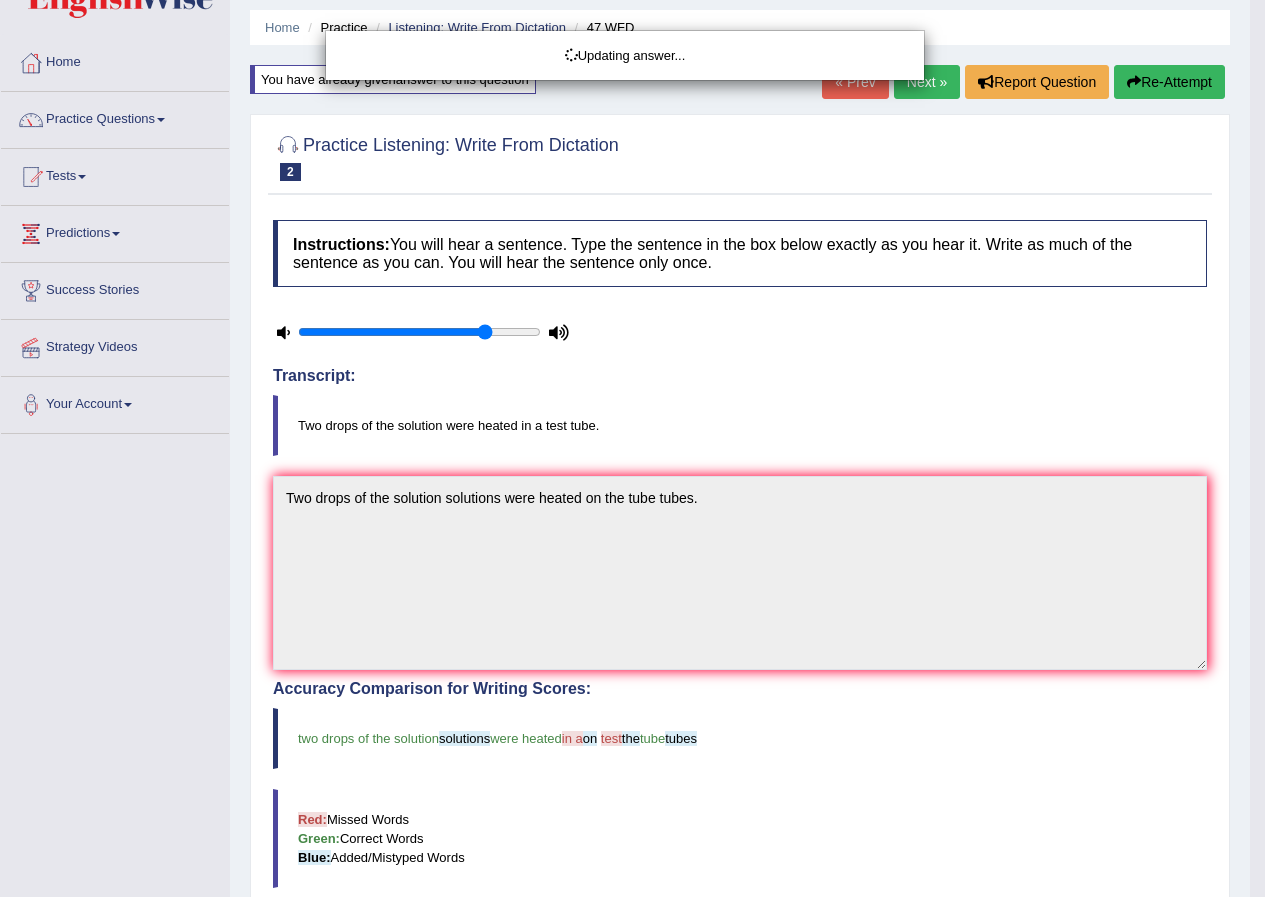 scroll, scrollTop: 100, scrollLeft: 0, axis: vertical 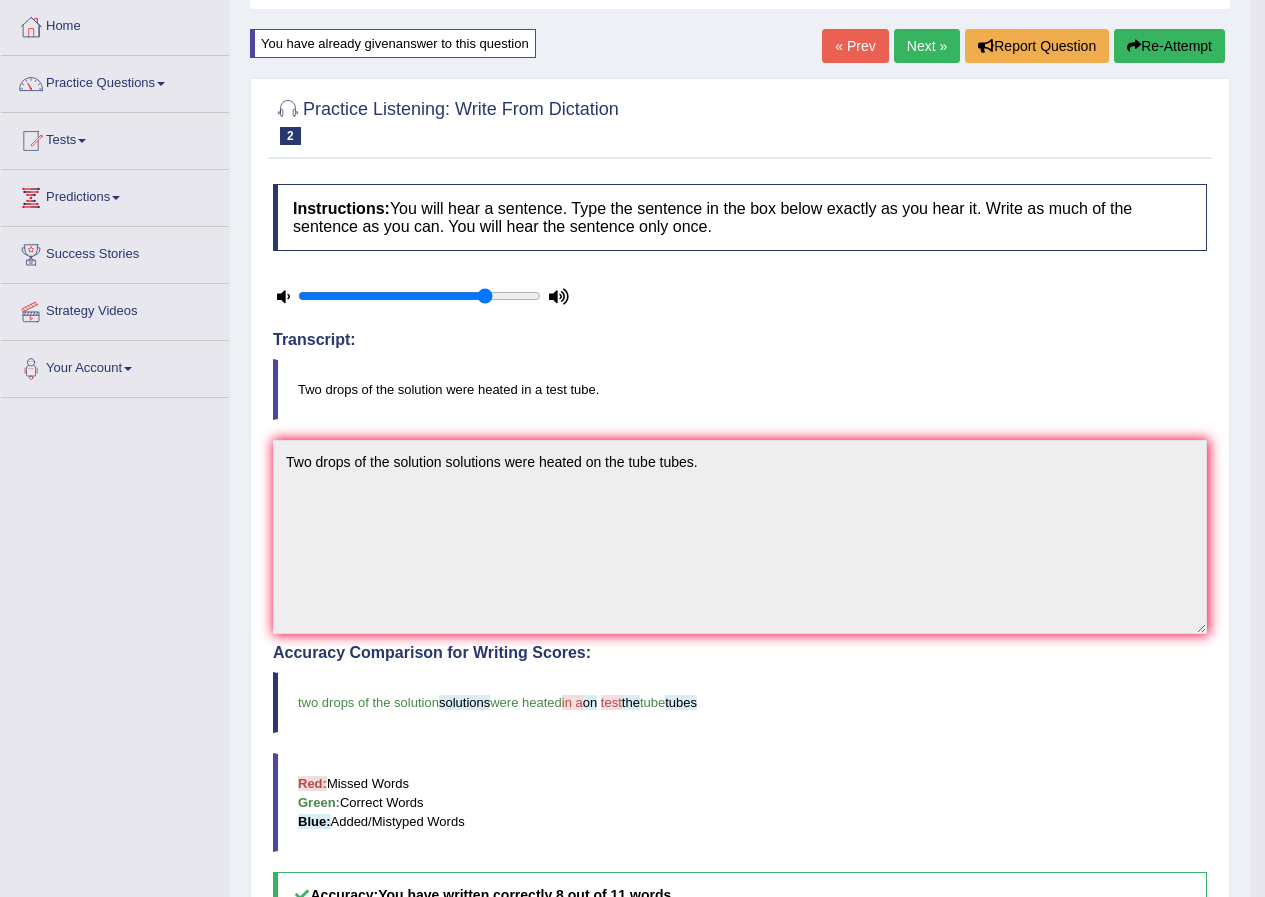 click on "Next »" at bounding box center [927, 46] 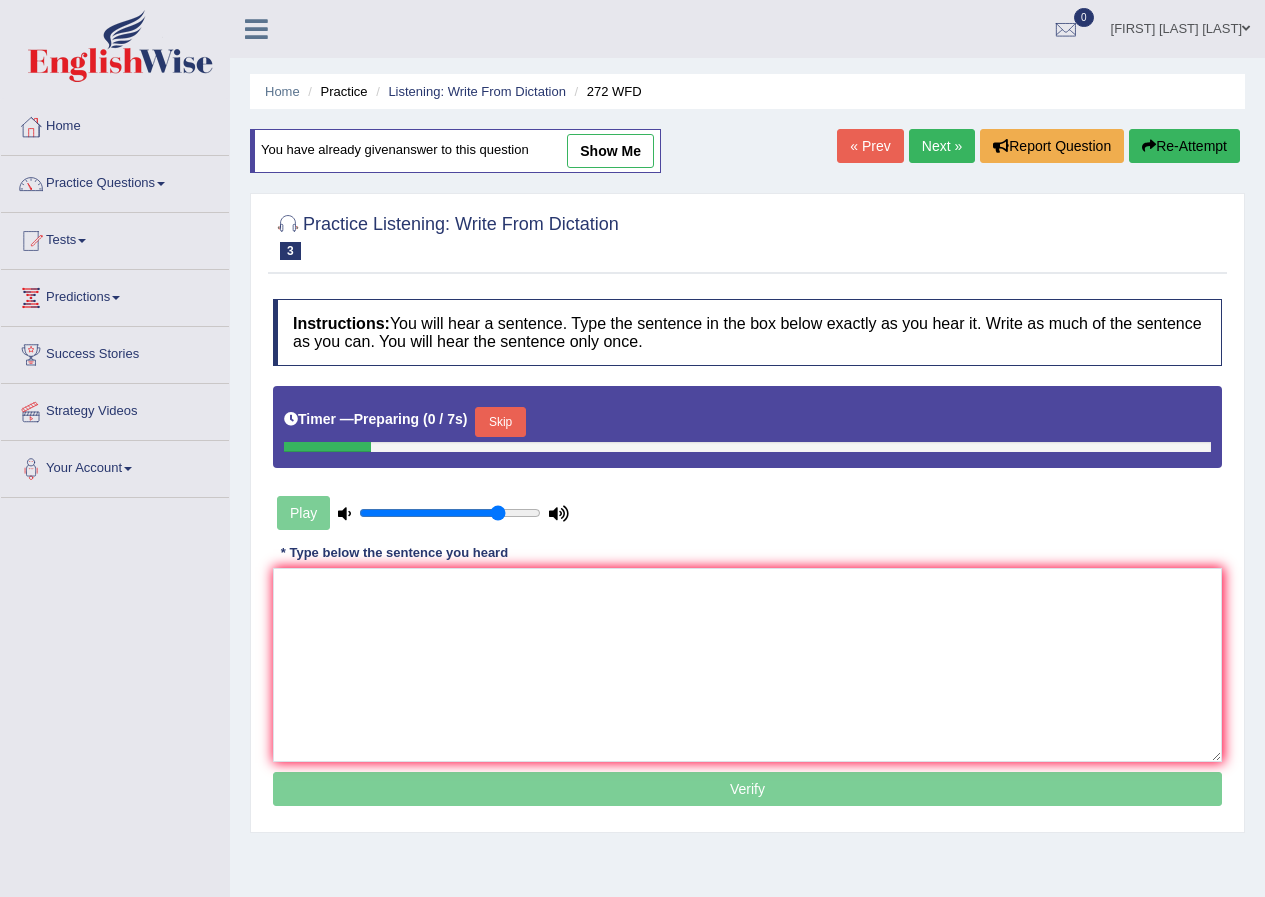 scroll, scrollTop: 0, scrollLeft: 0, axis: both 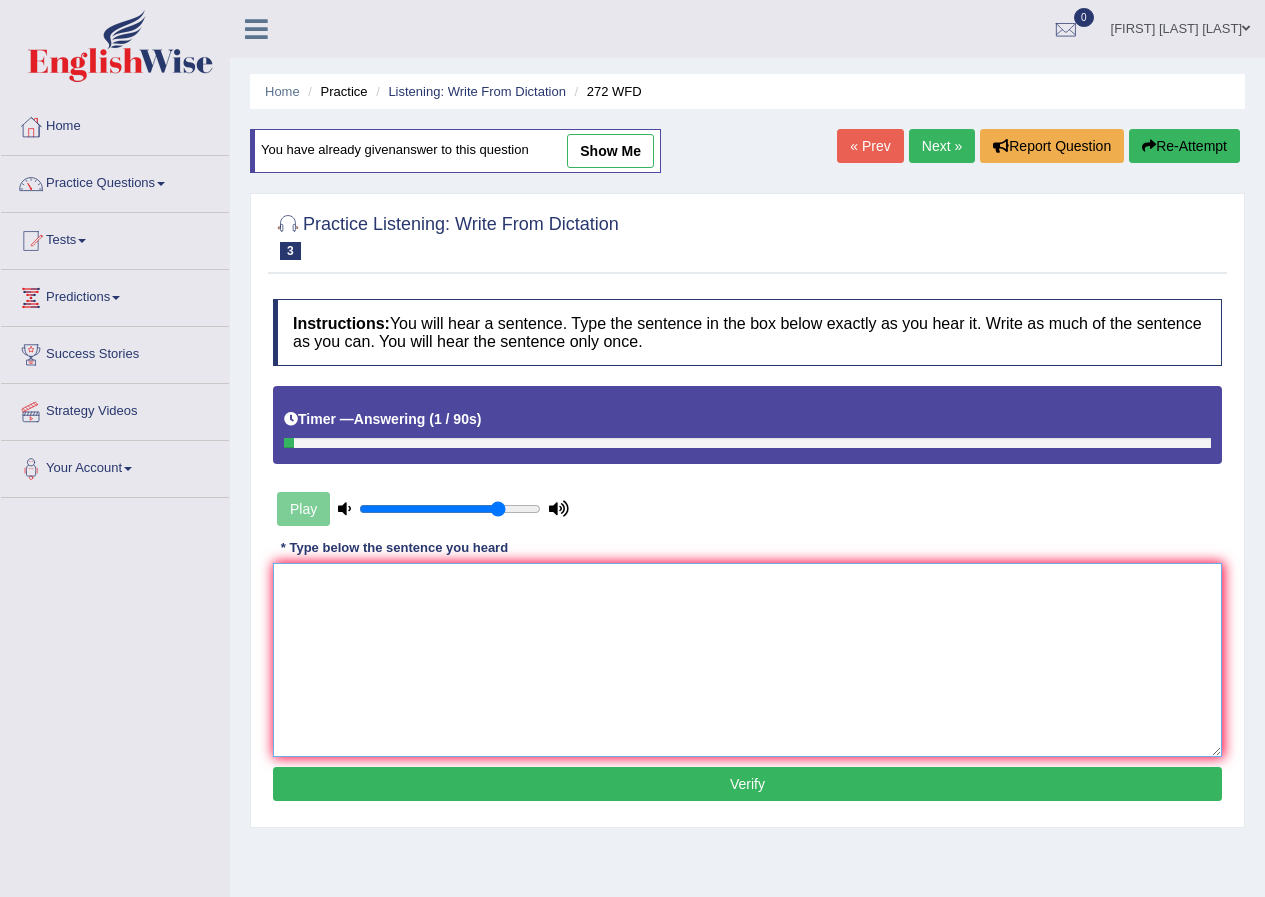 click at bounding box center [747, 660] 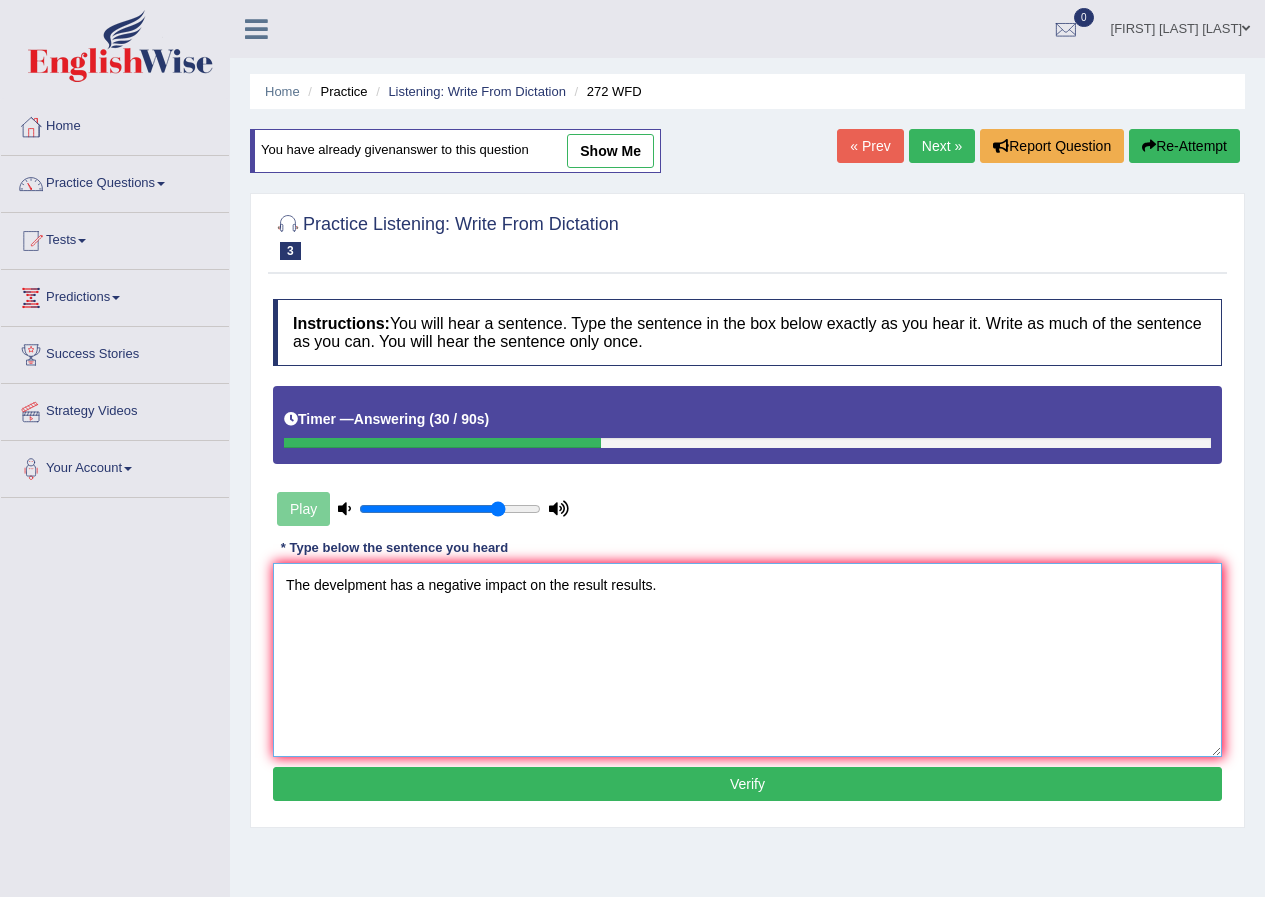 type on "The develpment has a negative impact on the result results." 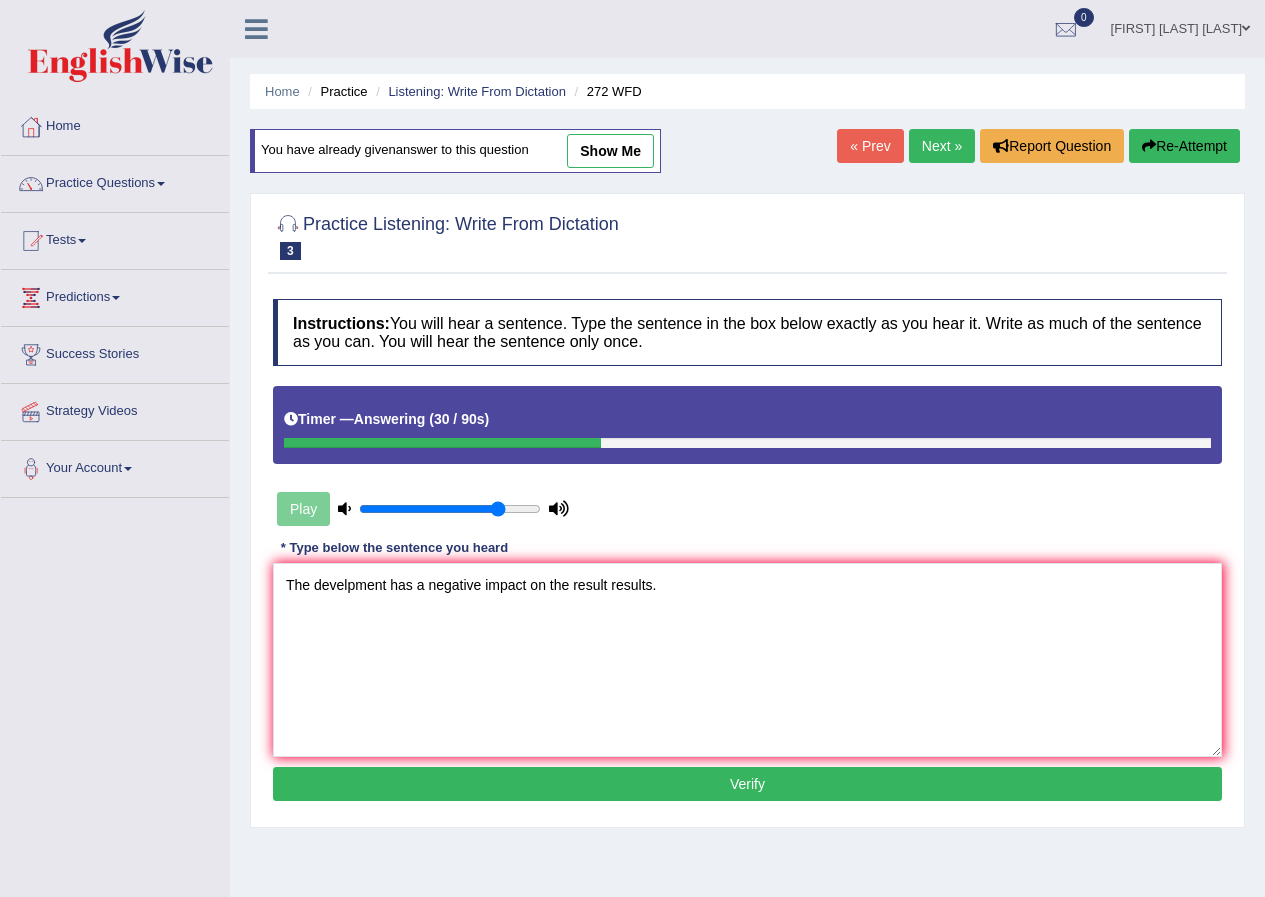 click on "Verify" at bounding box center (747, 784) 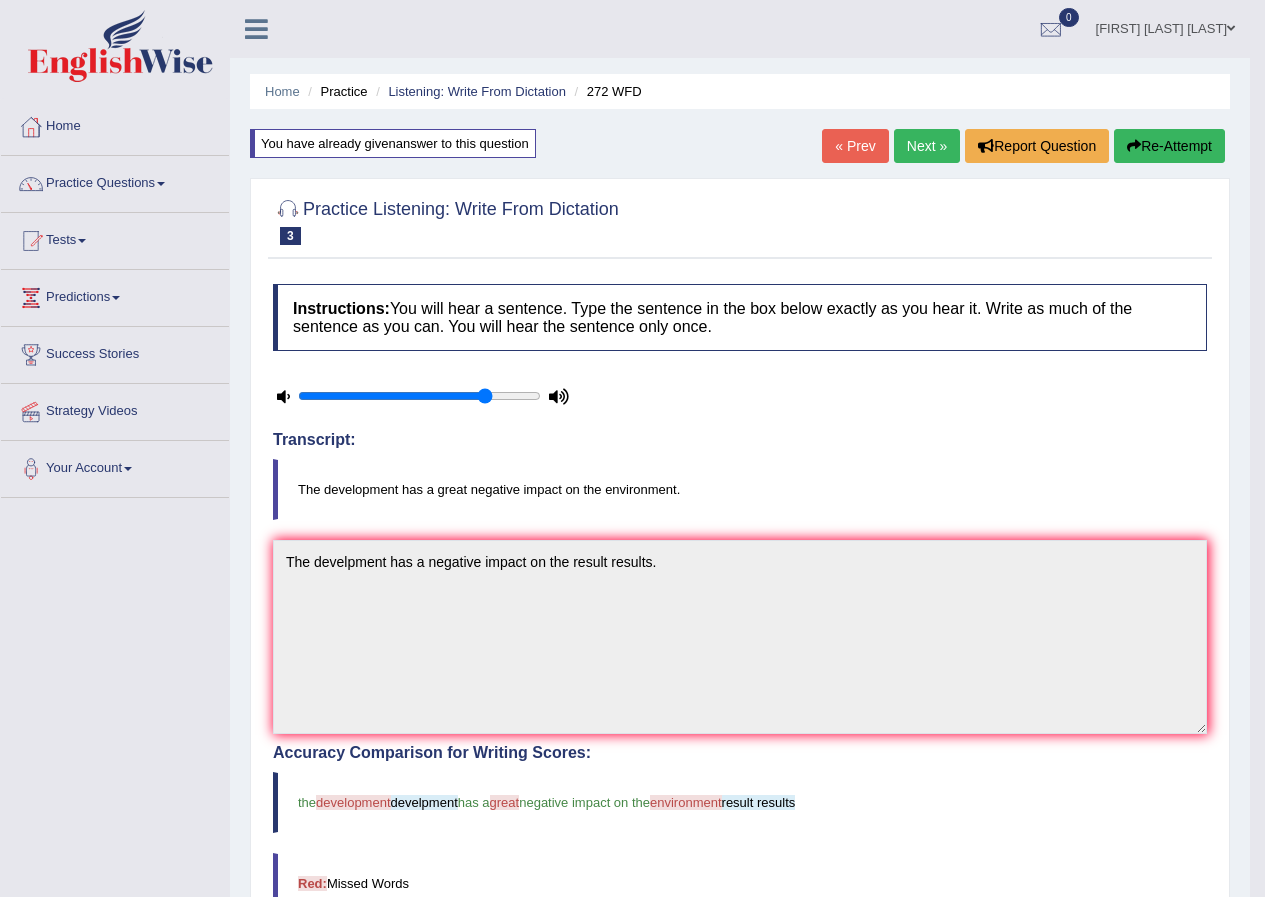 click on "Re-Attempt" at bounding box center (1169, 146) 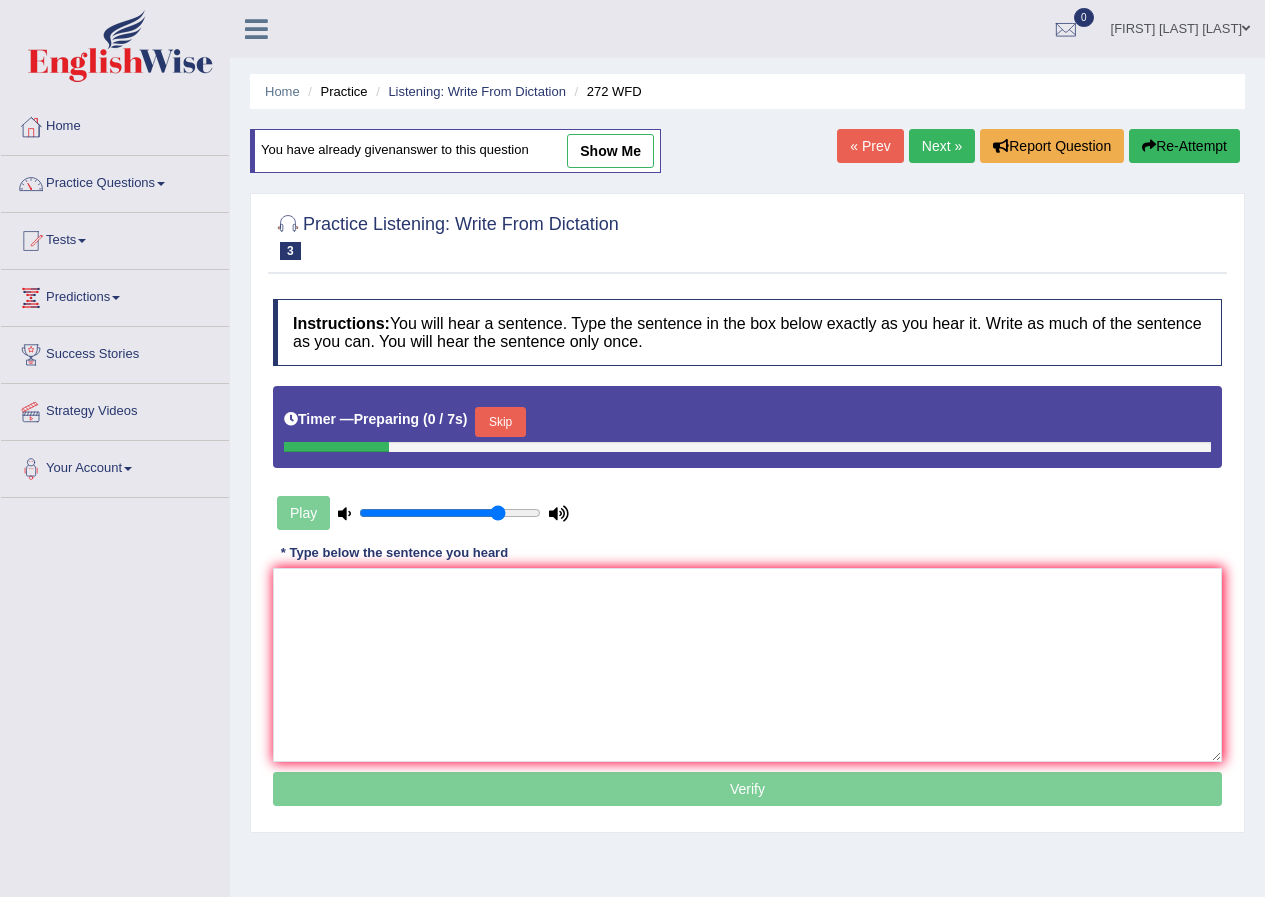 scroll, scrollTop: 0, scrollLeft: 0, axis: both 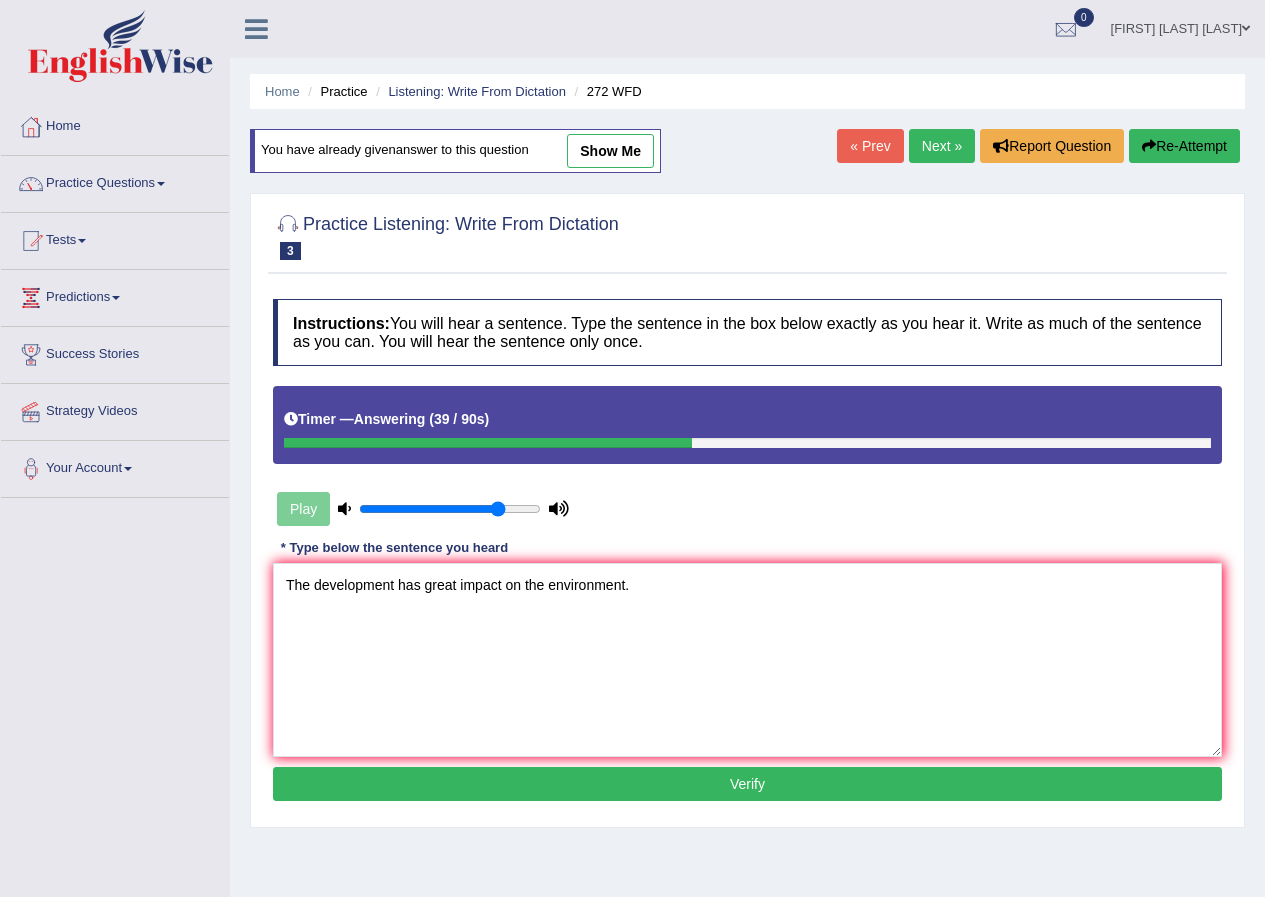 type on "The development has great impact on the environment." 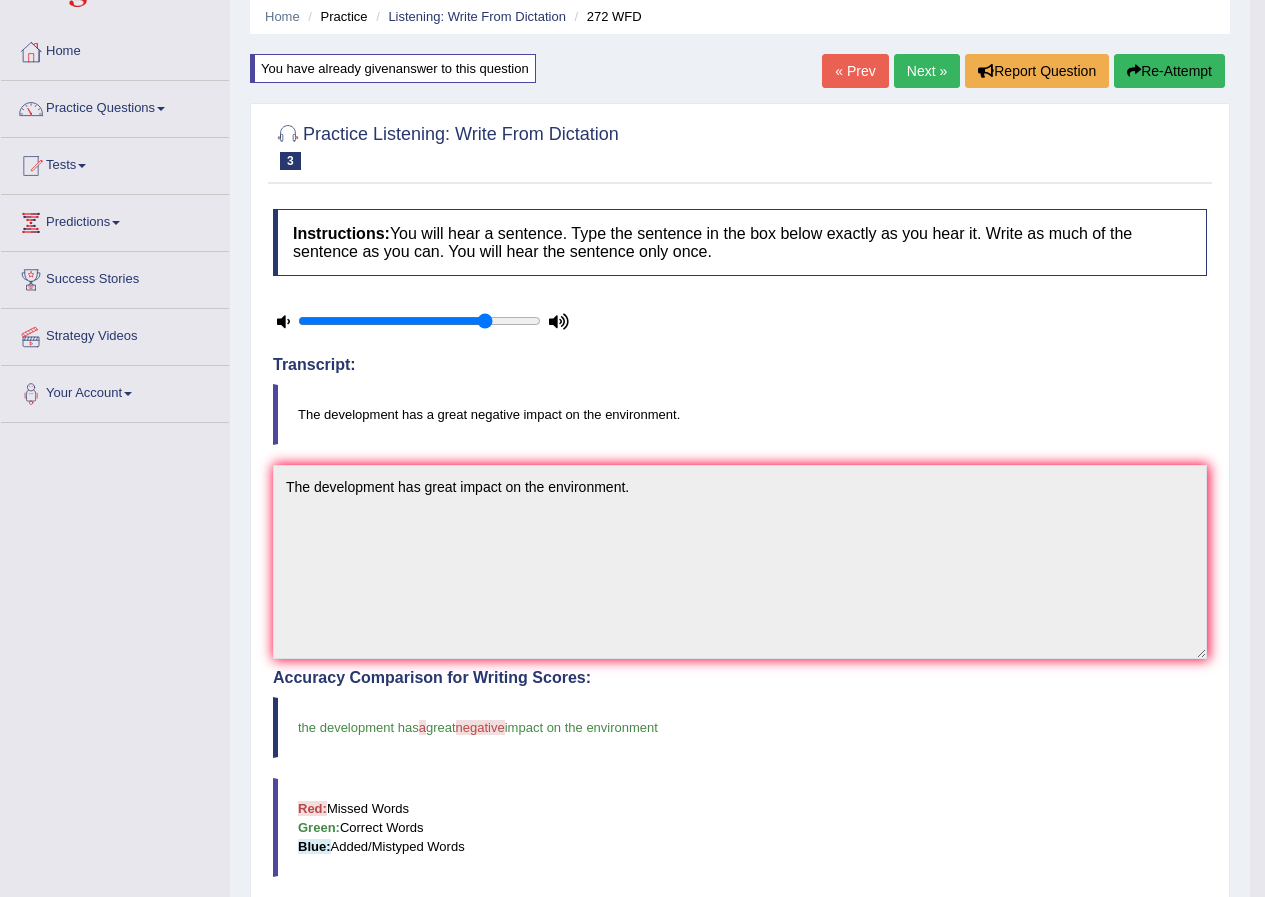 scroll, scrollTop: 0, scrollLeft: 0, axis: both 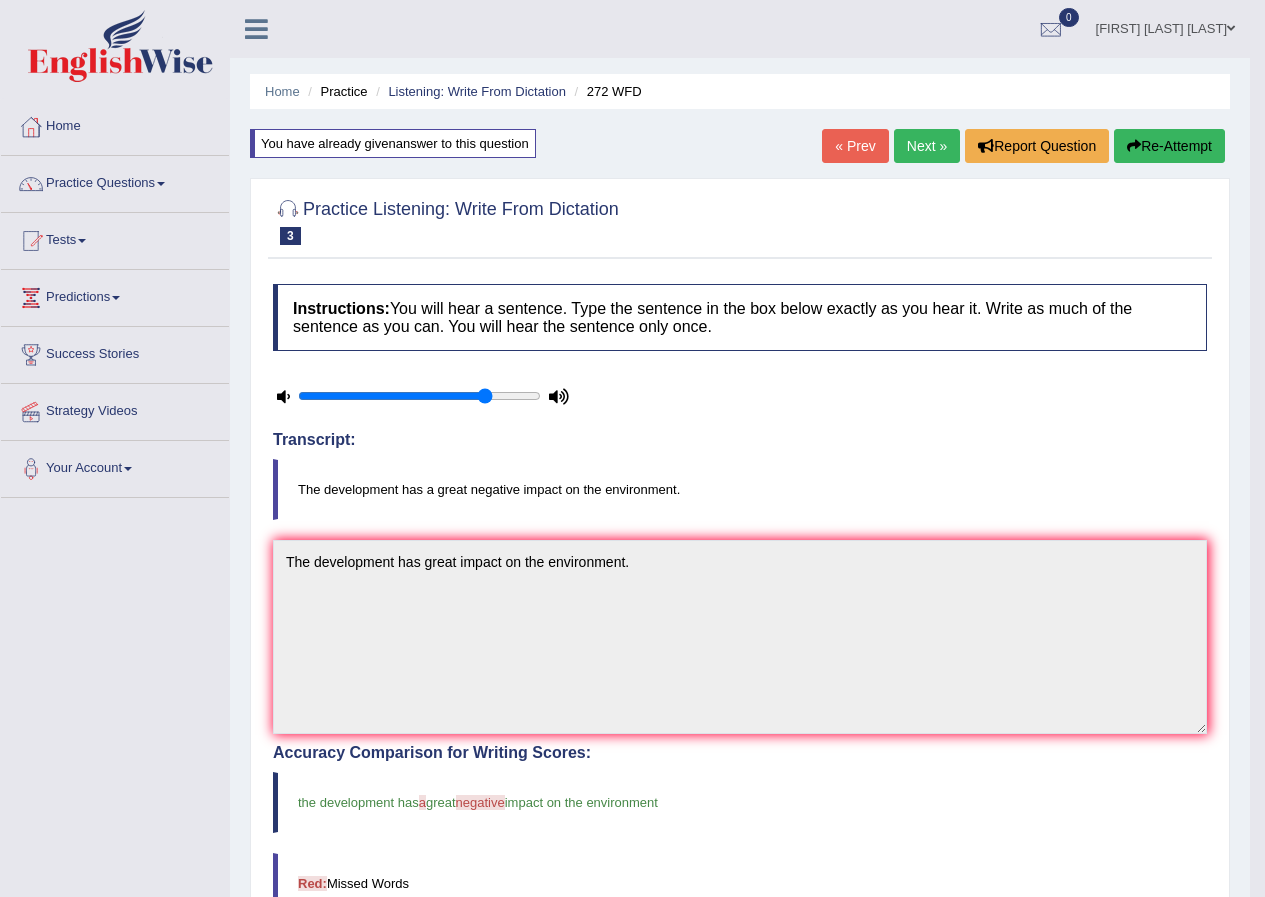 click on "Next »" at bounding box center (927, 146) 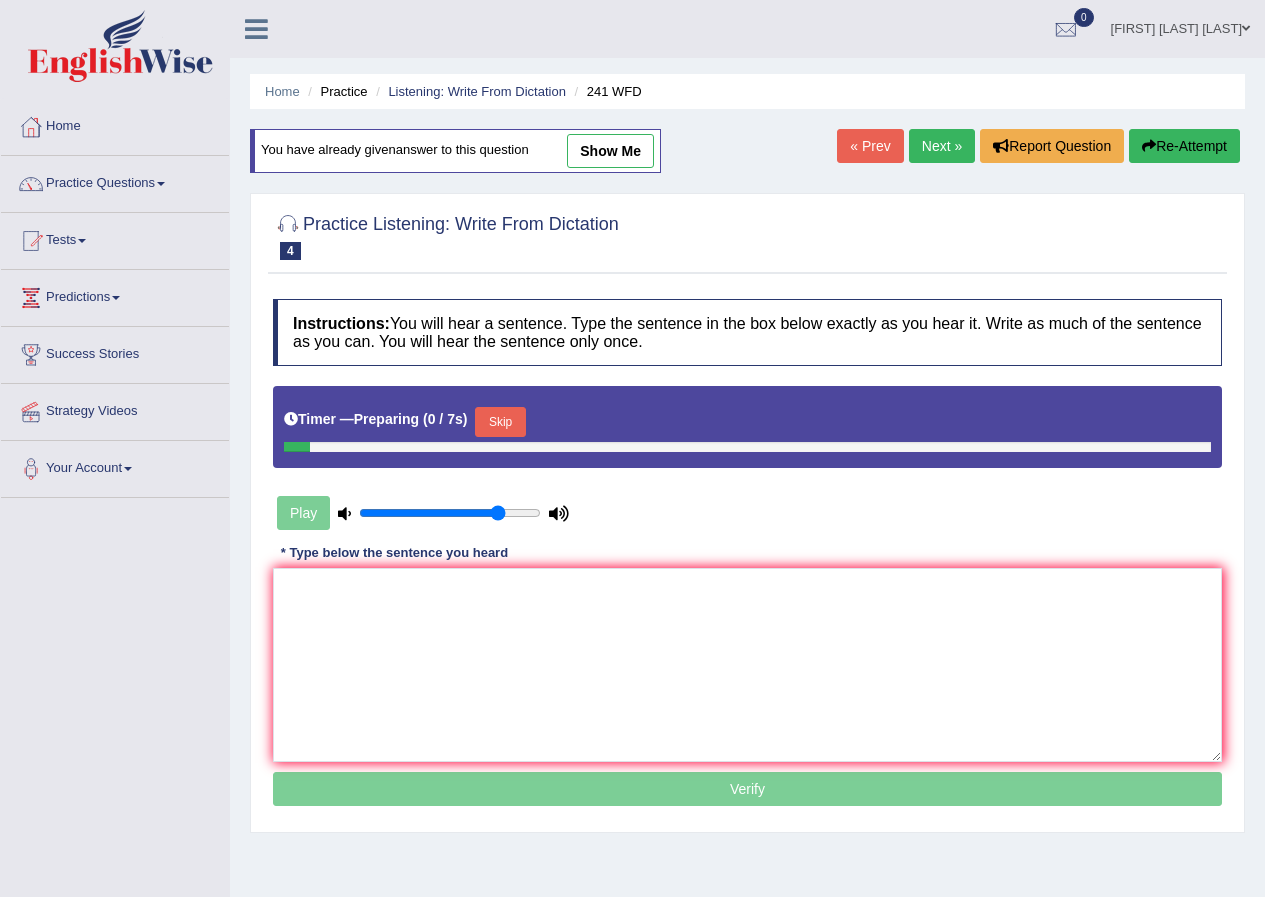 scroll, scrollTop: 0, scrollLeft: 0, axis: both 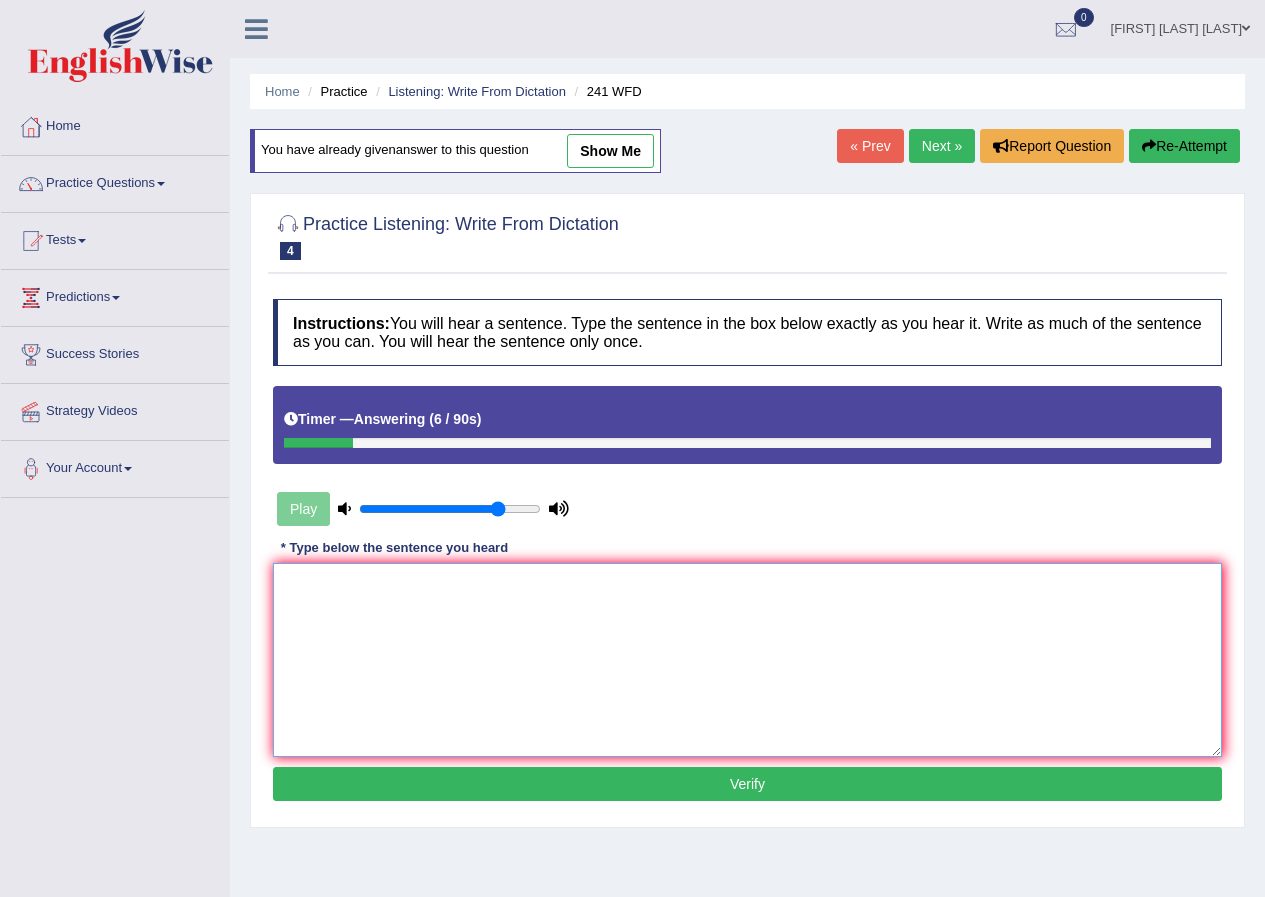 click at bounding box center [747, 660] 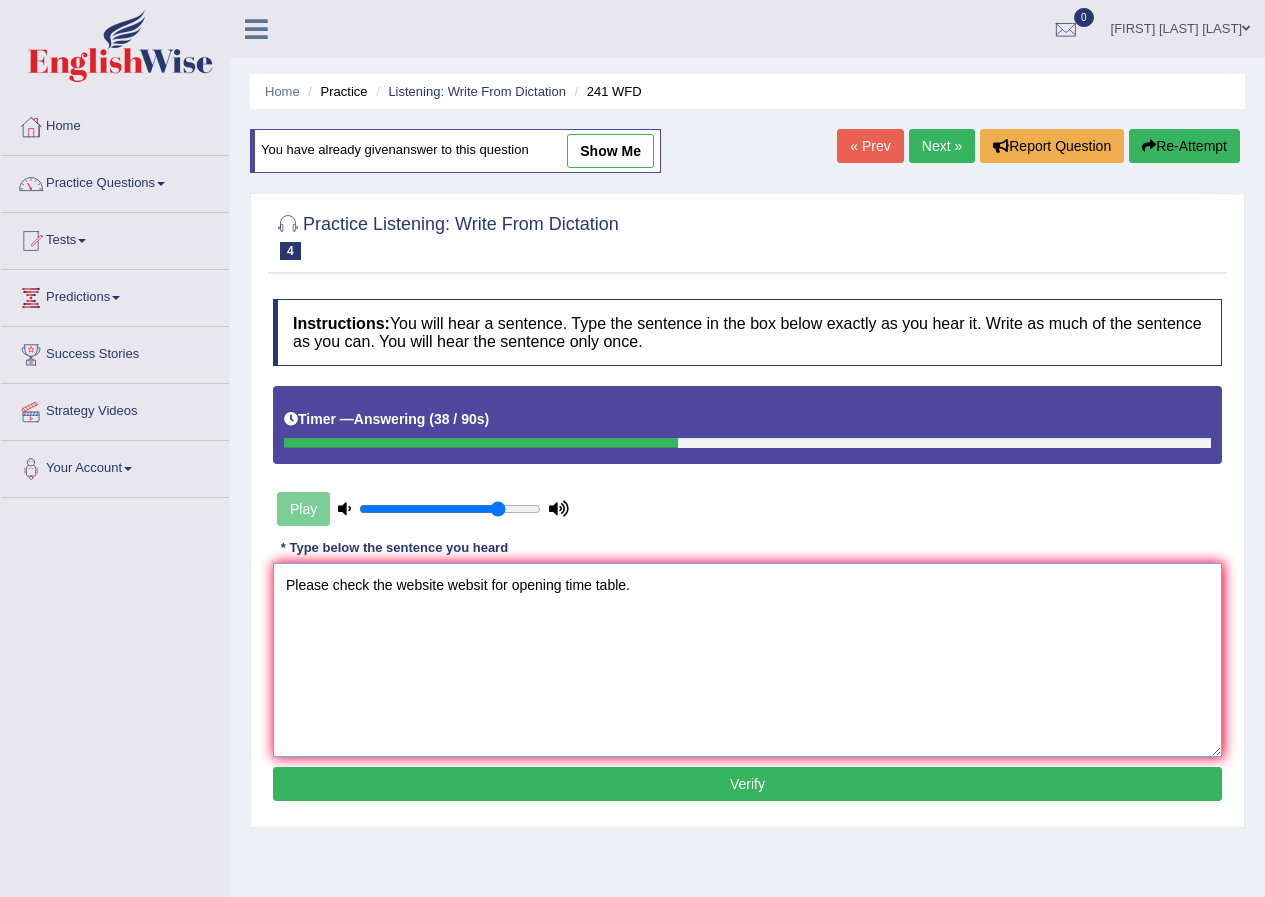 click on "Please check the website websit for opening time table." at bounding box center (747, 660) 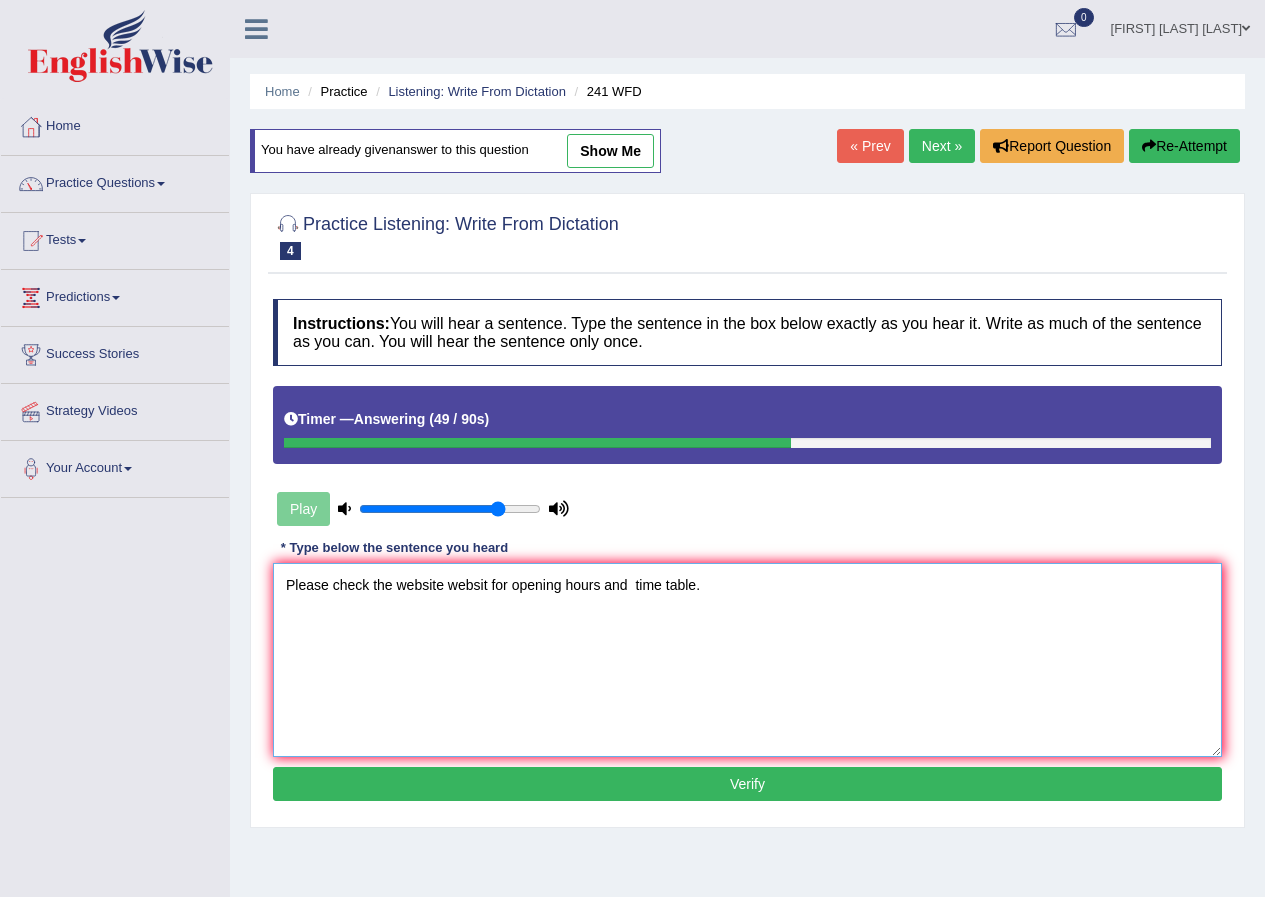 type on "Please check the website websit for opening hours and  time table." 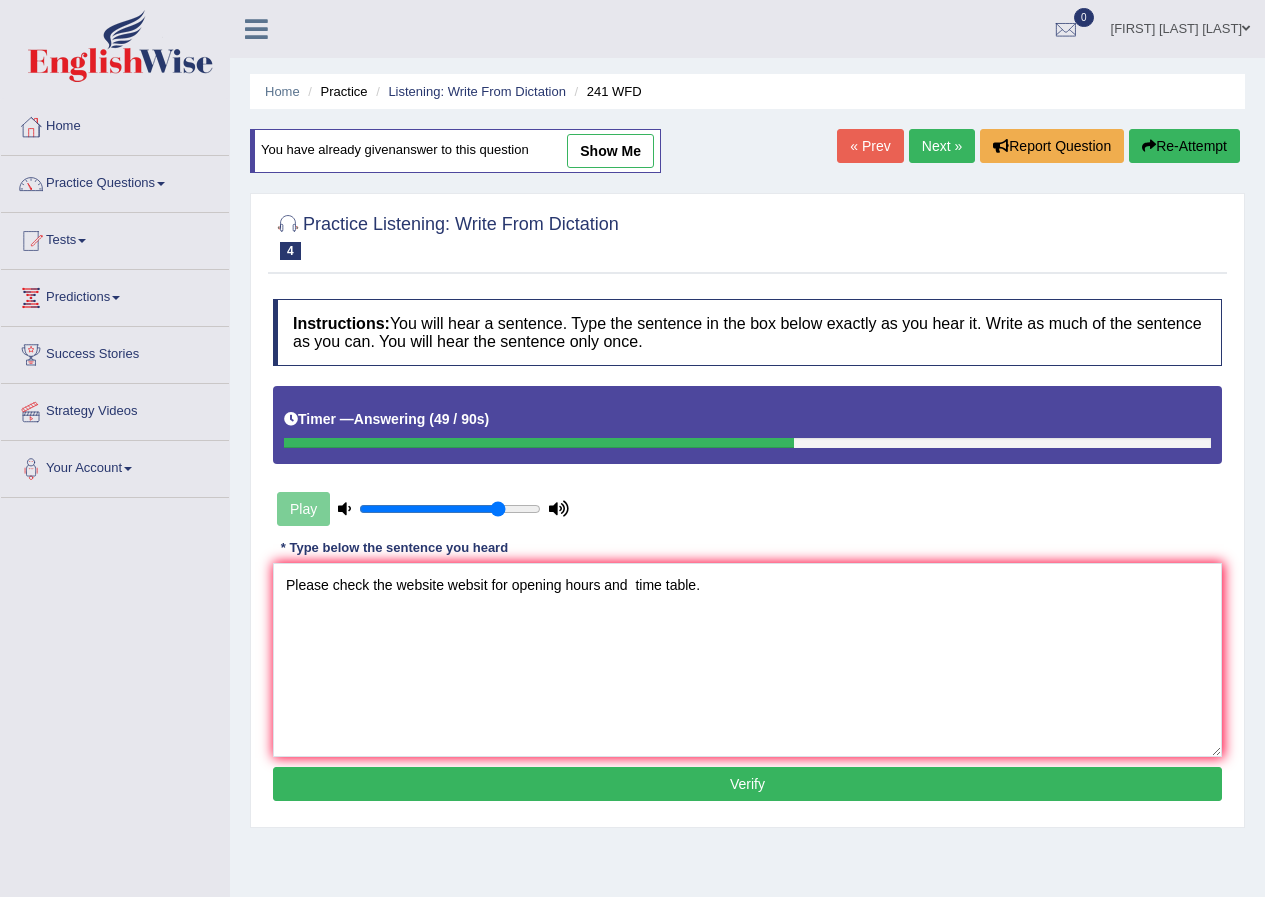 click on "Verify" at bounding box center (747, 784) 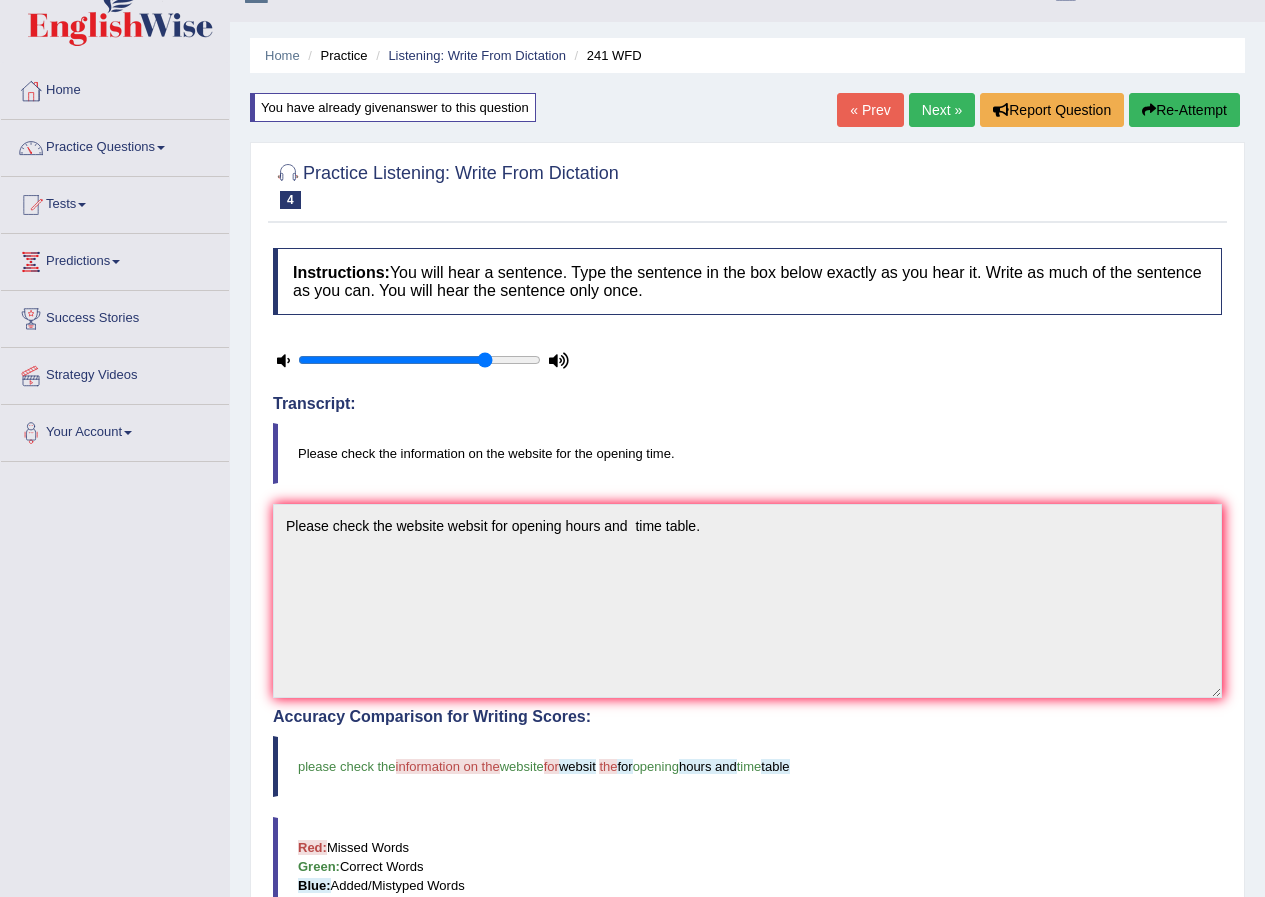 scroll, scrollTop: 0, scrollLeft: 0, axis: both 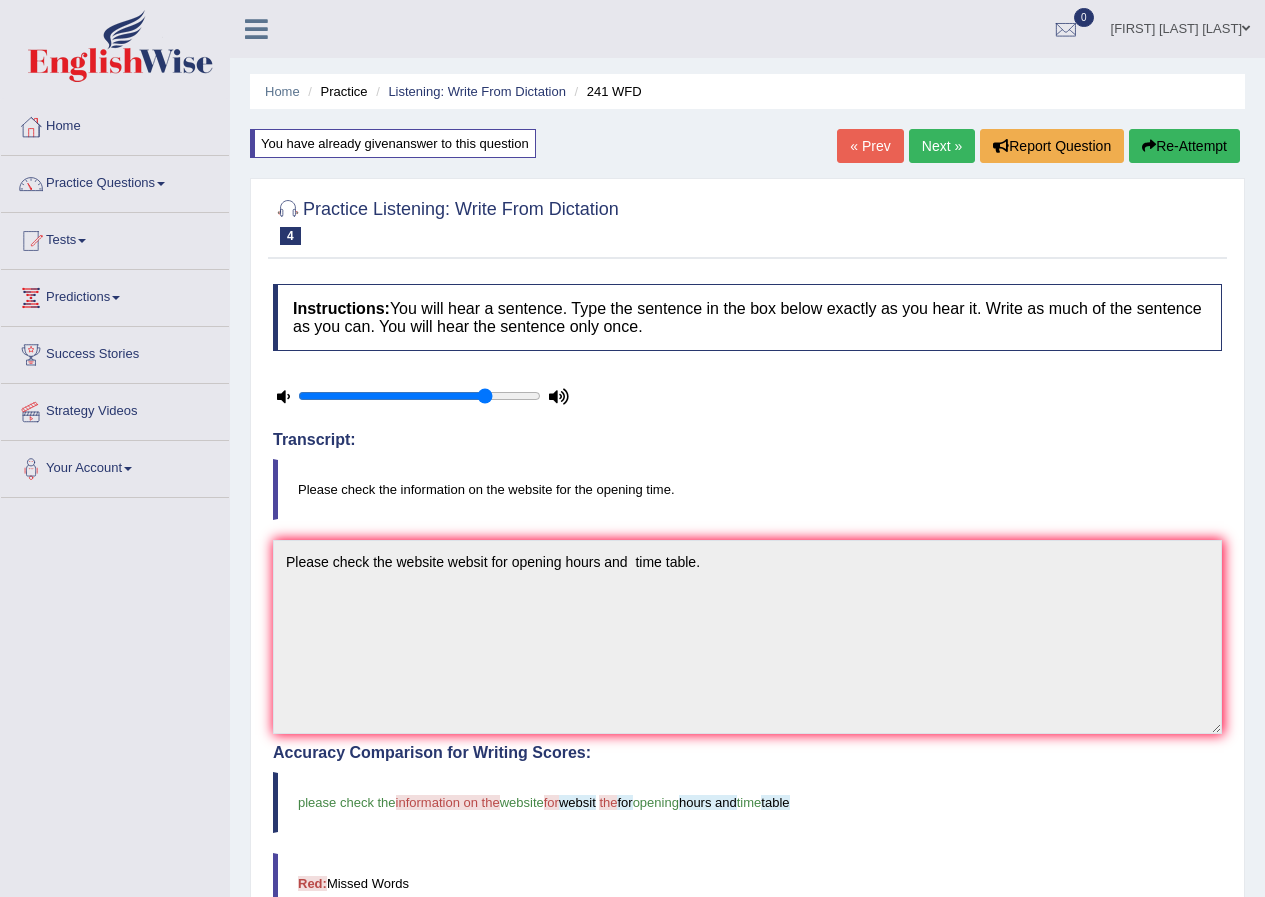 click on "Re-Attempt" at bounding box center (1184, 146) 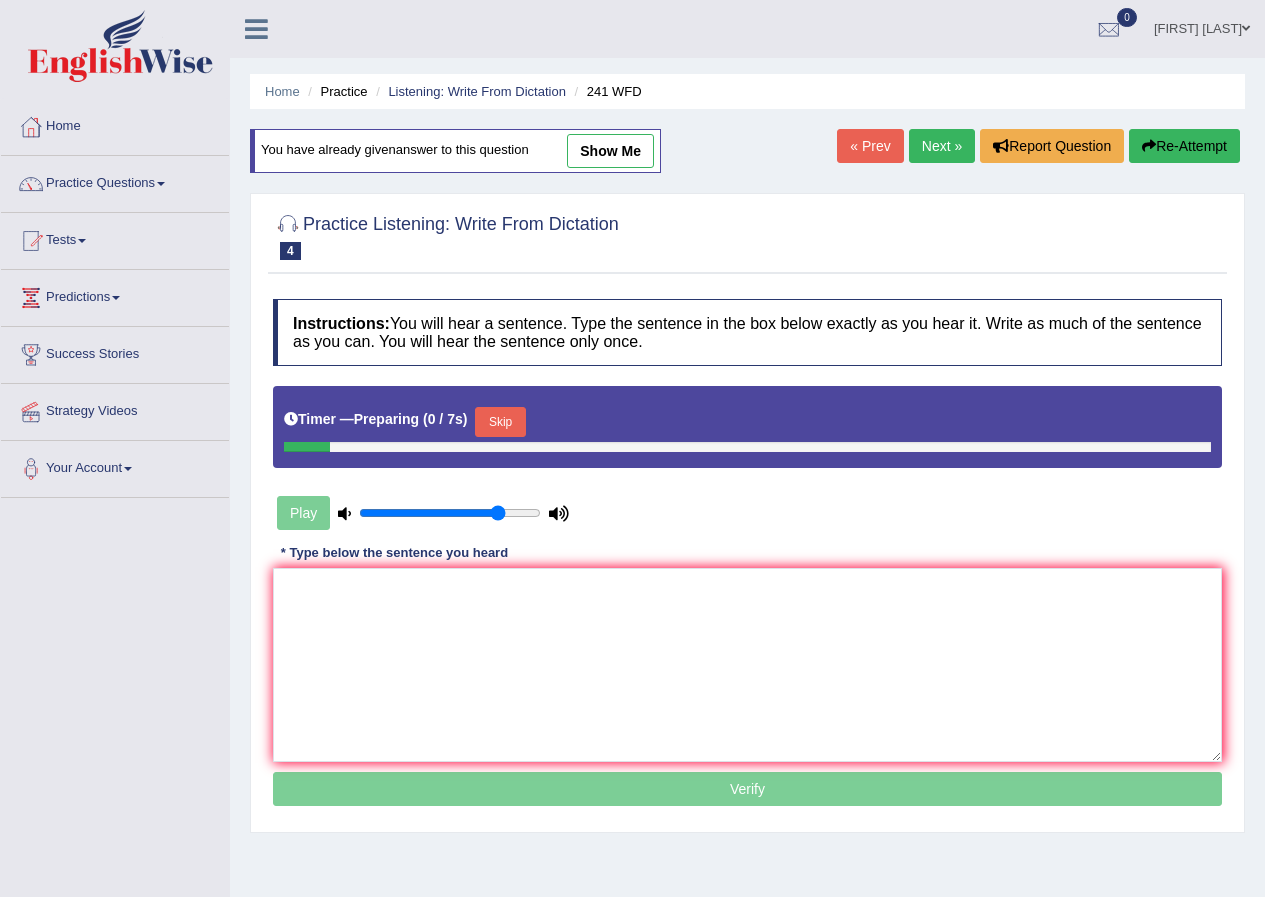 scroll, scrollTop: 0, scrollLeft: 0, axis: both 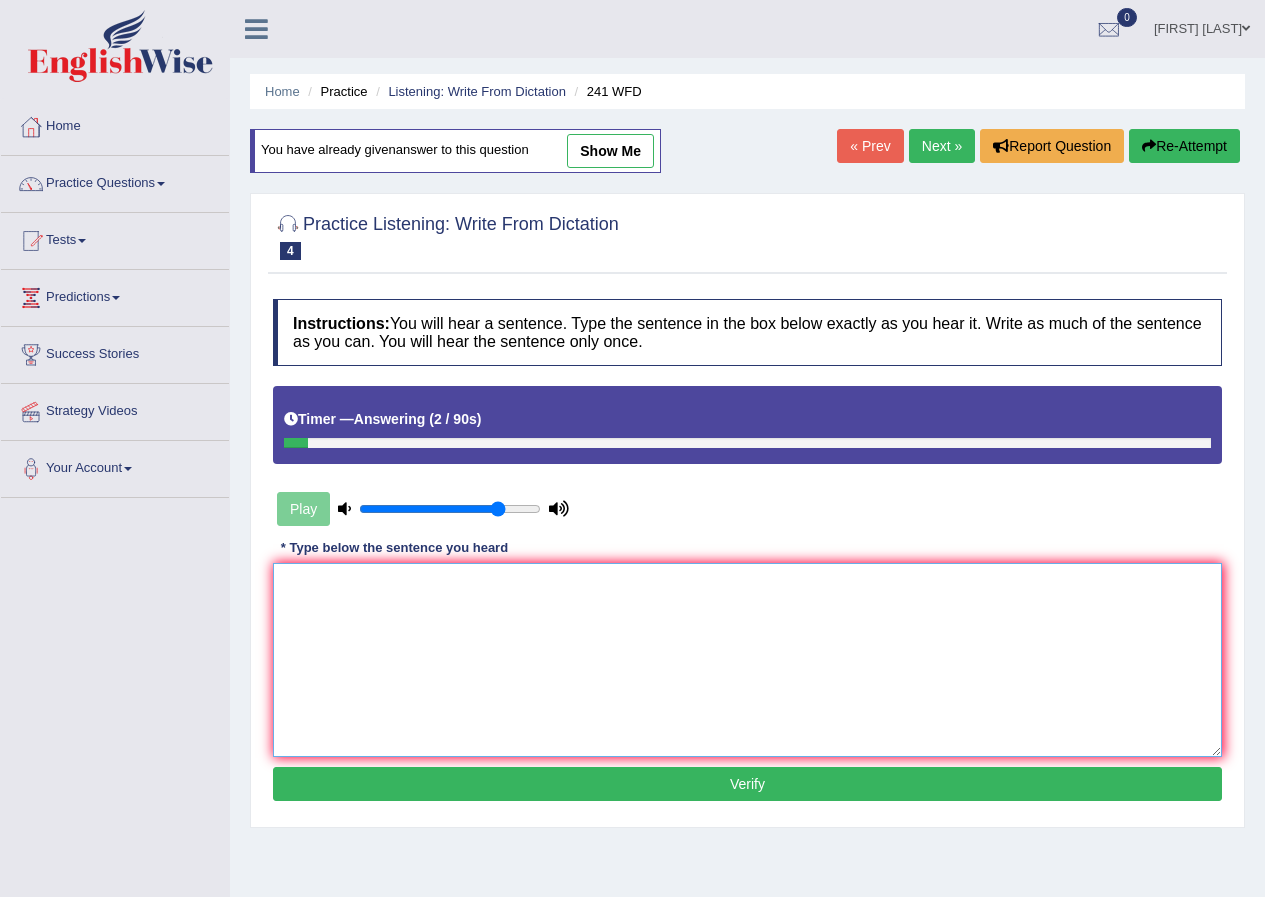 click at bounding box center [747, 660] 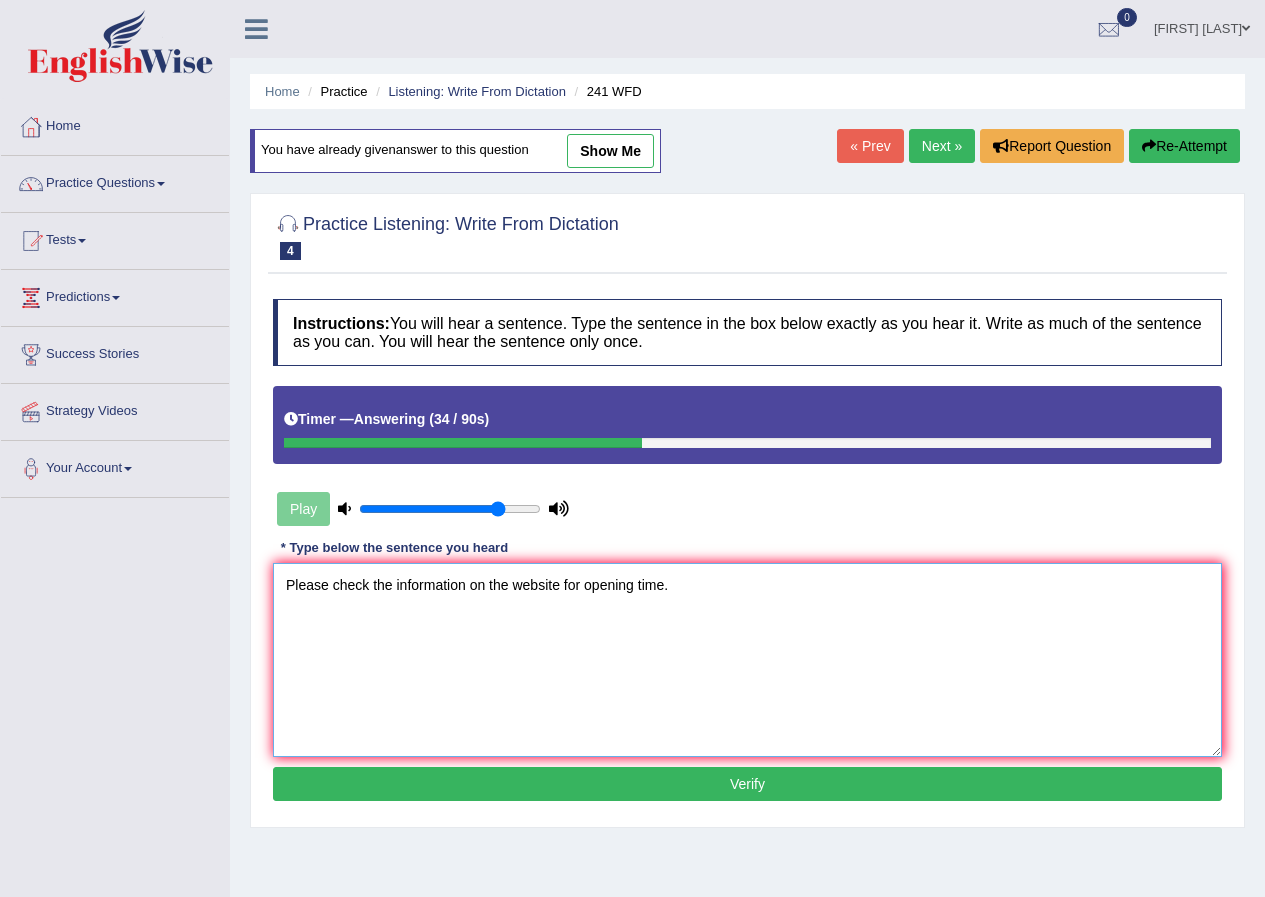 type on "Please check the information on the website for opening time." 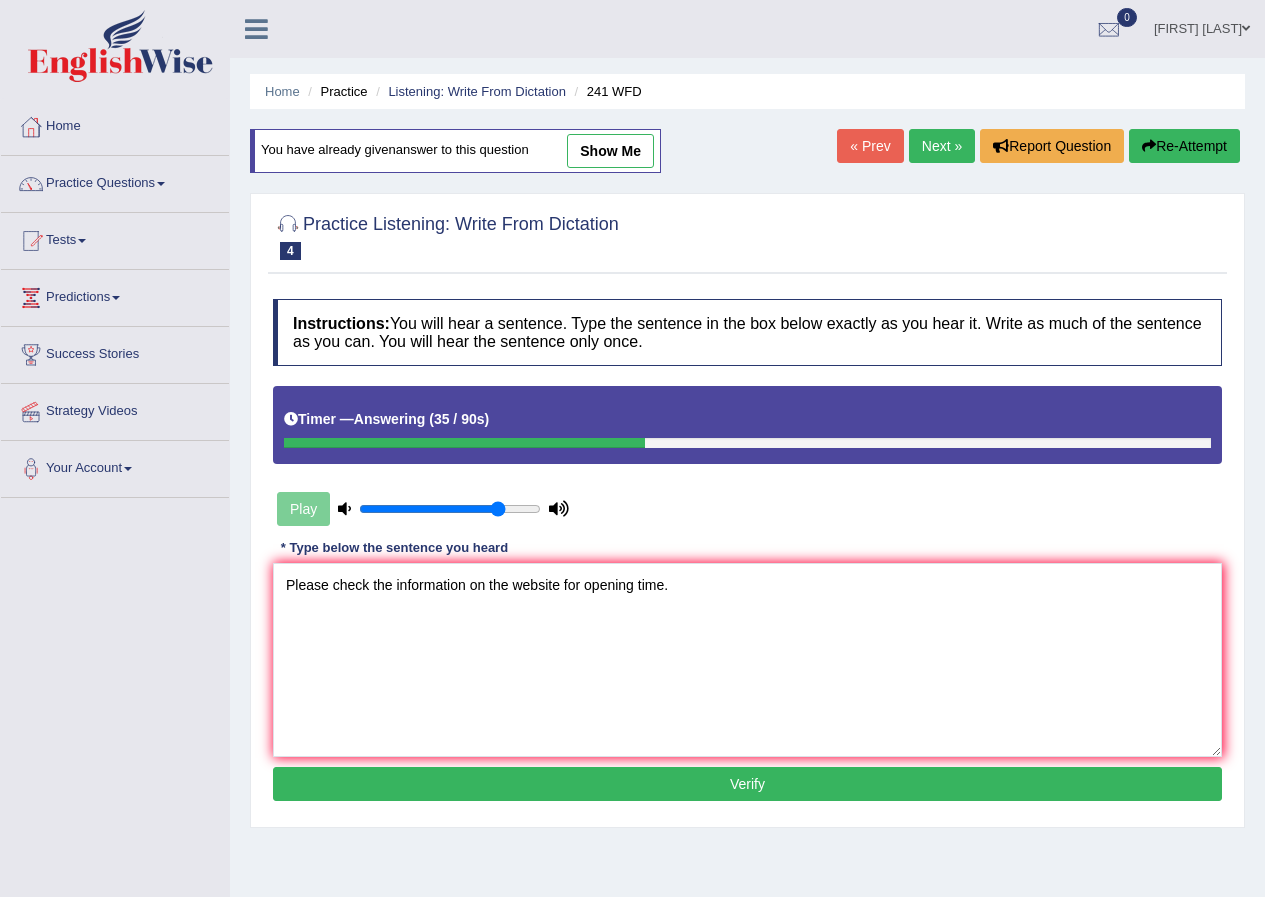 click on "Verify" at bounding box center [747, 784] 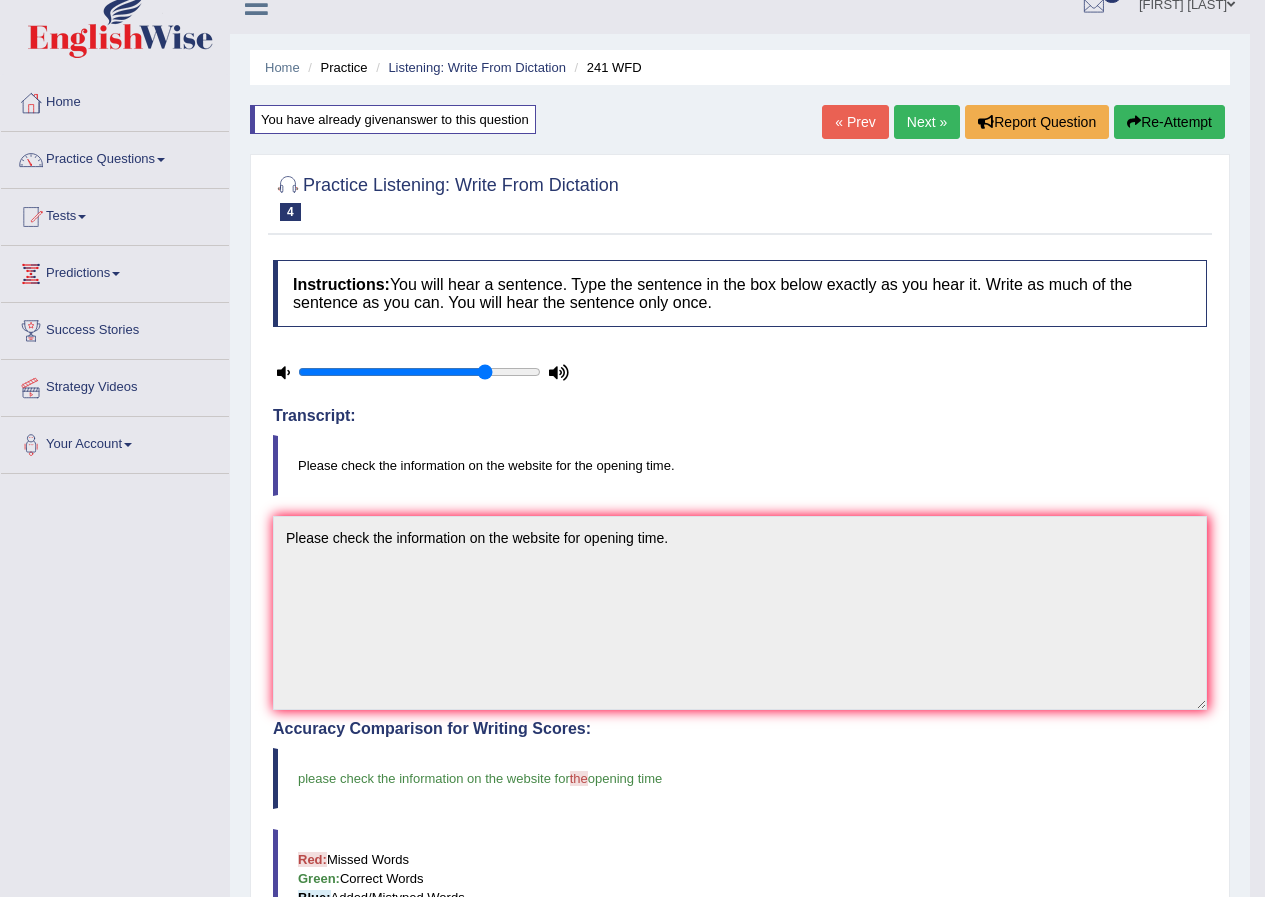 scroll, scrollTop: 0, scrollLeft: 0, axis: both 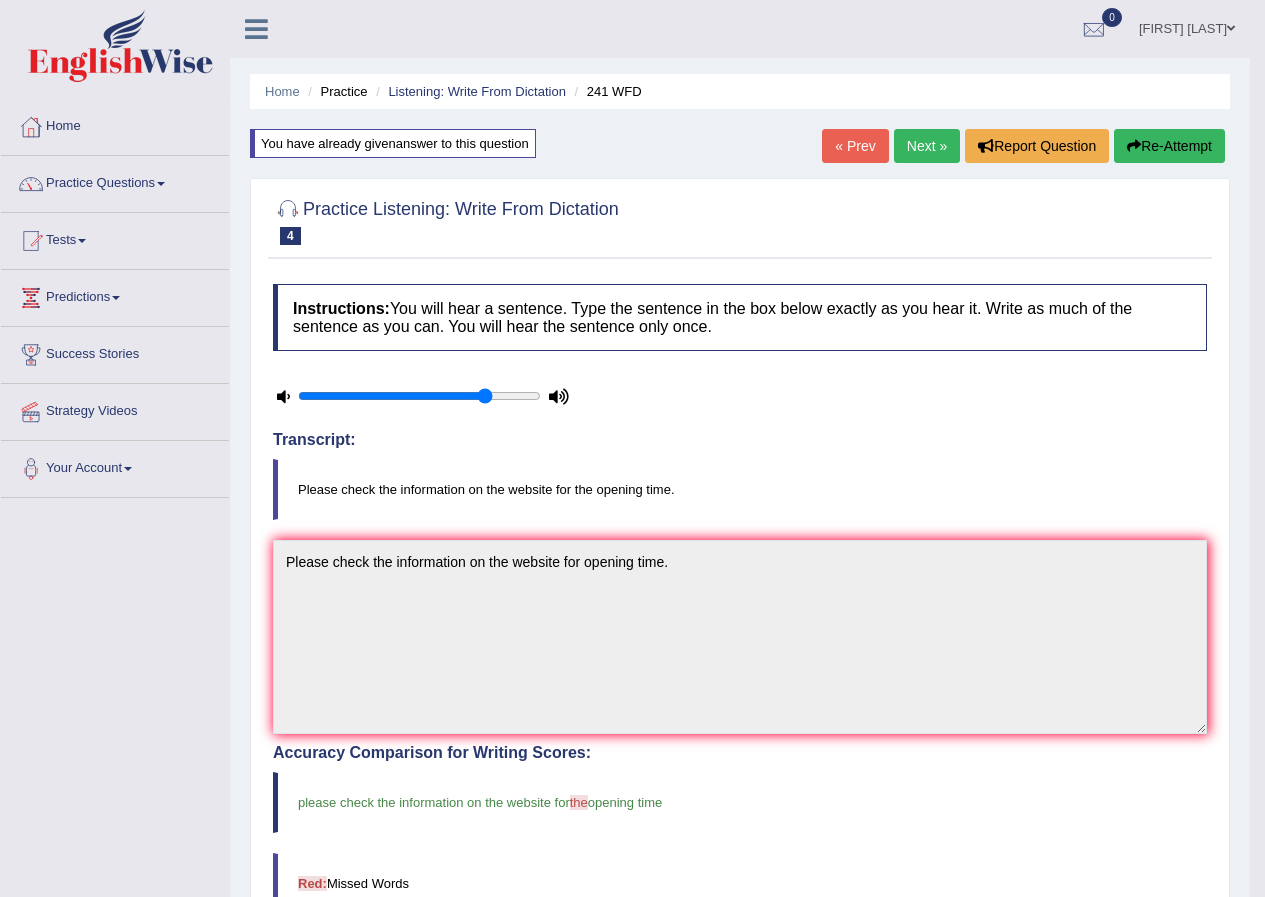 click on "Next »" at bounding box center (927, 146) 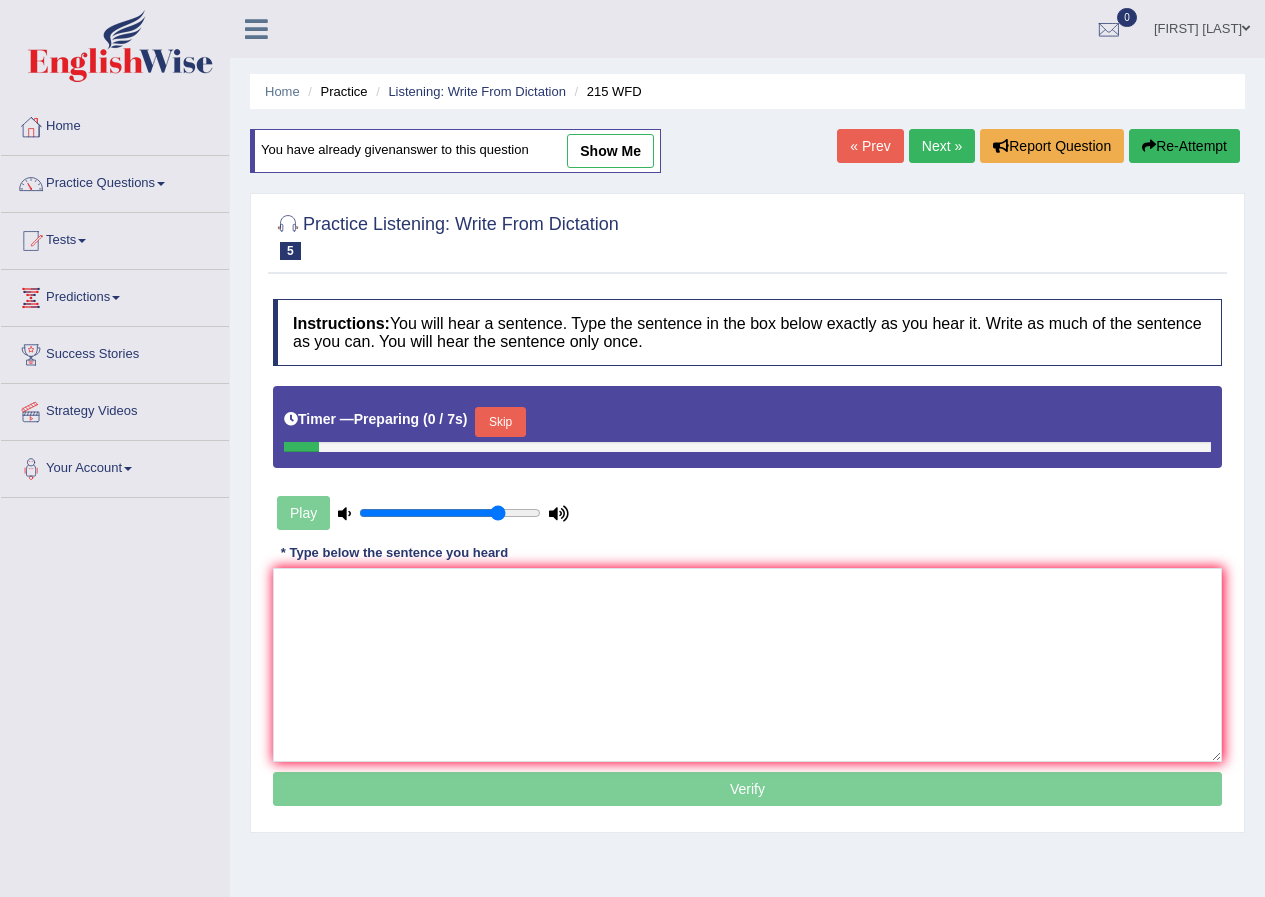 scroll, scrollTop: 0, scrollLeft: 0, axis: both 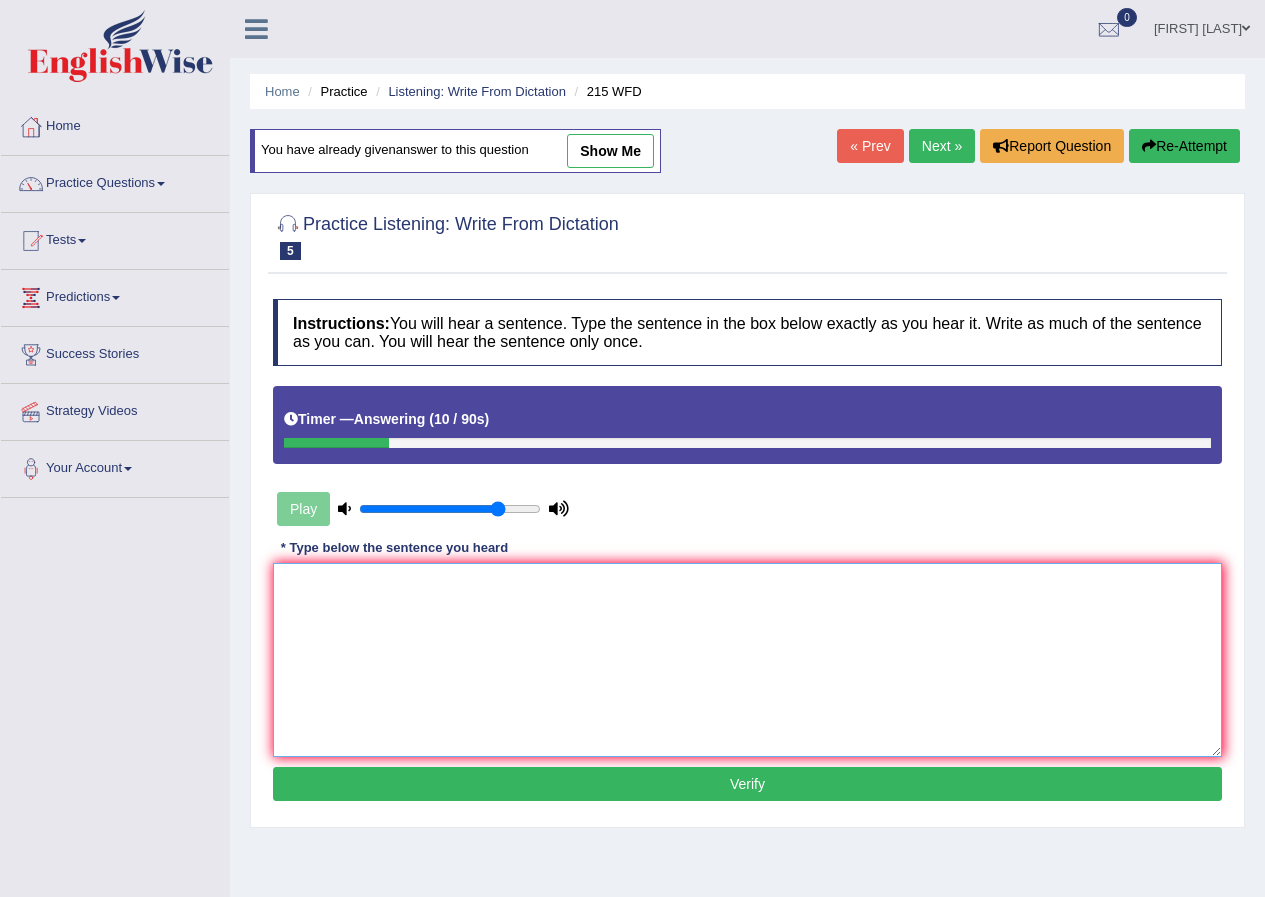 click at bounding box center [747, 660] 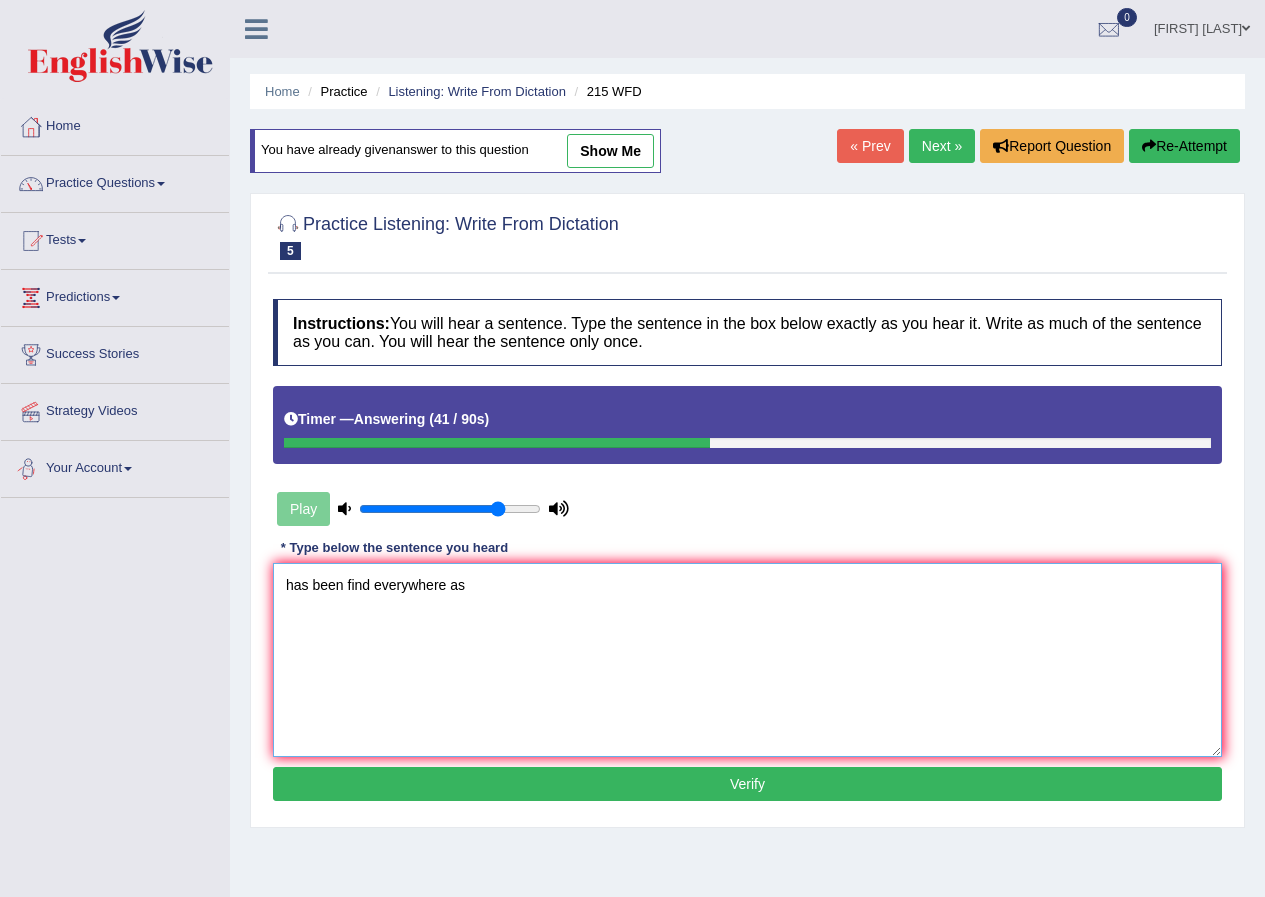 click on "has been find everywhere as" at bounding box center (747, 660) 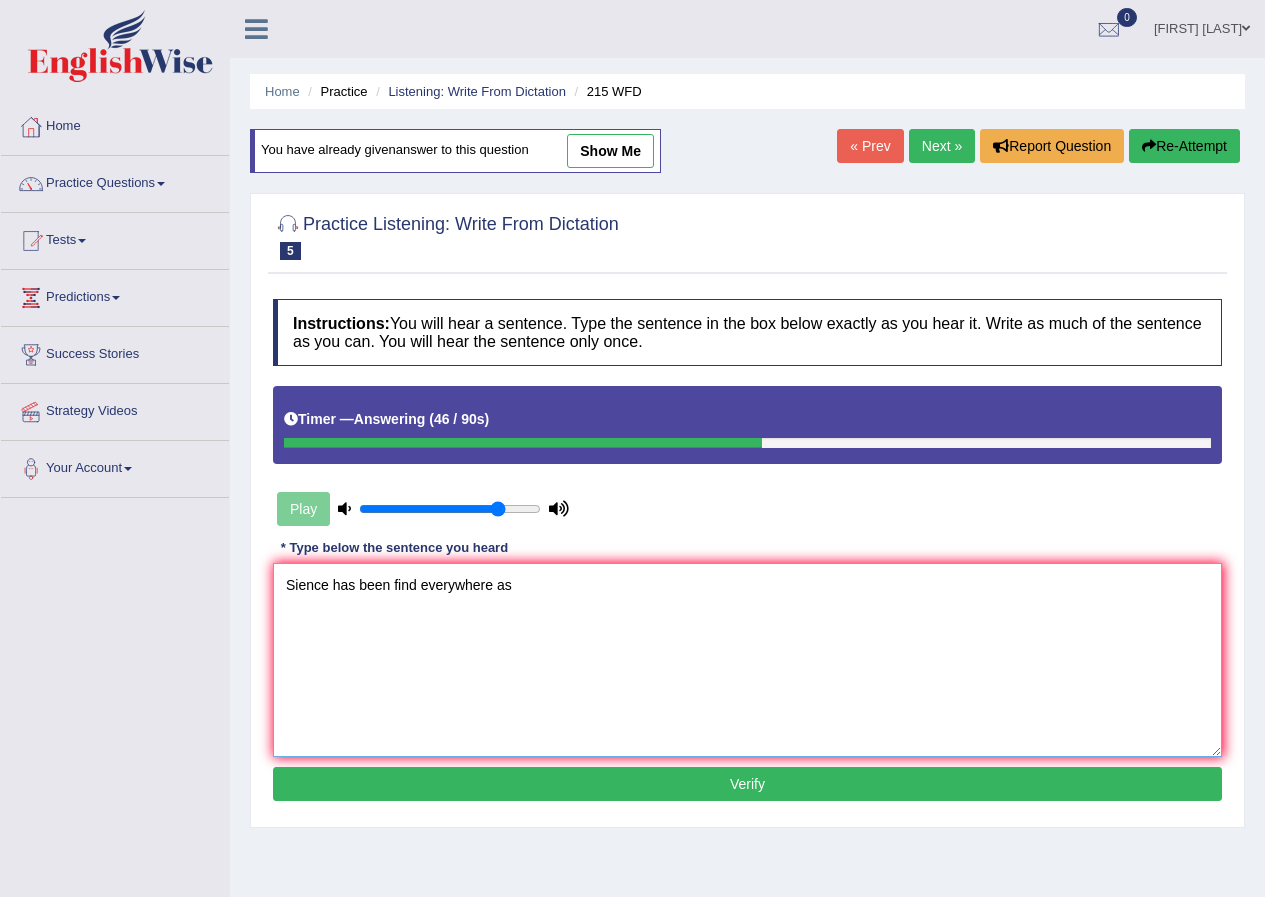 click on "Sience has been find everywhere as" at bounding box center [747, 660] 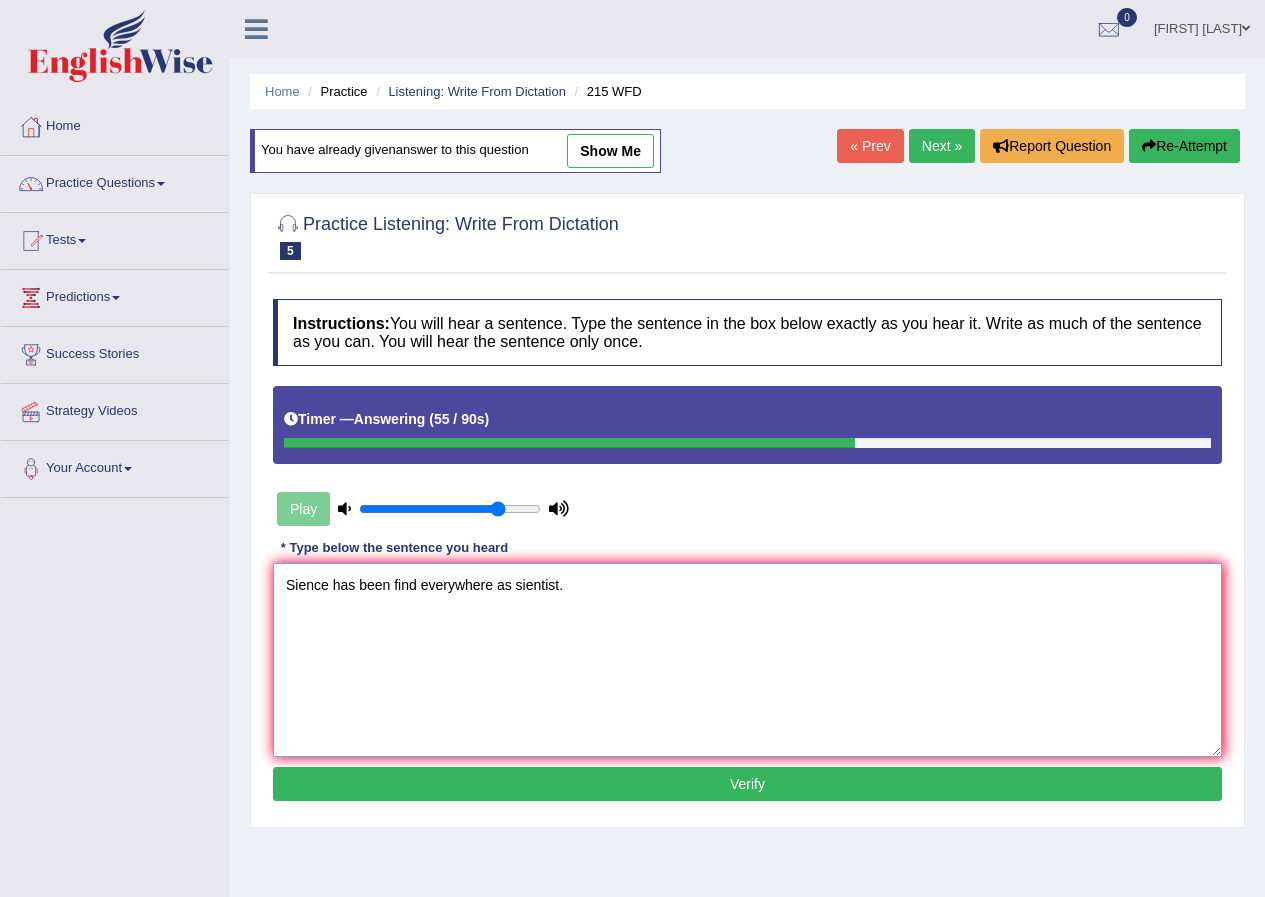 type on "Sience has been find everywhere as sientist." 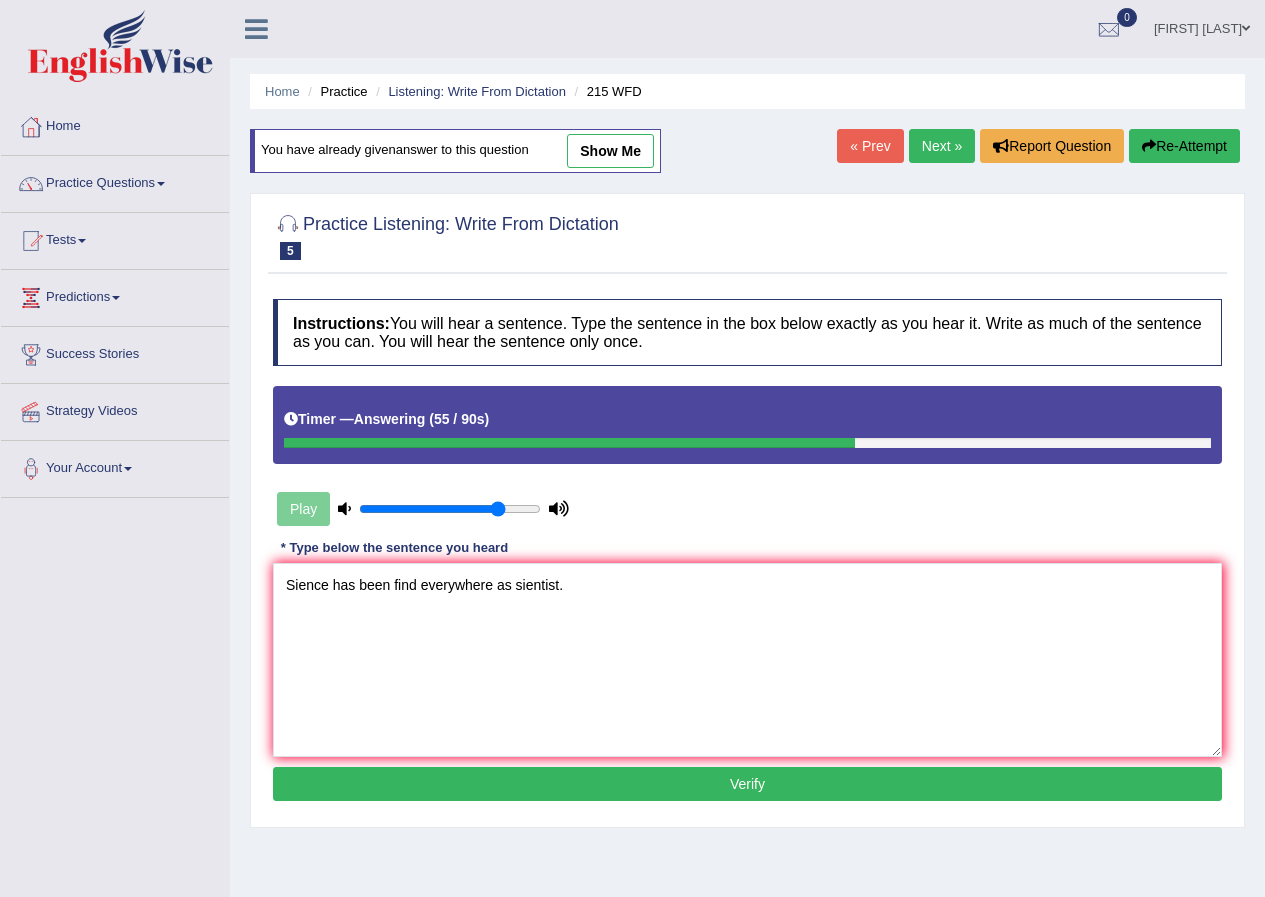 click on "Instructions:  You will hear a sentence. Type the sentence in the box below exactly as you hear it. Write as much of the sentence as you can. You will hear the sentence only once.
Timer —  Answering   ( 55 / 90s ) Play Transcript: Science is found everywhere in society today. * Type below the sentence you heard Sience has been find everywhere as sientist. Accuracy Comparison for Writing Scores:
Red:  Missed Words
Green:  Correct Words
Blue:  Added/Mistyped Words
Accuracy:   Punctuation at the end  You wrote first capital letter A.I. Engine Result:  Processing... Verify" at bounding box center (747, 553) 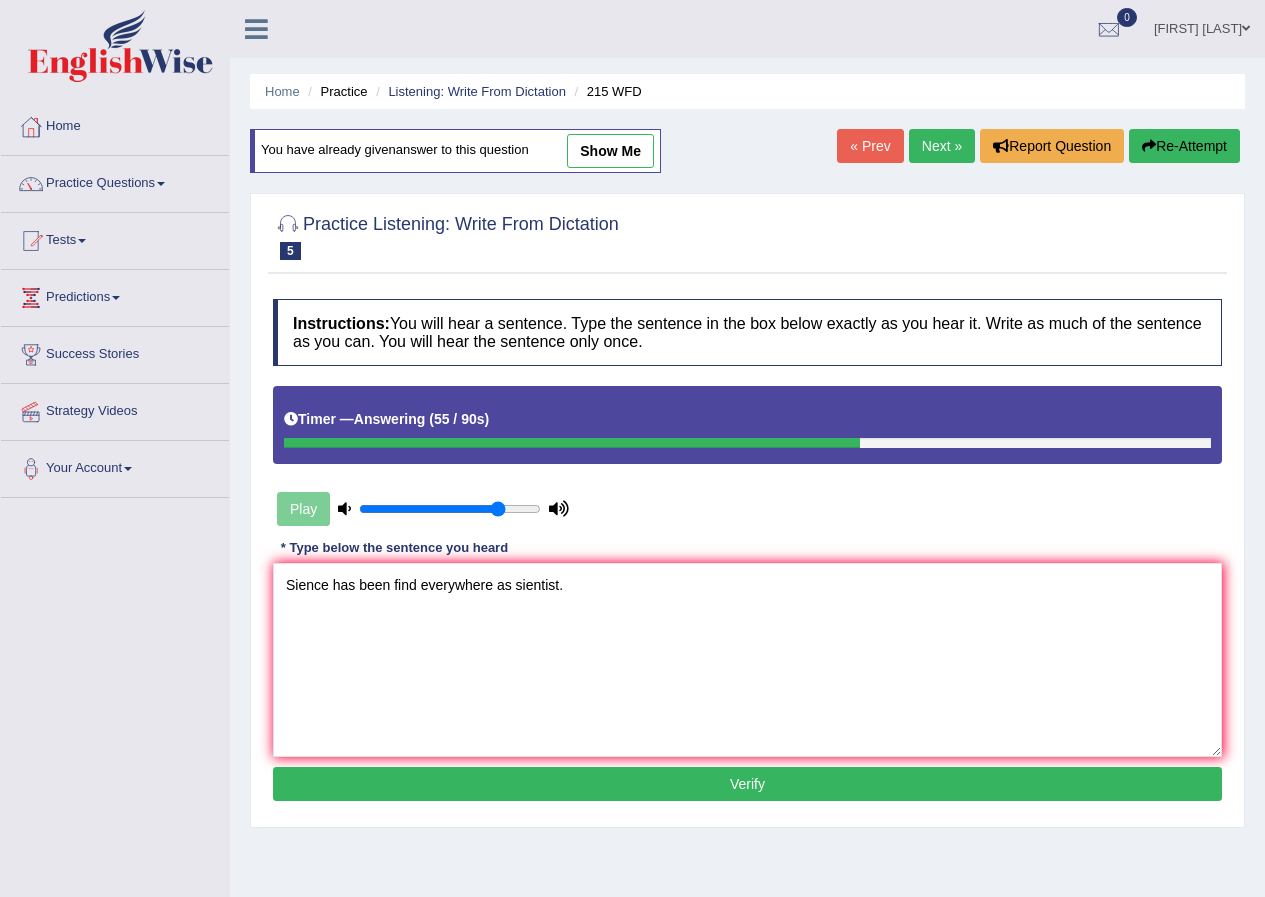 click on "Verify" at bounding box center [747, 784] 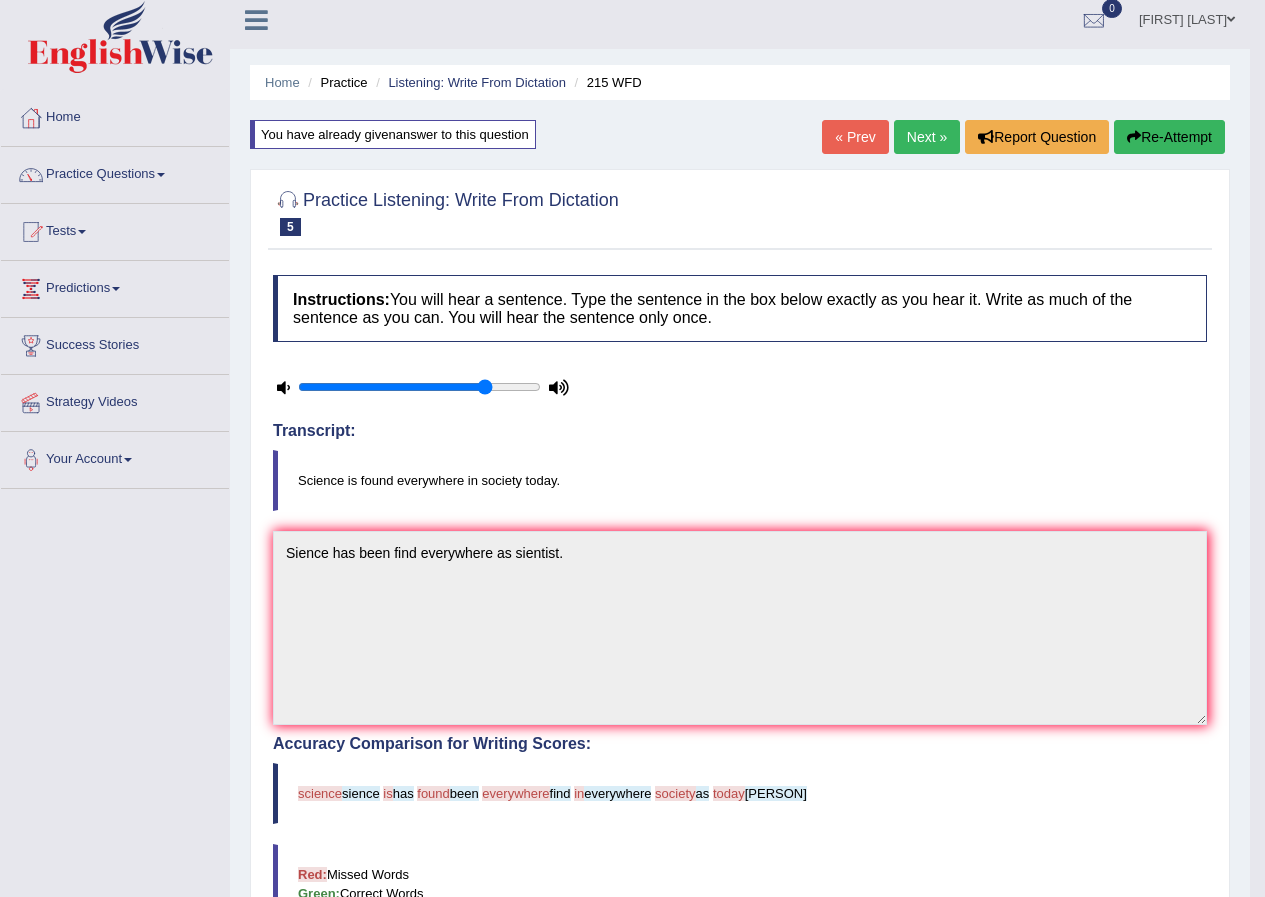scroll, scrollTop: 0, scrollLeft: 0, axis: both 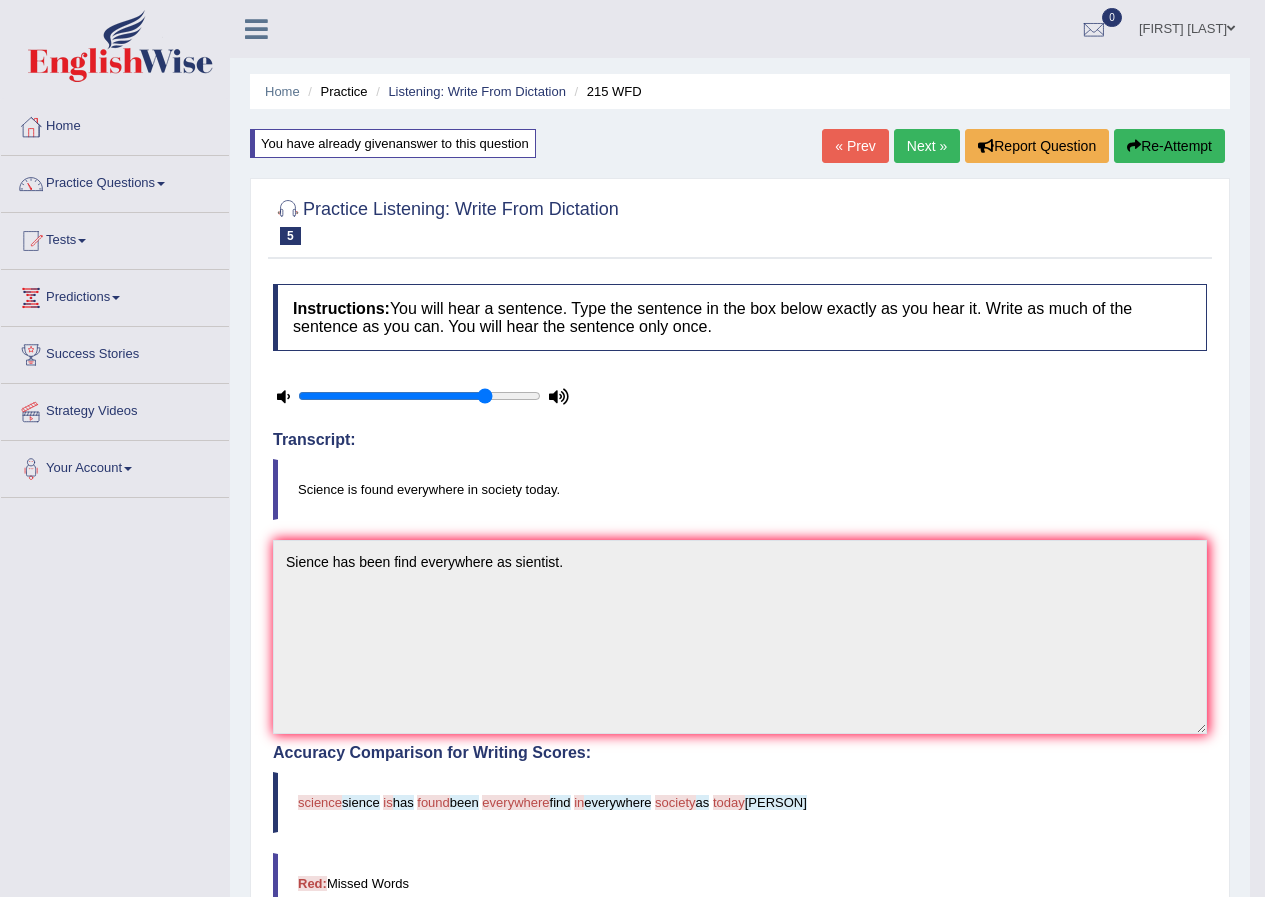 click at bounding box center (1134, 146) 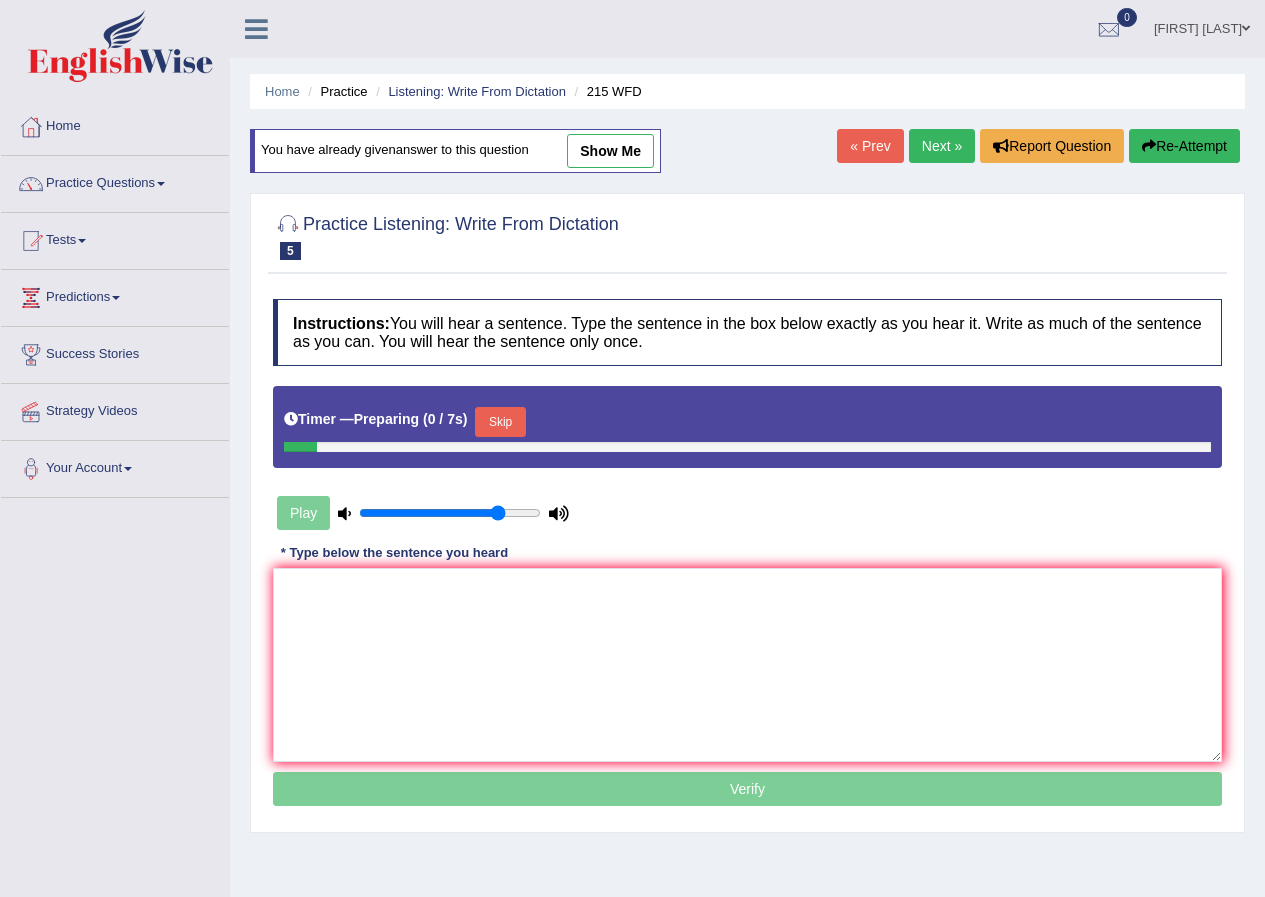 click at bounding box center (747, 665) 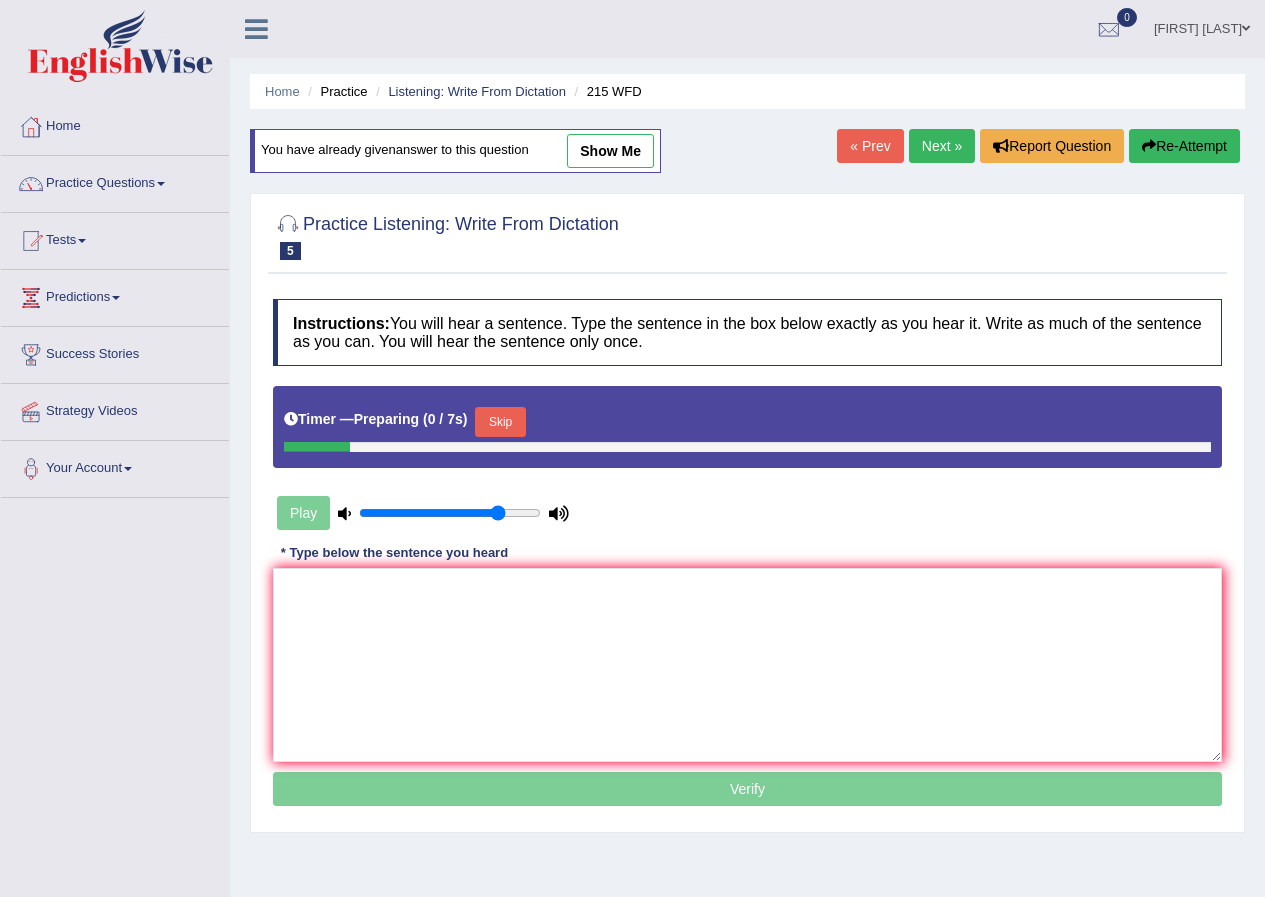 scroll, scrollTop: 0, scrollLeft: 0, axis: both 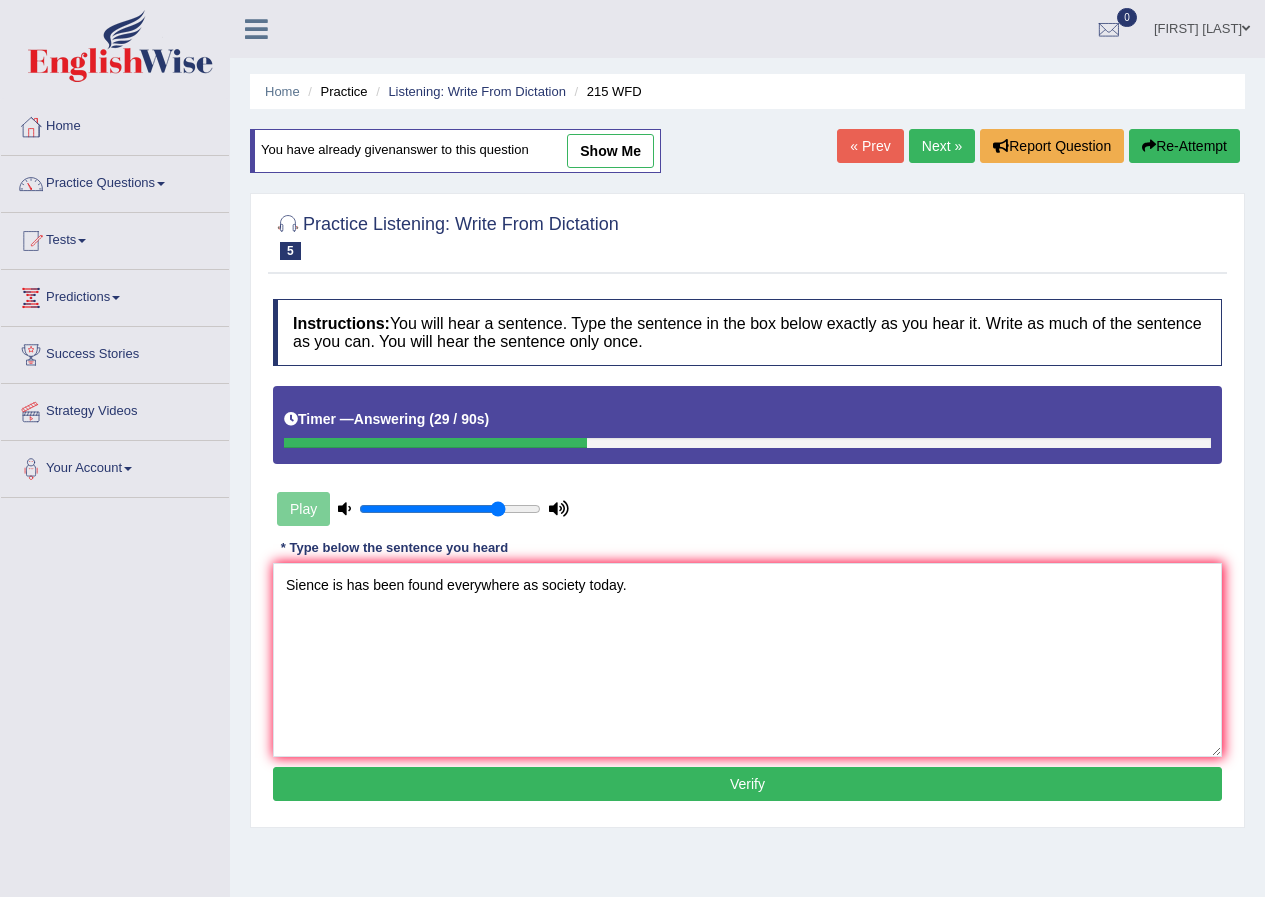 type on "Sience is has been found everywhere as society today." 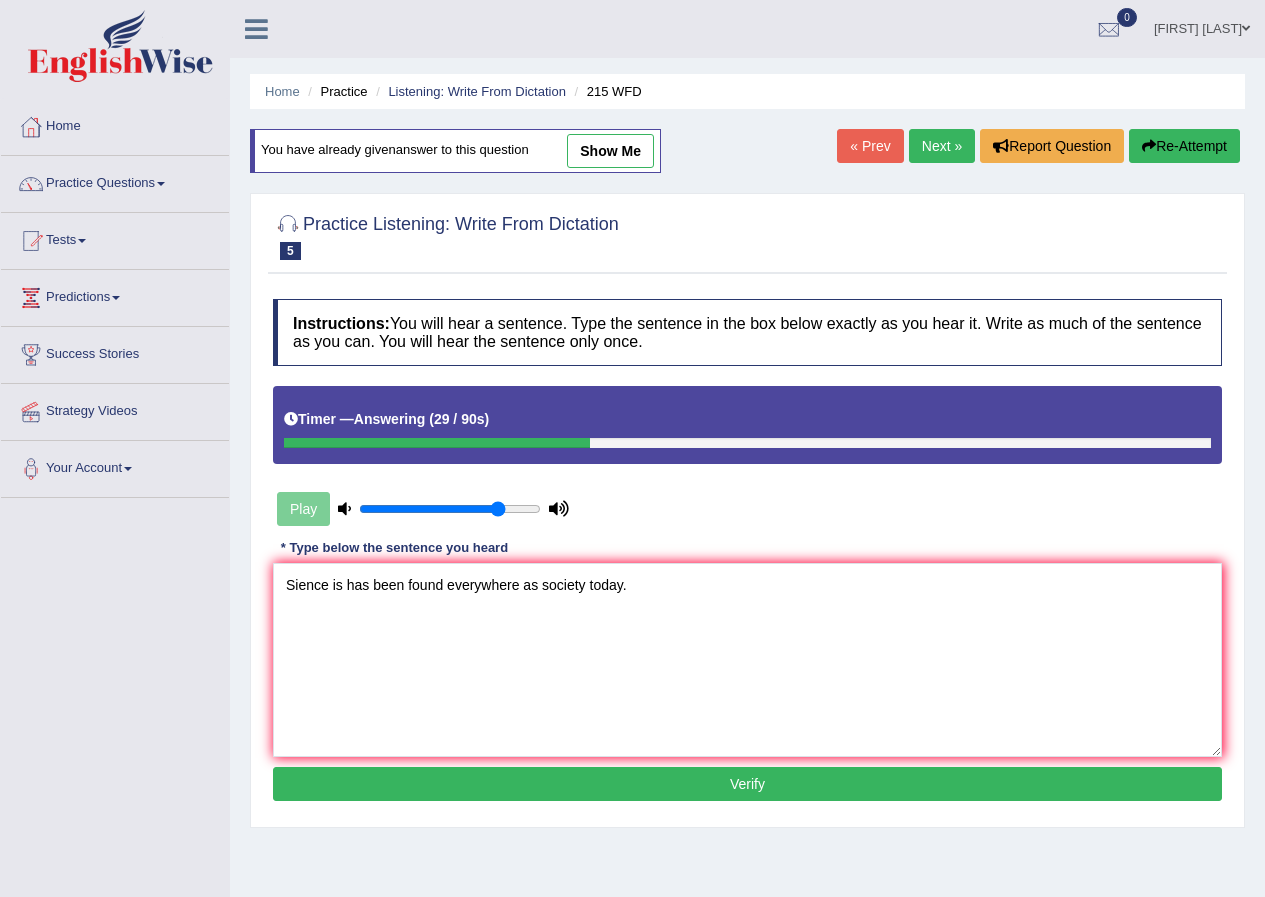 click on "Verify" at bounding box center (747, 784) 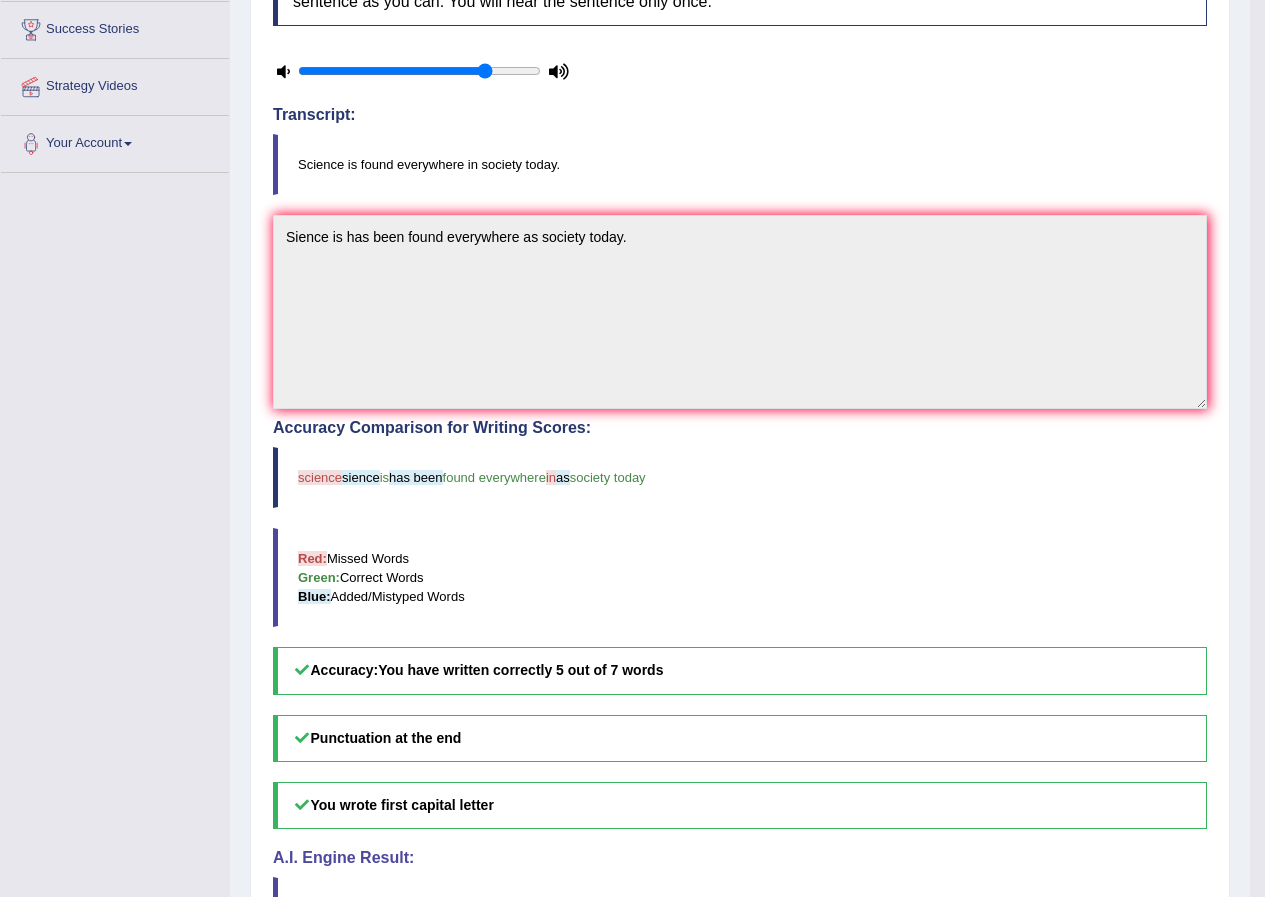 scroll, scrollTop: 0, scrollLeft: 0, axis: both 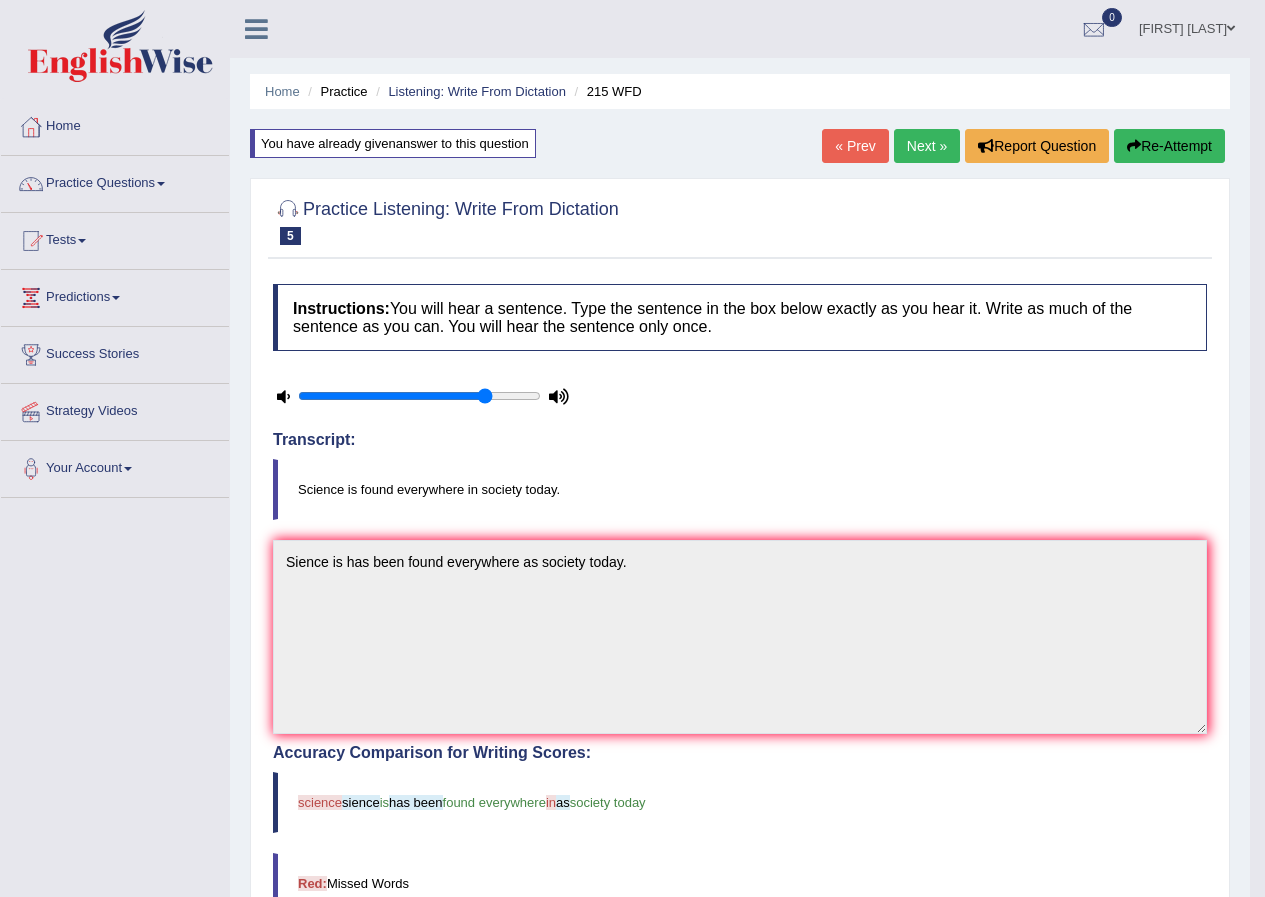 click on "Next »" at bounding box center (927, 146) 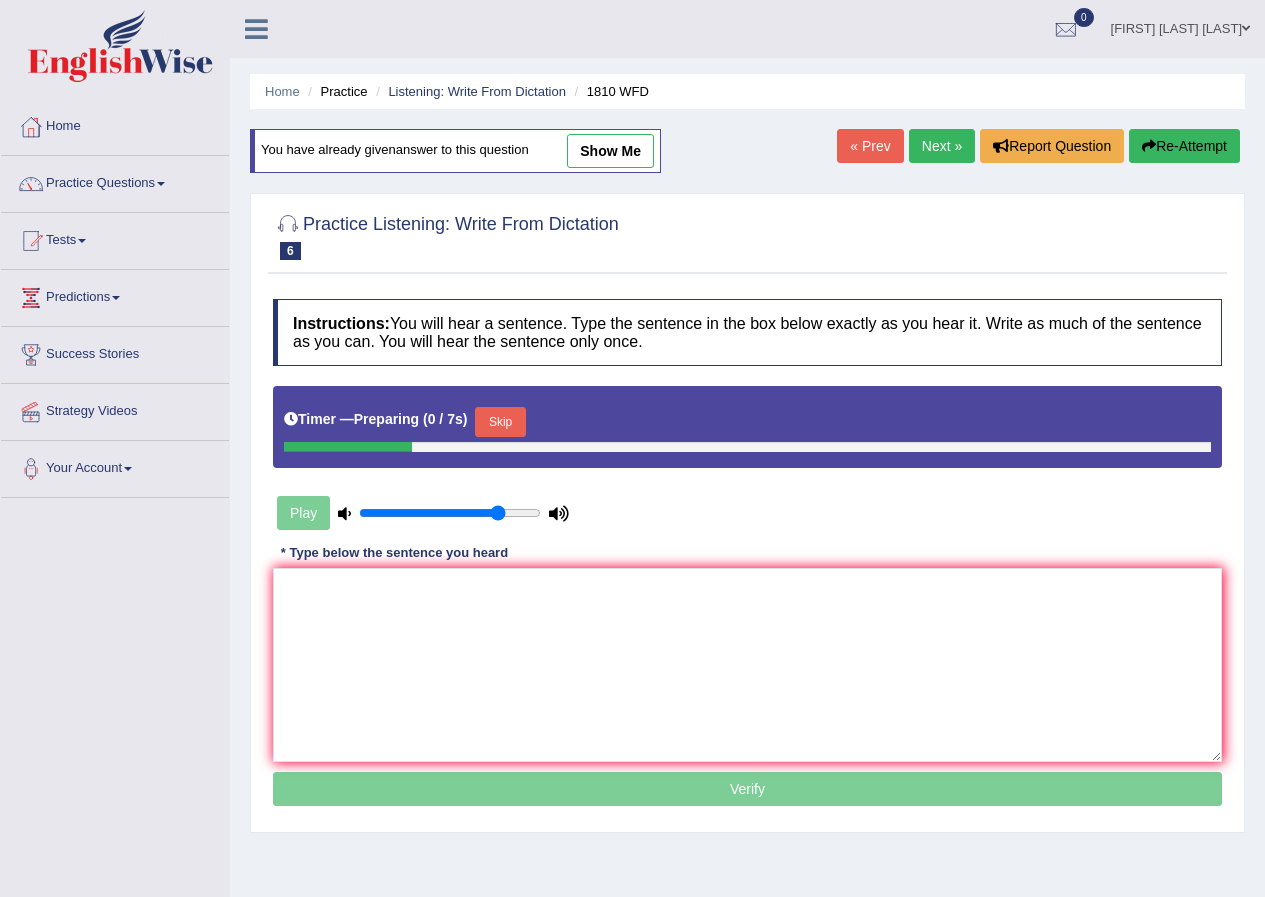 scroll, scrollTop: 153, scrollLeft: 0, axis: vertical 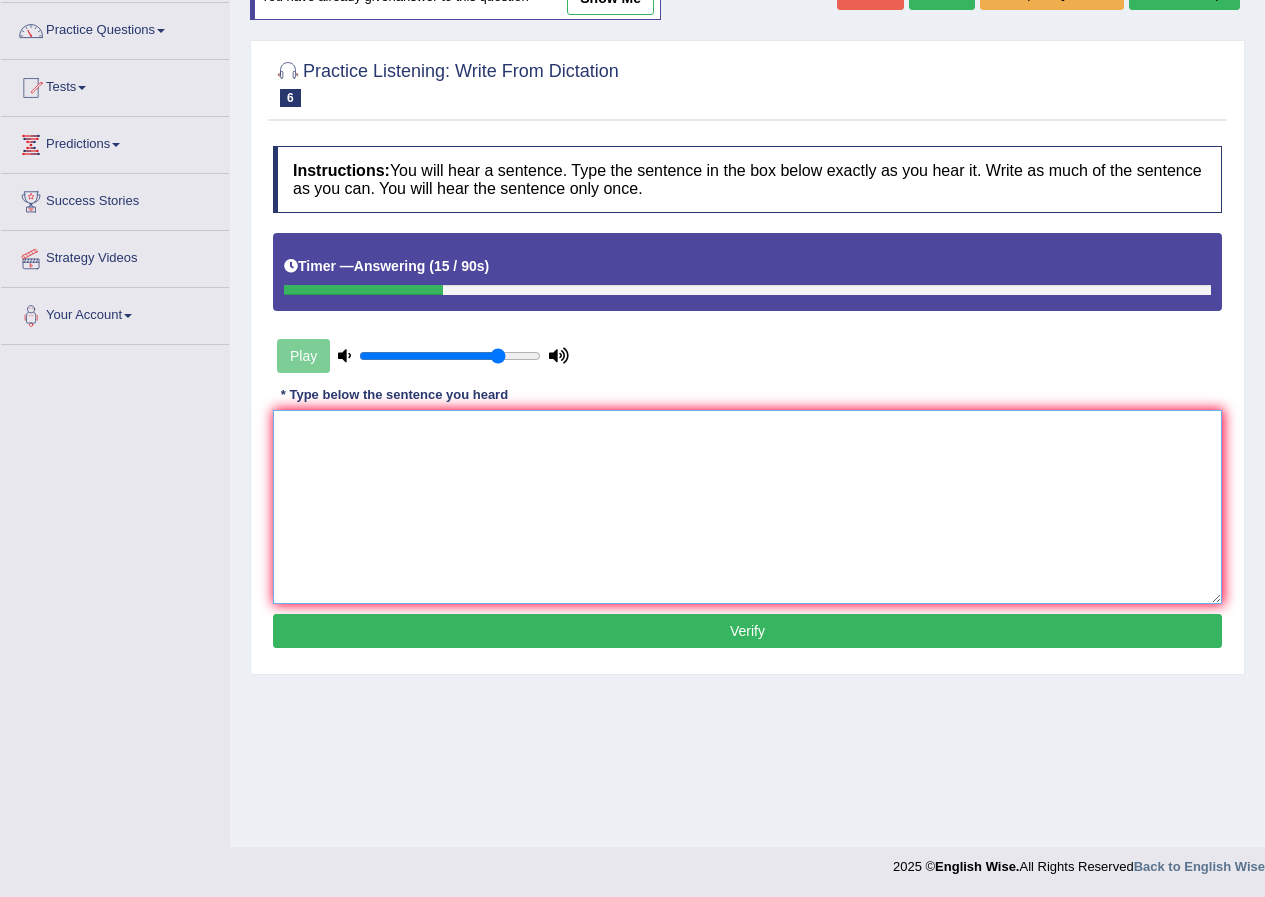 click at bounding box center (747, 507) 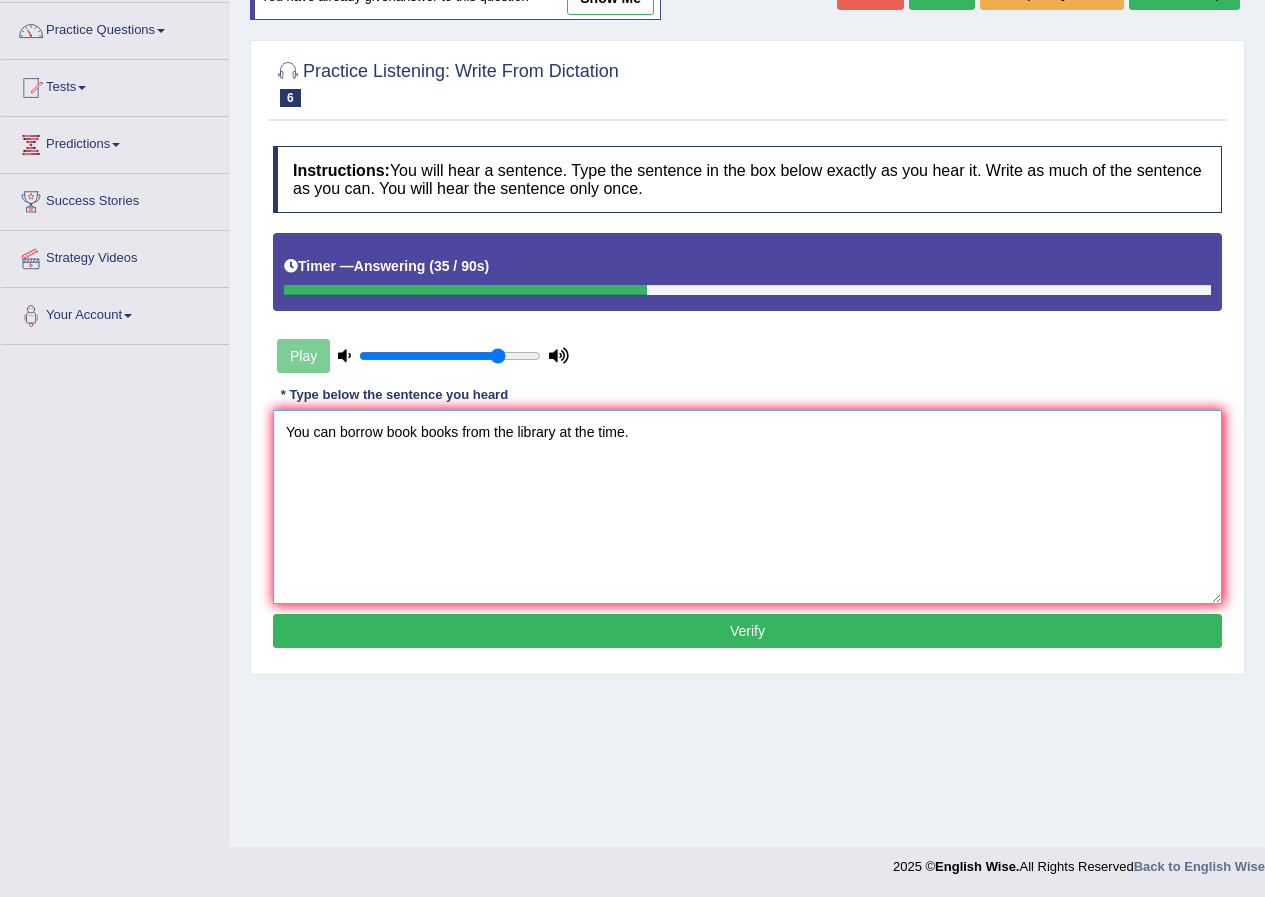 type on "You can borrow book books from the library at the time." 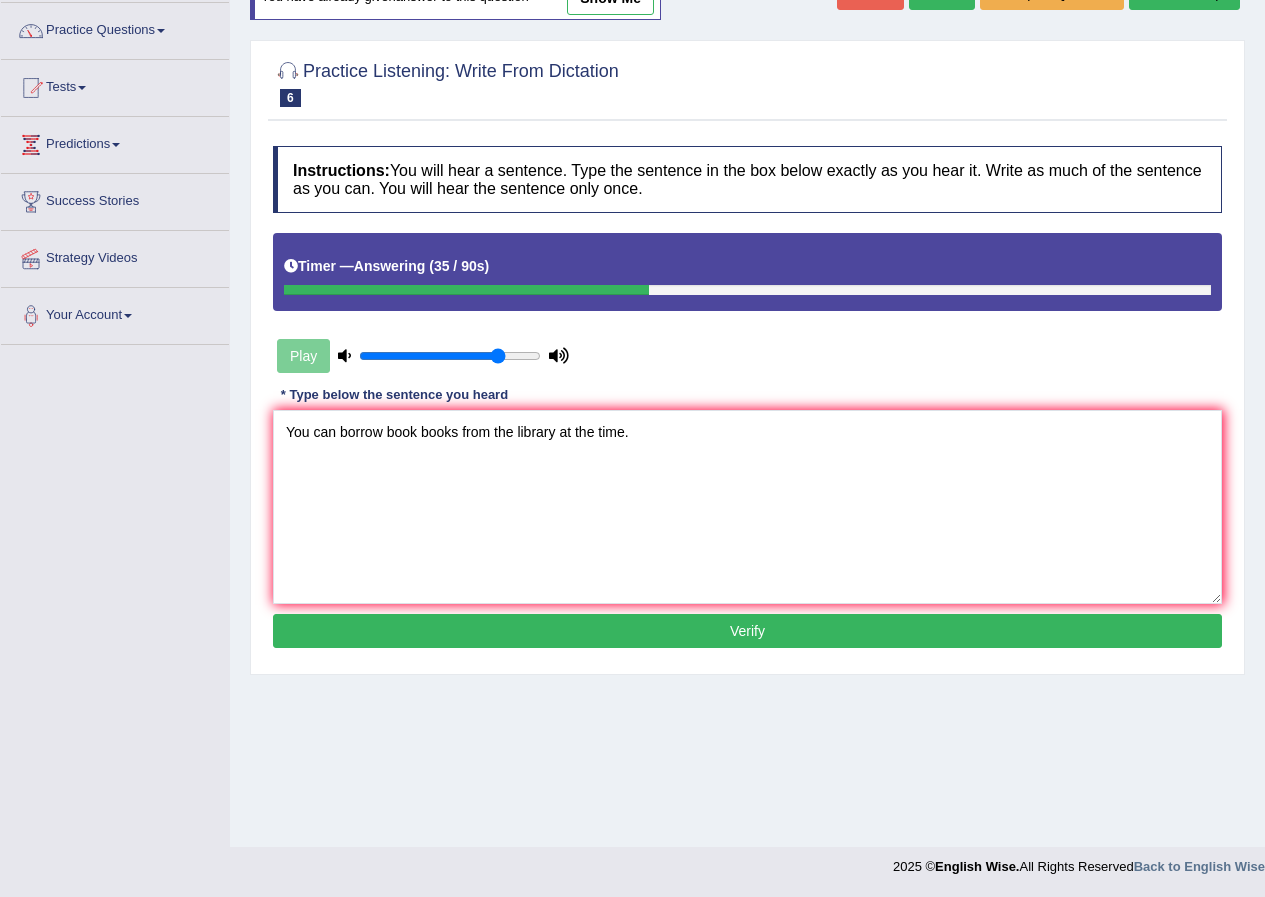 click on "Verify" at bounding box center (747, 631) 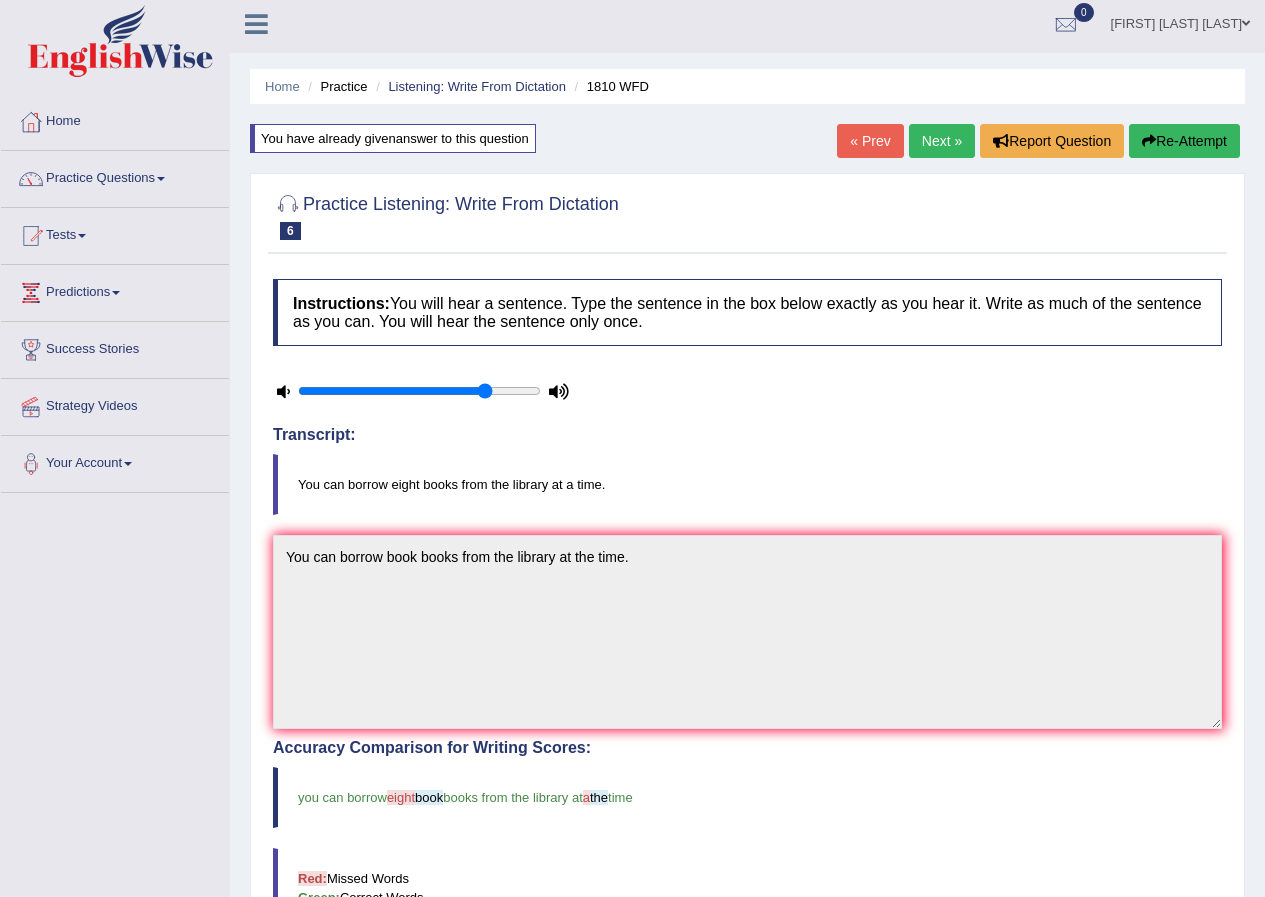 scroll, scrollTop: 0, scrollLeft: 0, axis: both 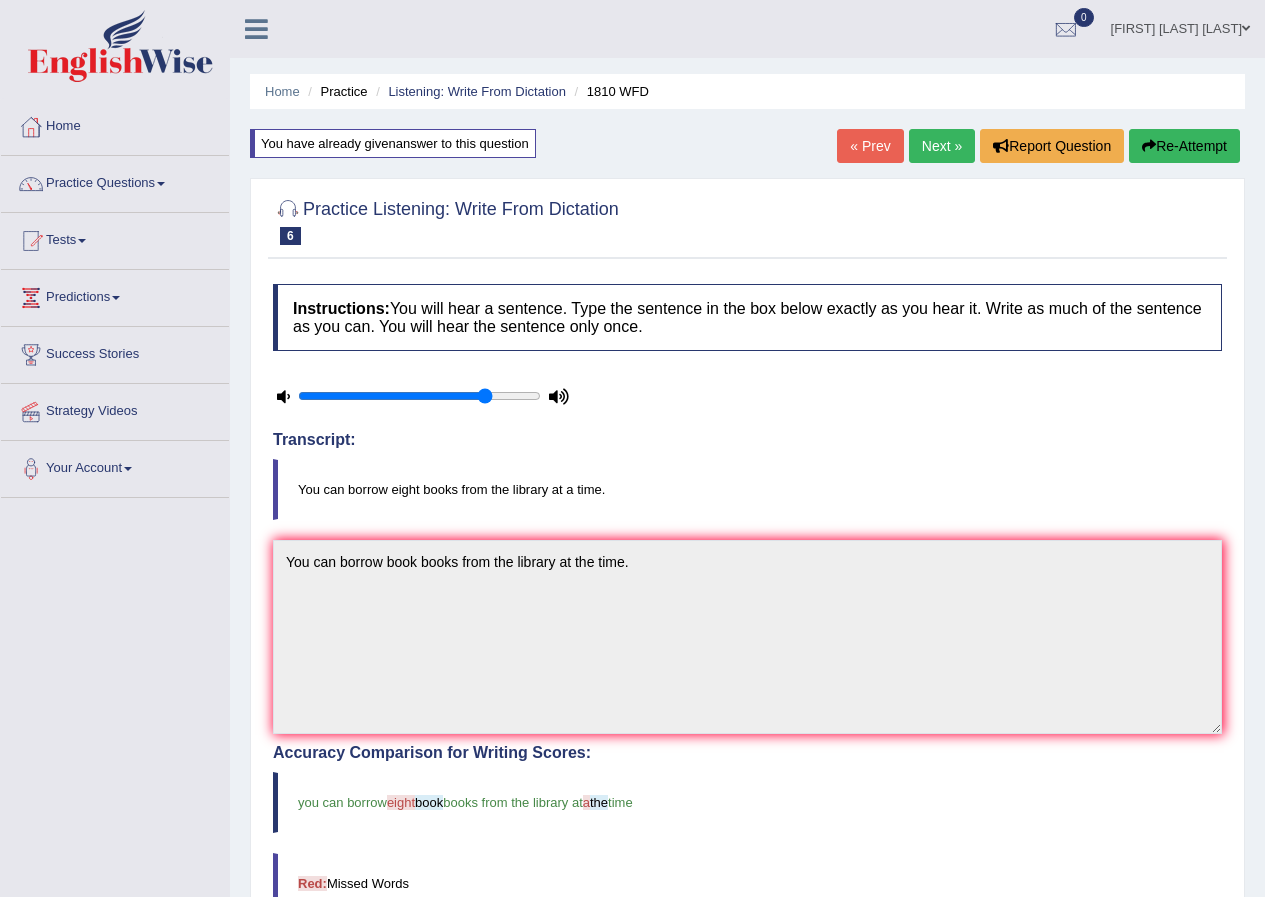 click on "Next »" at bounding box center (942, 146) 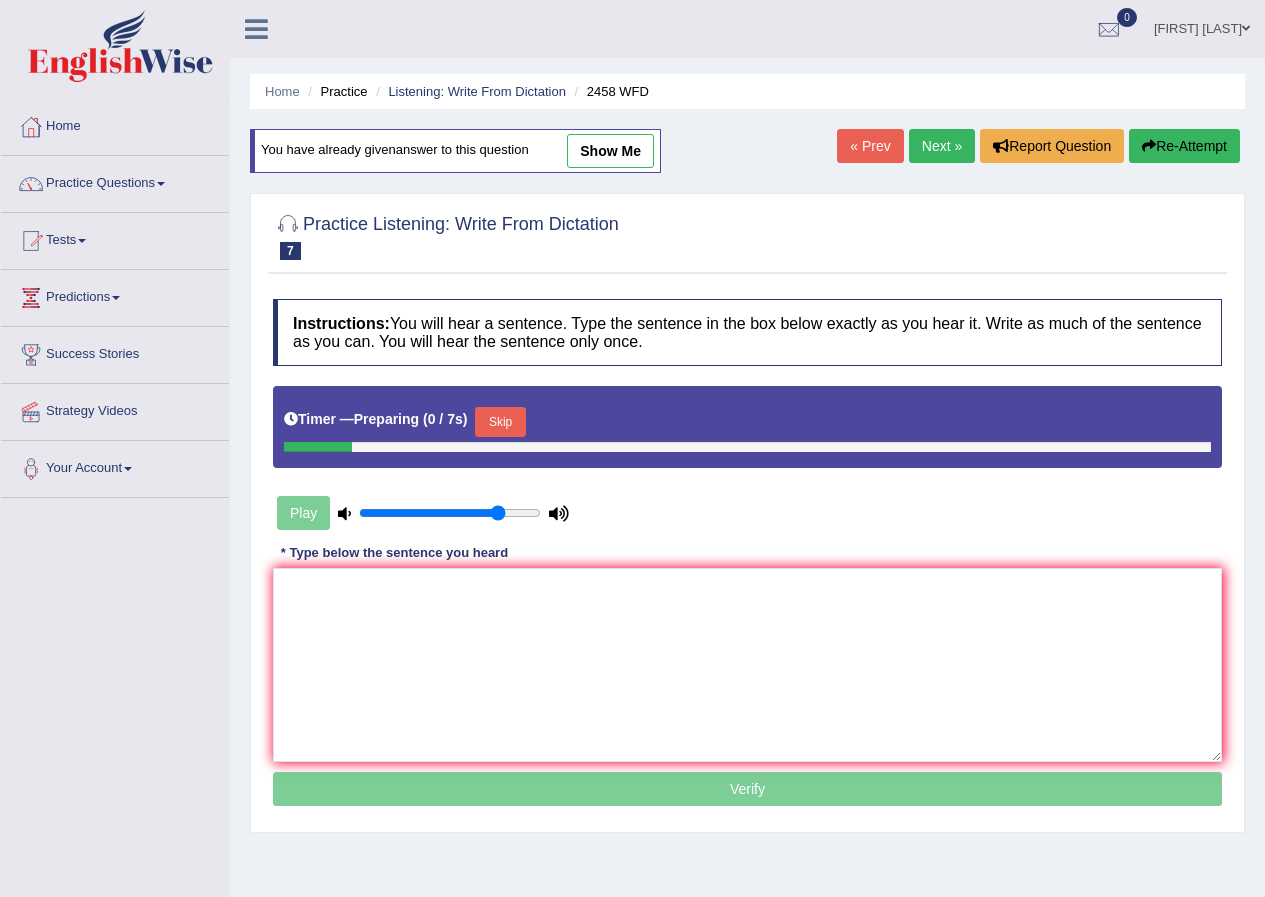 scroll, scrollTop: 0, scrollLeft: 0, axis: both 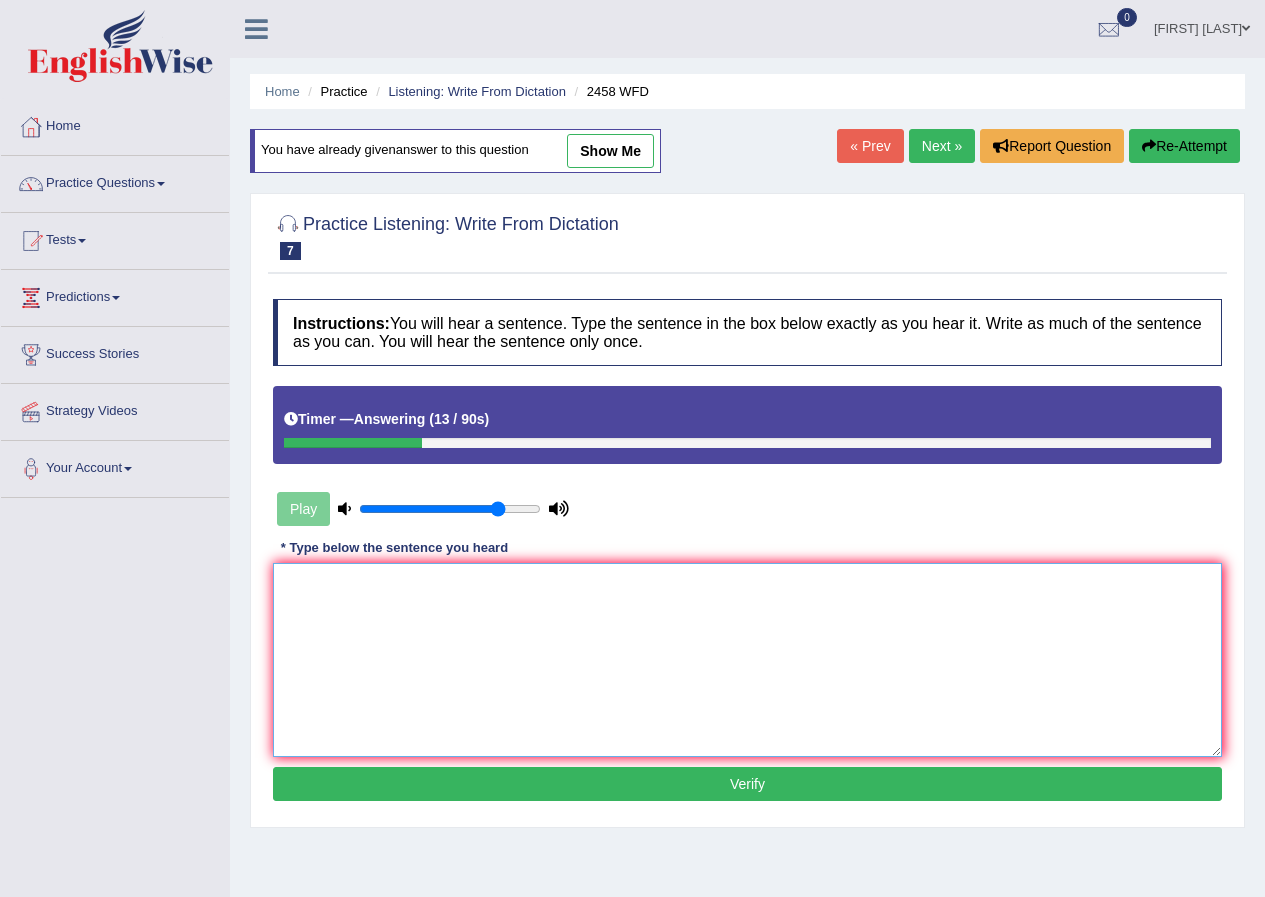 click at bounding box center [747, 660] 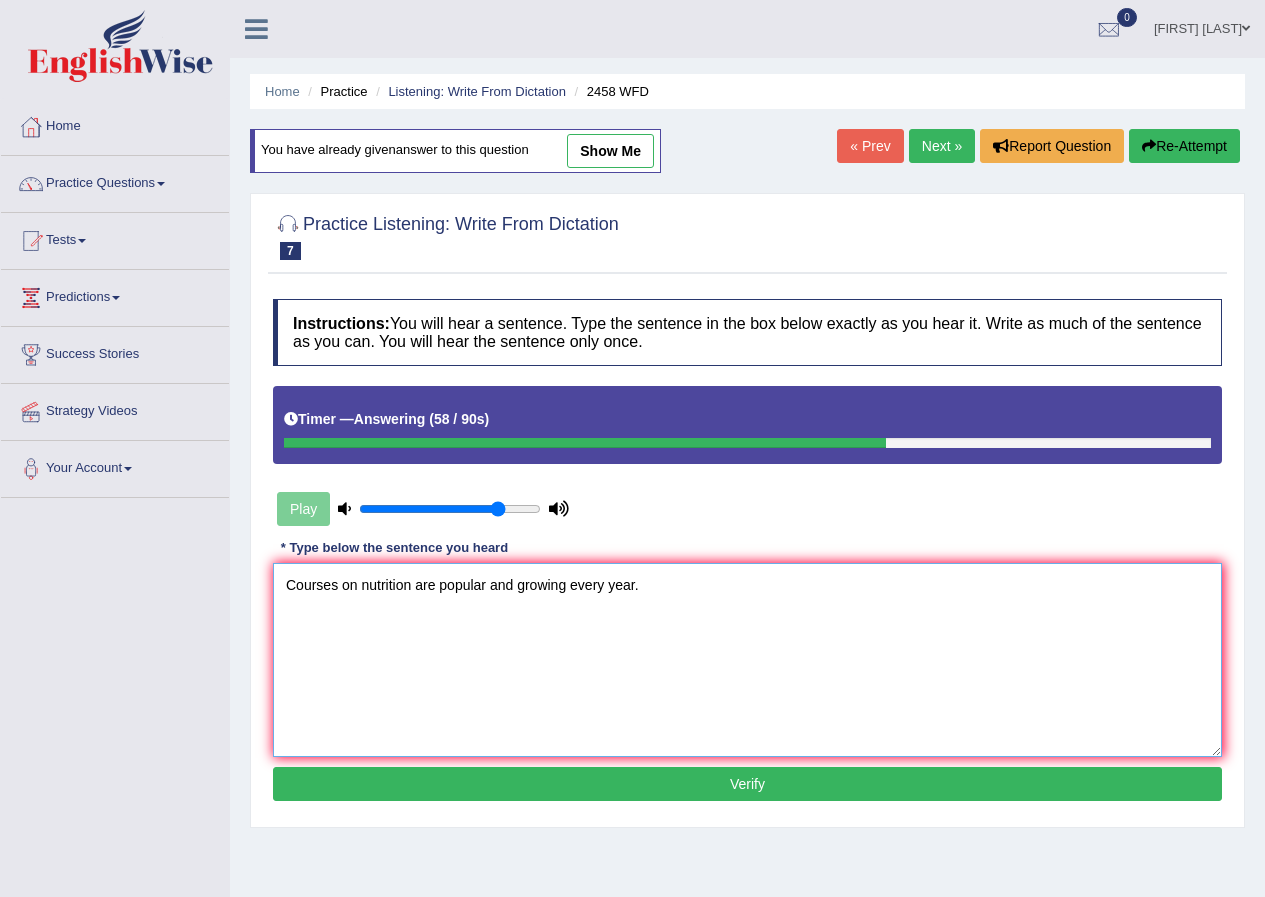 click on "Courses on nutrition are popular and growing every year." at bounding box center (747, 660) 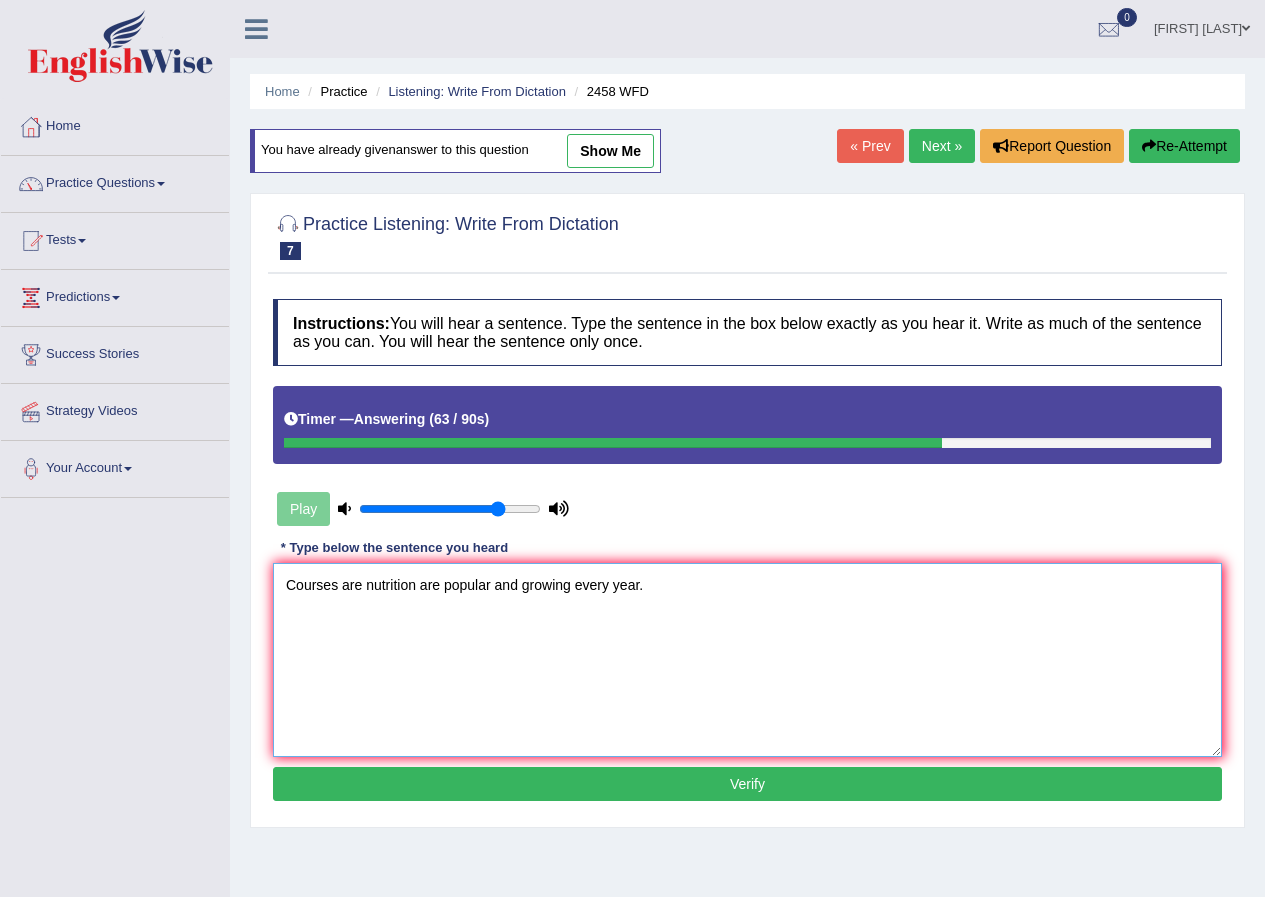 type on "Courses are nutrition are popular and growing every year." 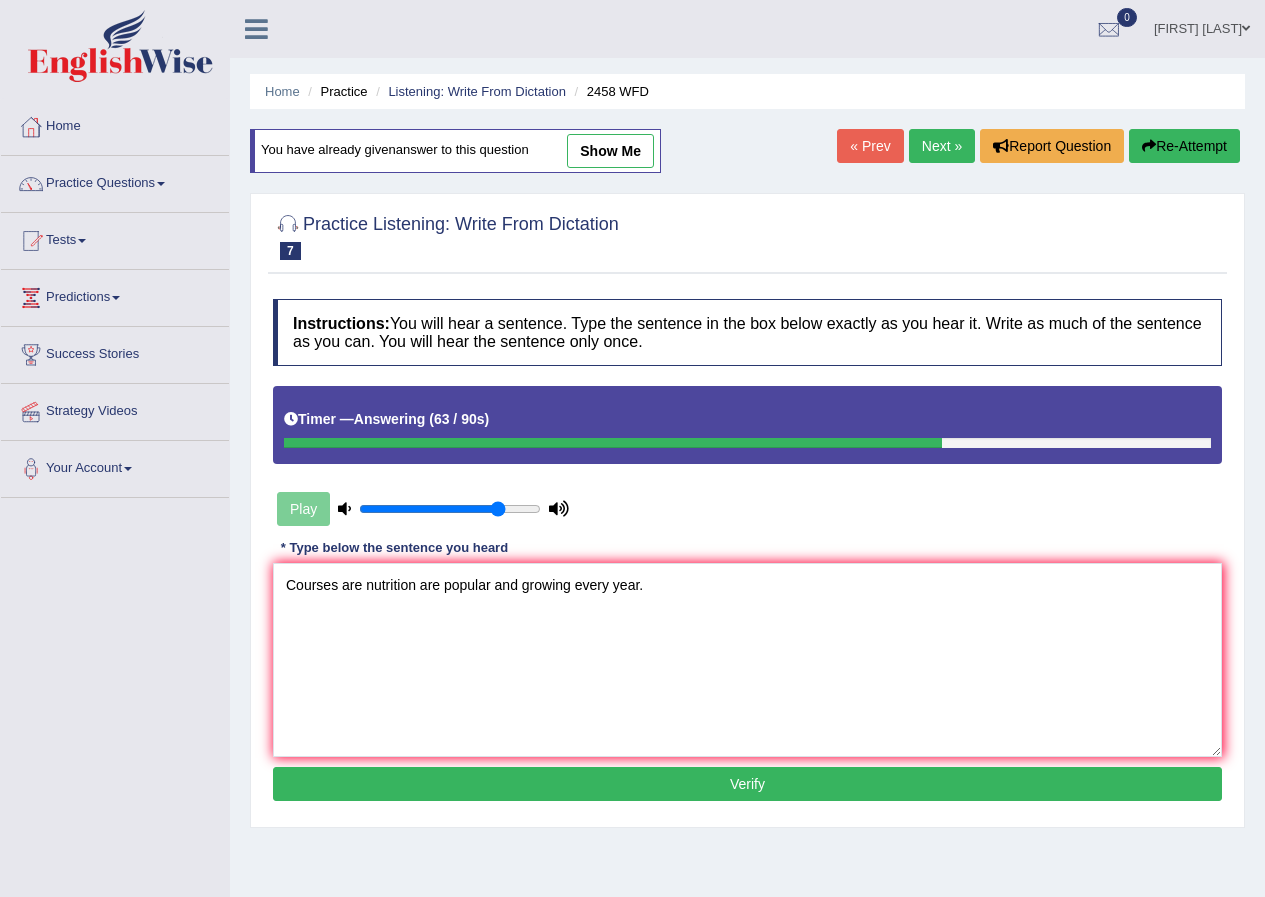 click on "Verify" at bounding box center (747, 784) 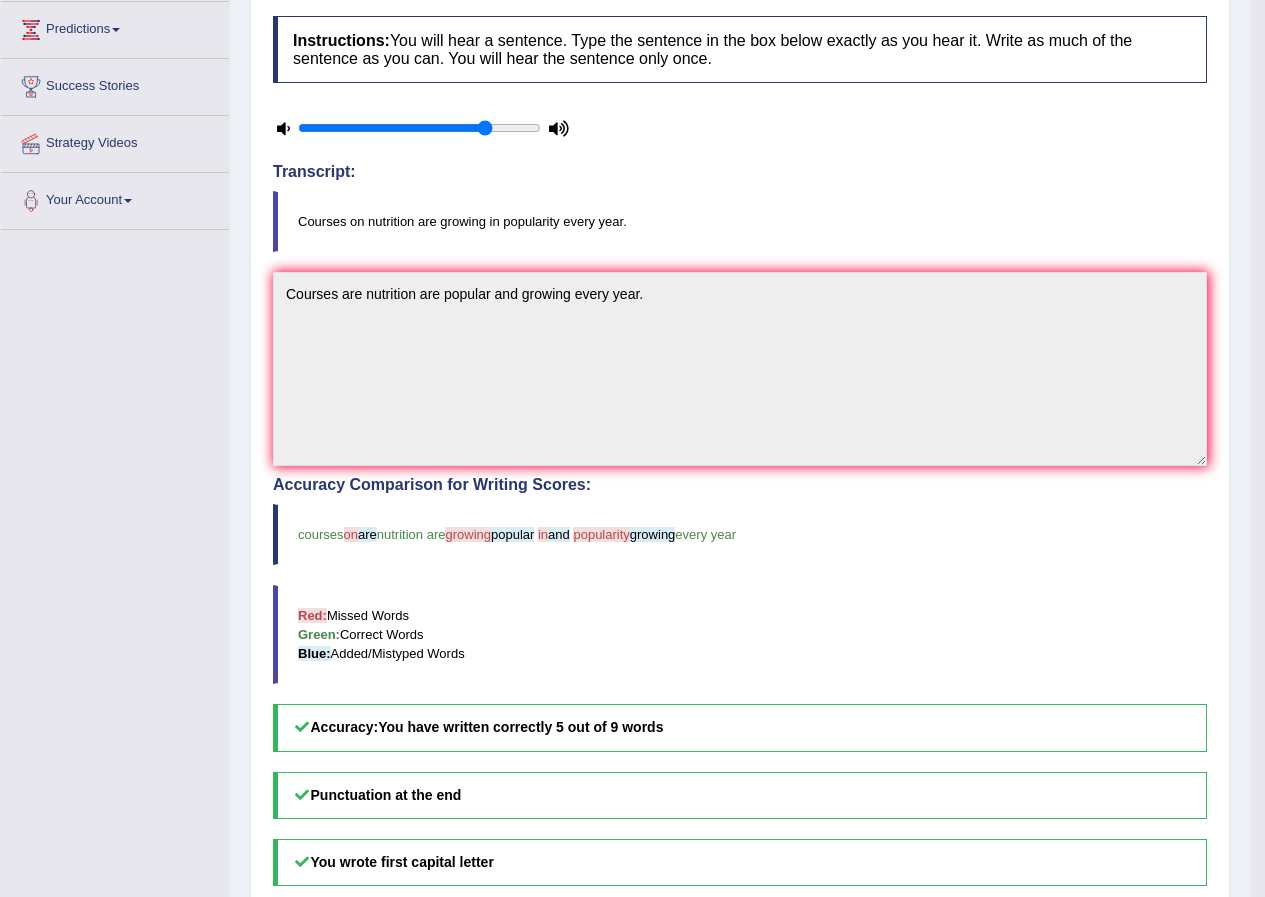 scroll, scrollTop: 0, scrollLeft: 0, axis: both 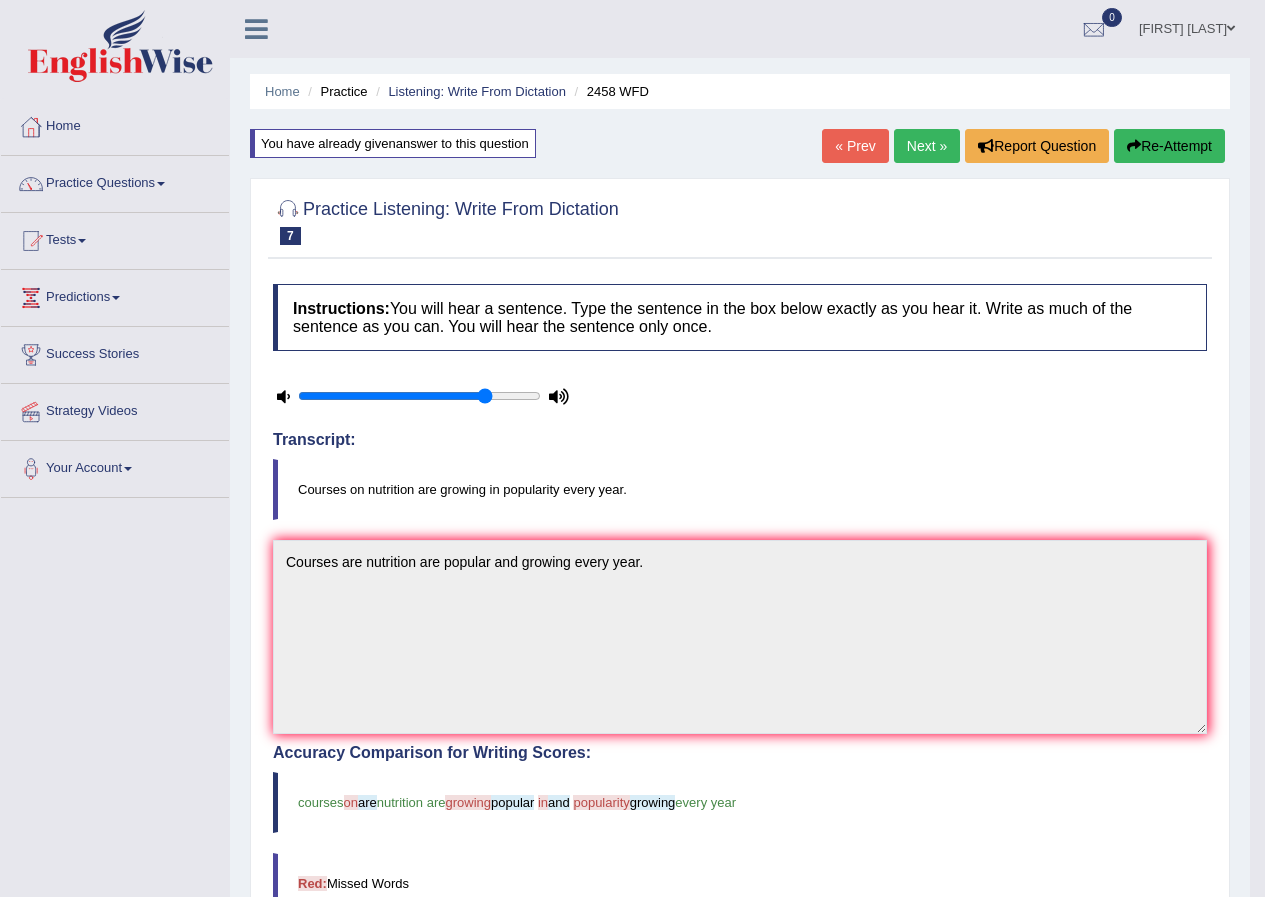 click on "Re-Attempt" at bounding box center (1169, 146) 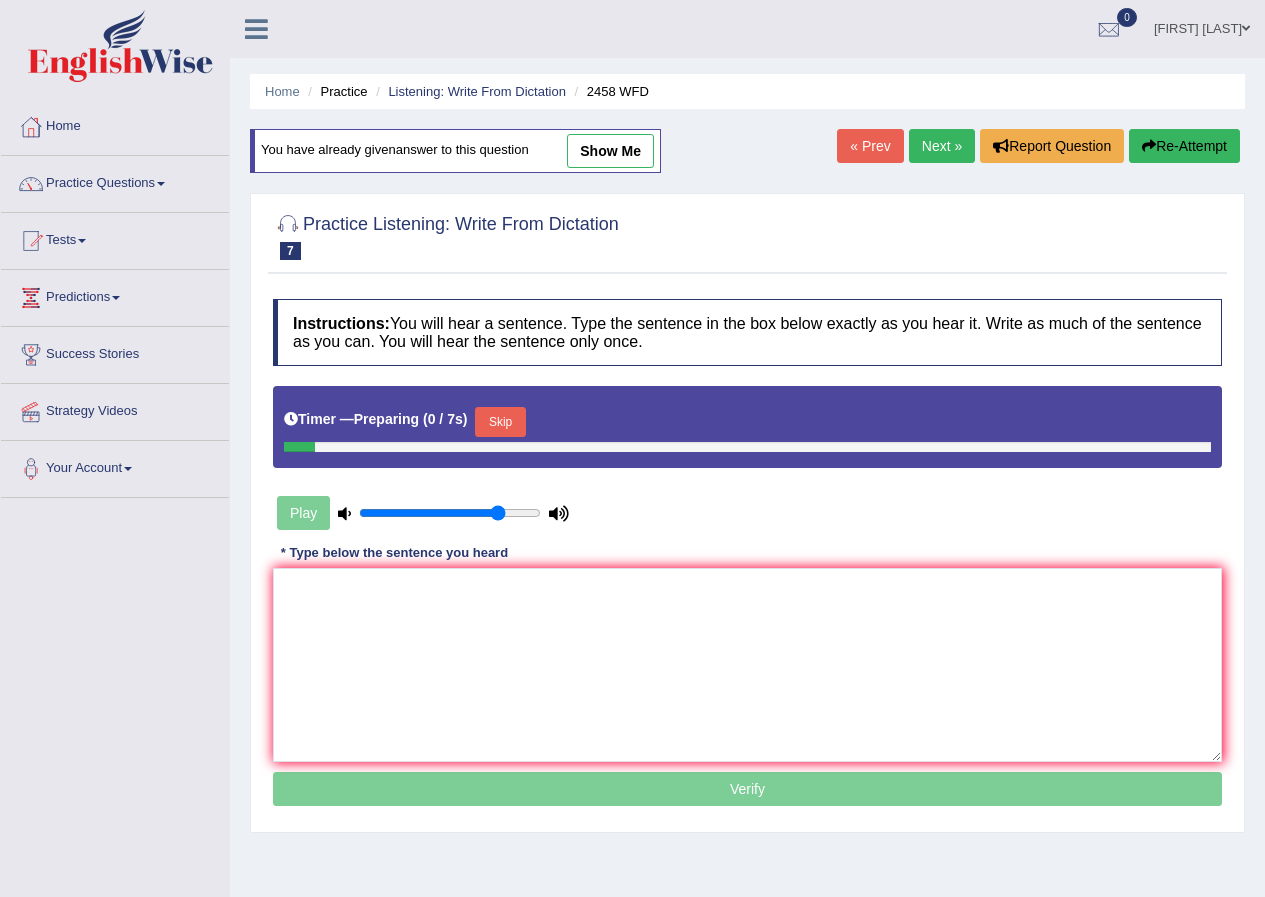 scroll, scrollTop: 0, scrollLeft: 0, axis: both 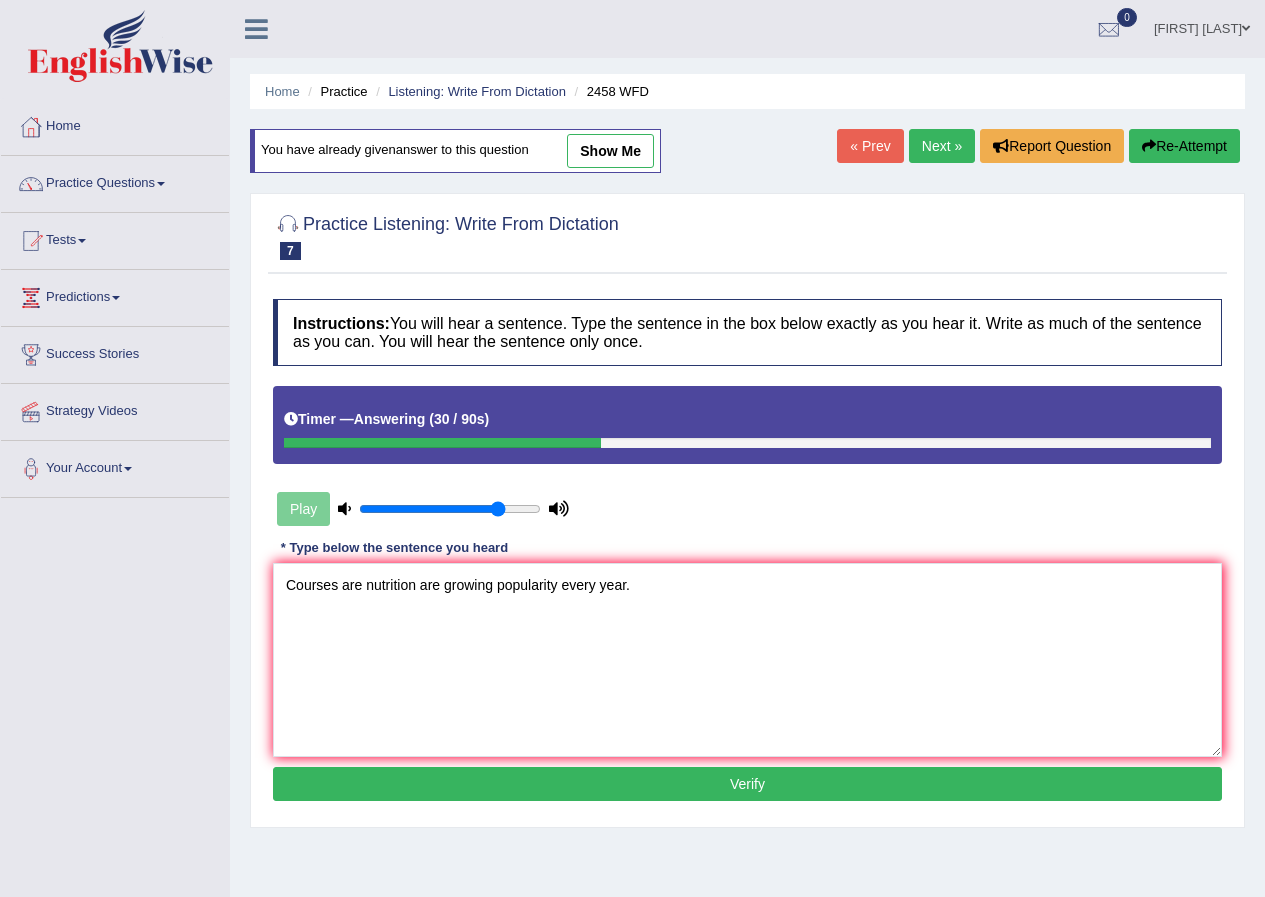 type on "Courses are nutrition are growing popularity every year." 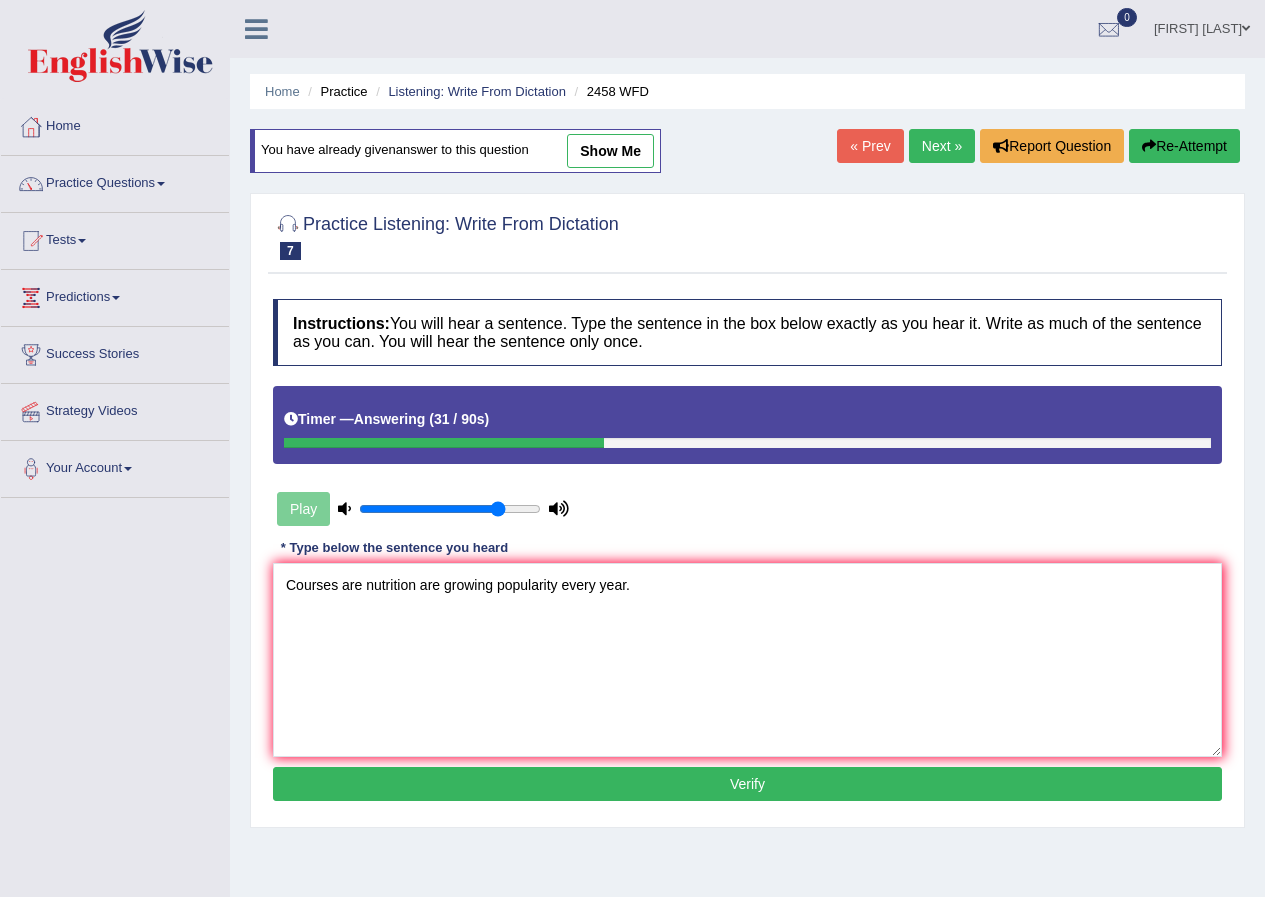 click on "Verify" at bounding box center [747, 784] 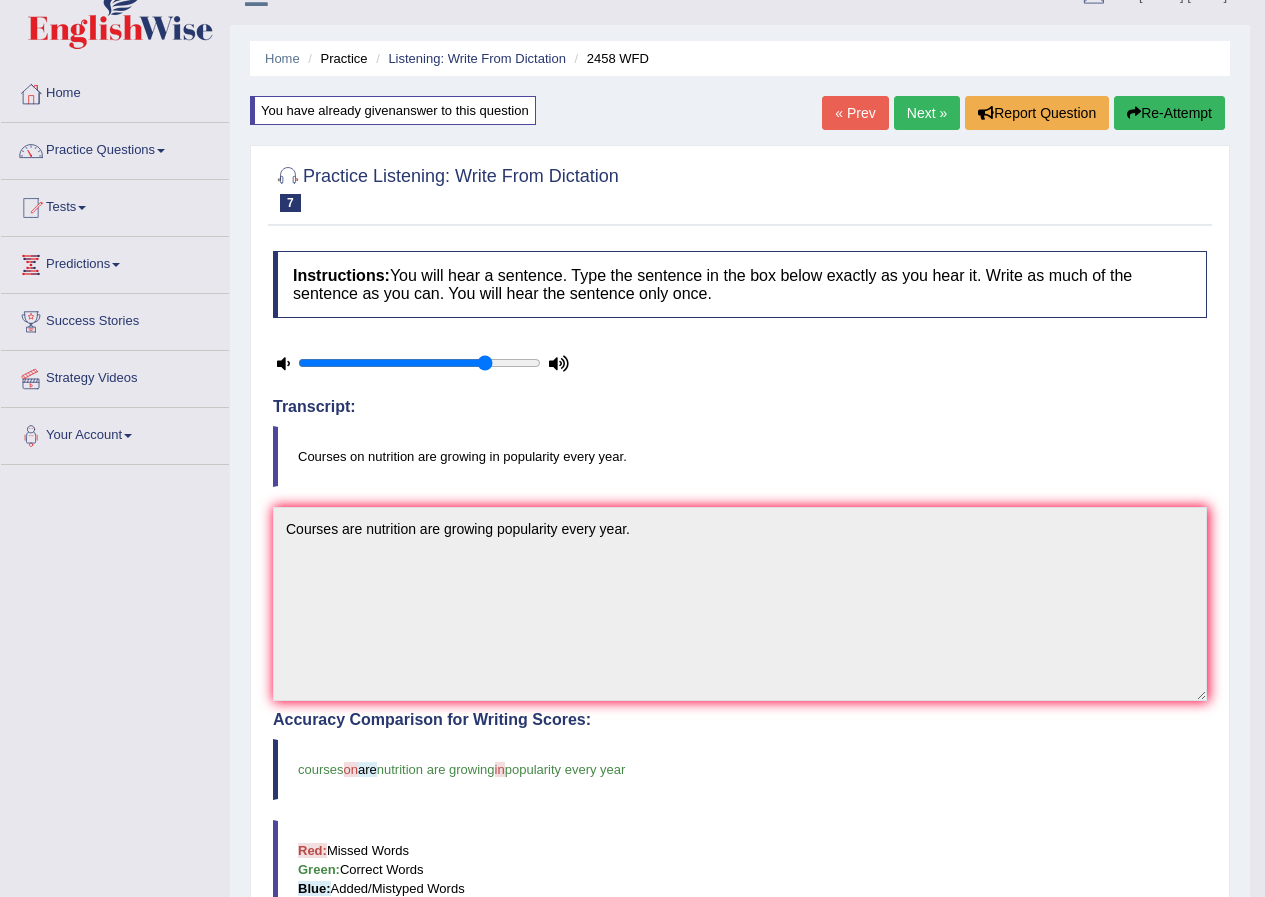 scroll, scrollTop: 0, scrollLeft: 0, axis: both 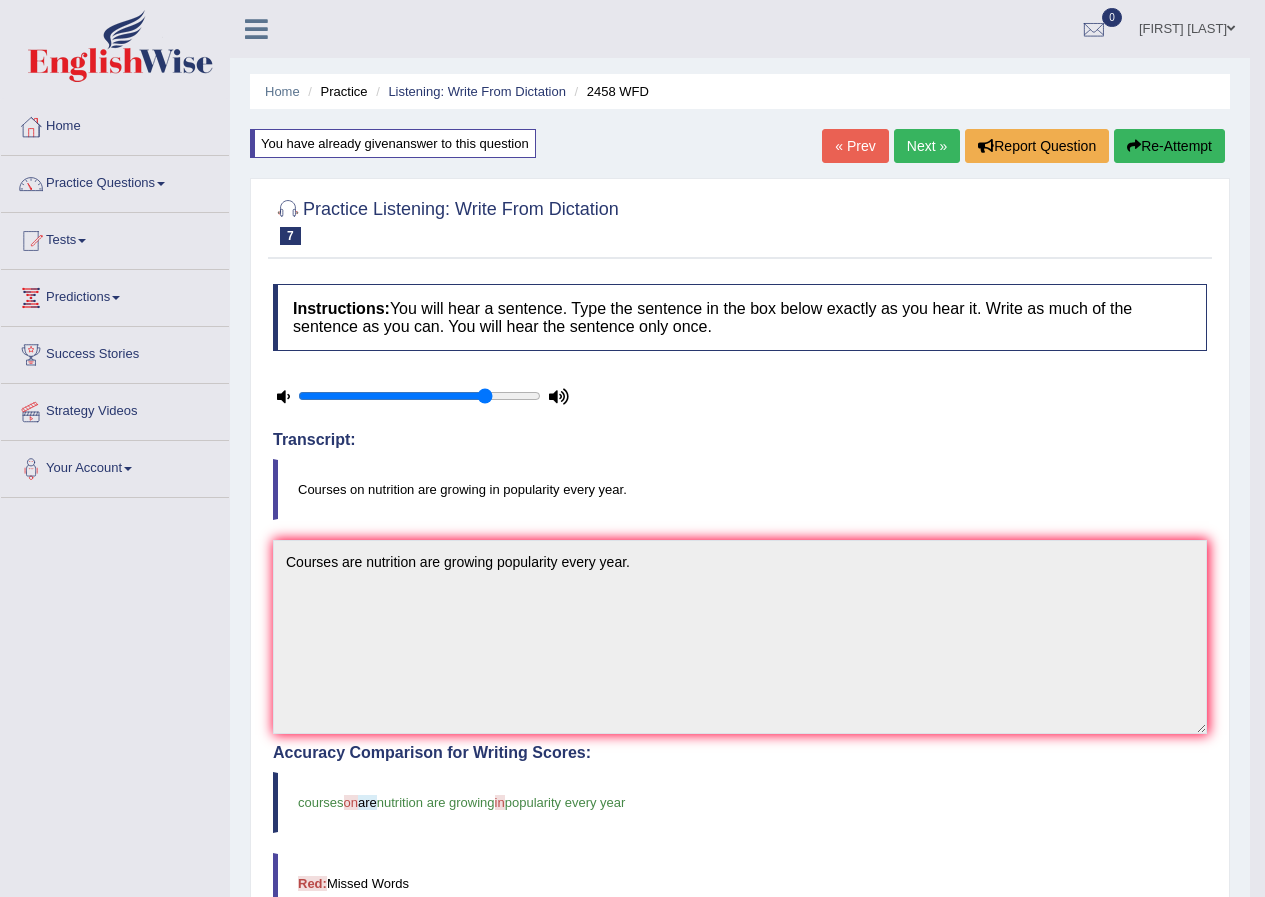 drag, startPoint x: 442, startPoint y: 789, endPoint x: 486, endPoint y: 876, distance: 97.49359 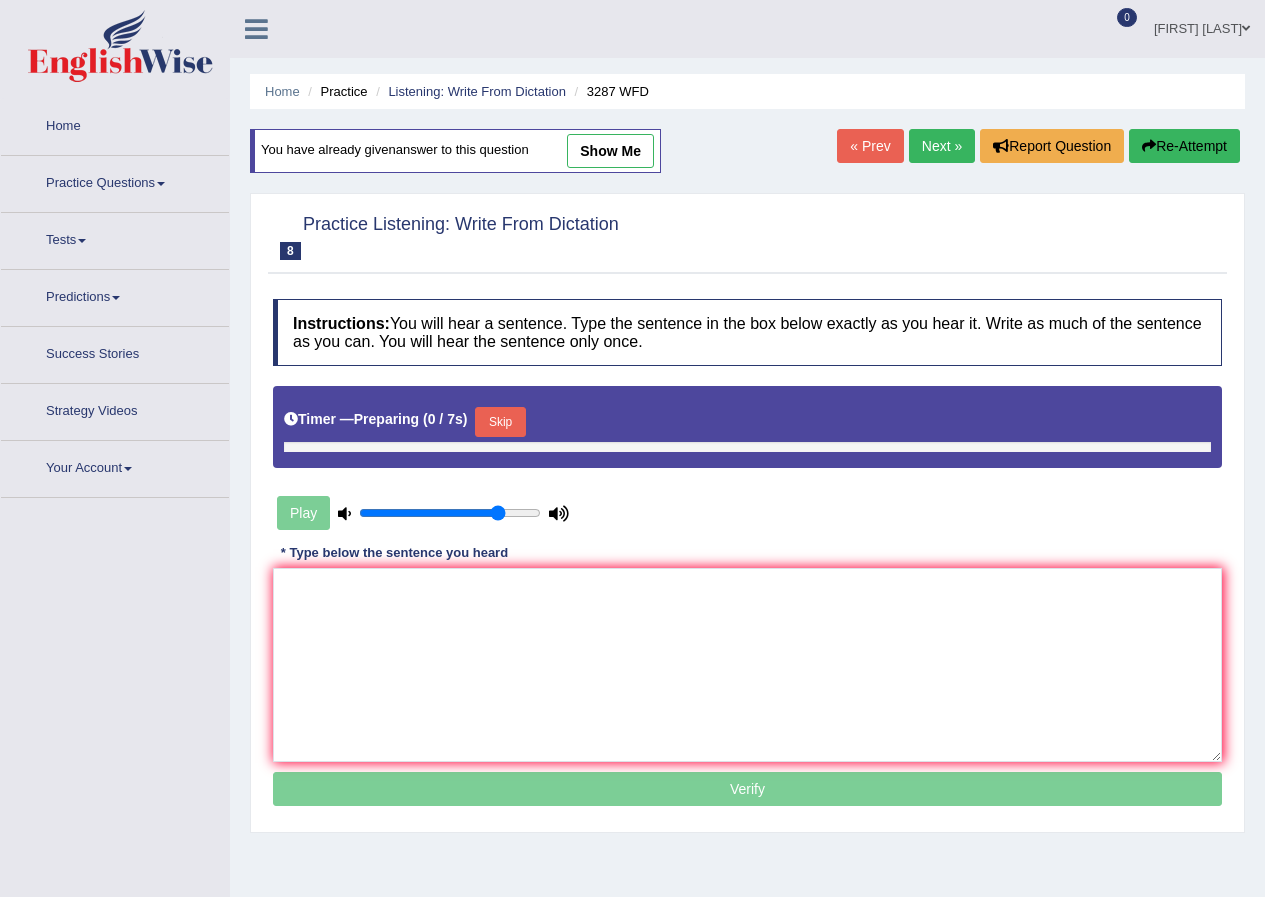 scroll, scrollTop: 0, scrollLeft: 0, axis: both 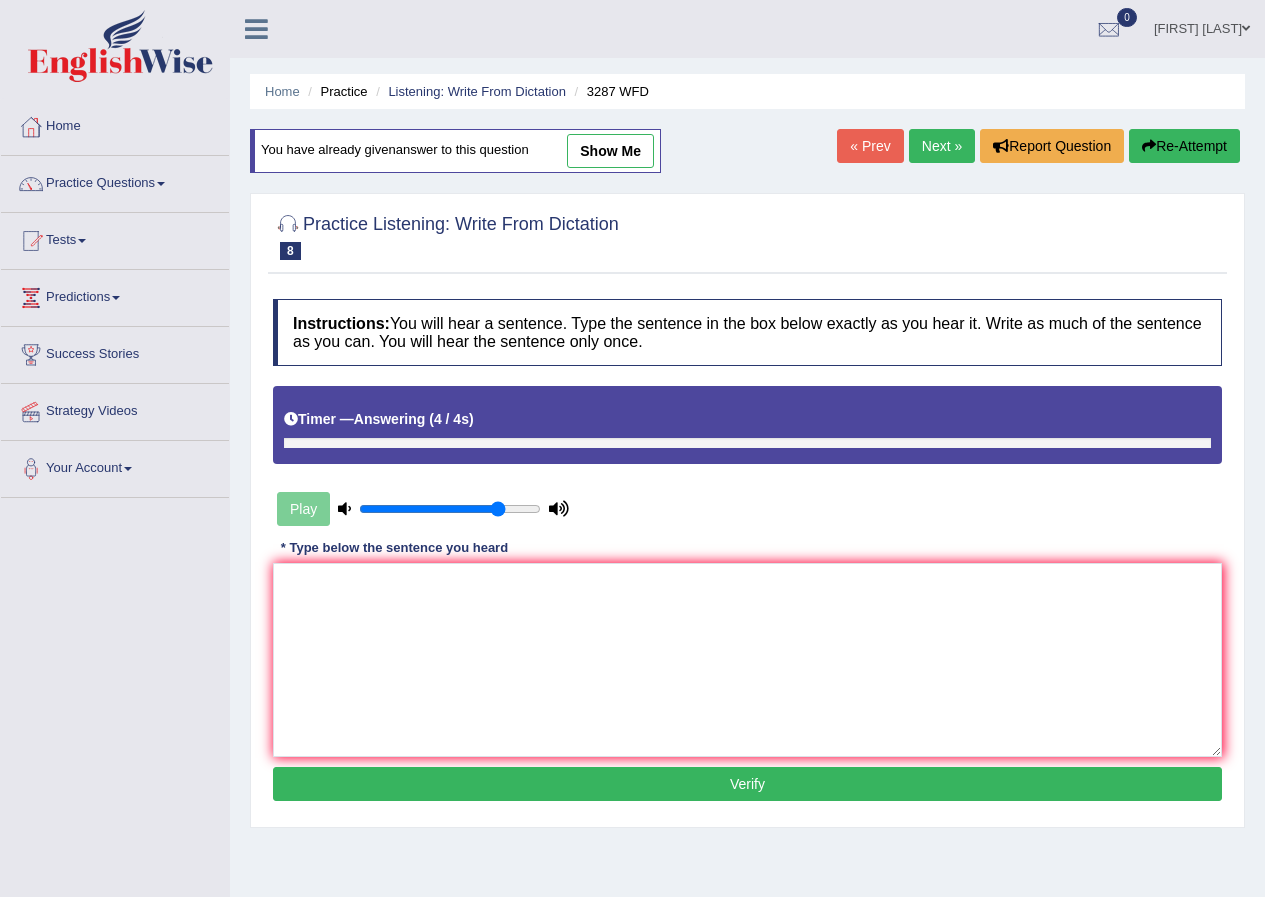 click on "Re-Attempt" at bounding box center [1184, 146] 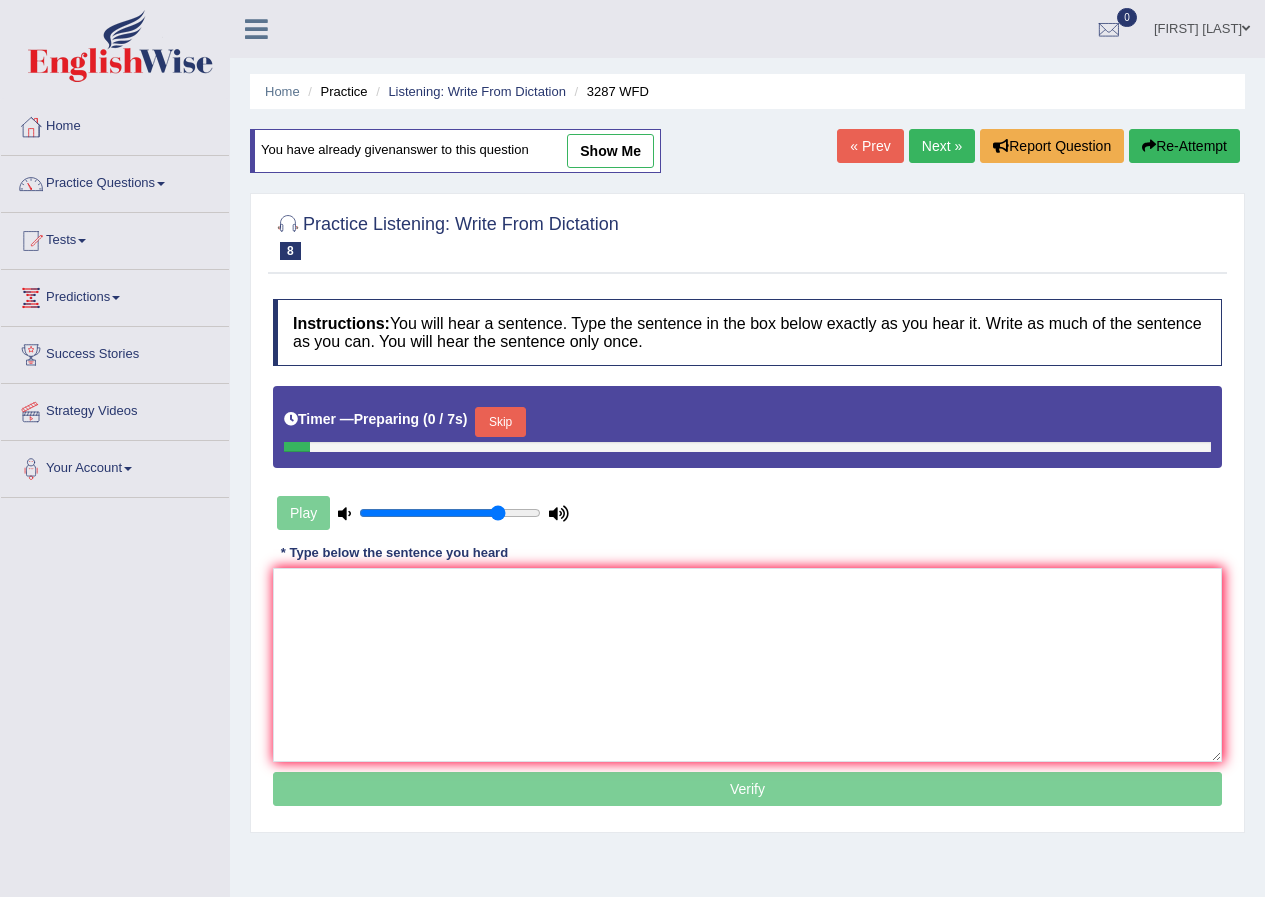 scroll, scrollTop: 0, scrollLeft: 0, axis: both 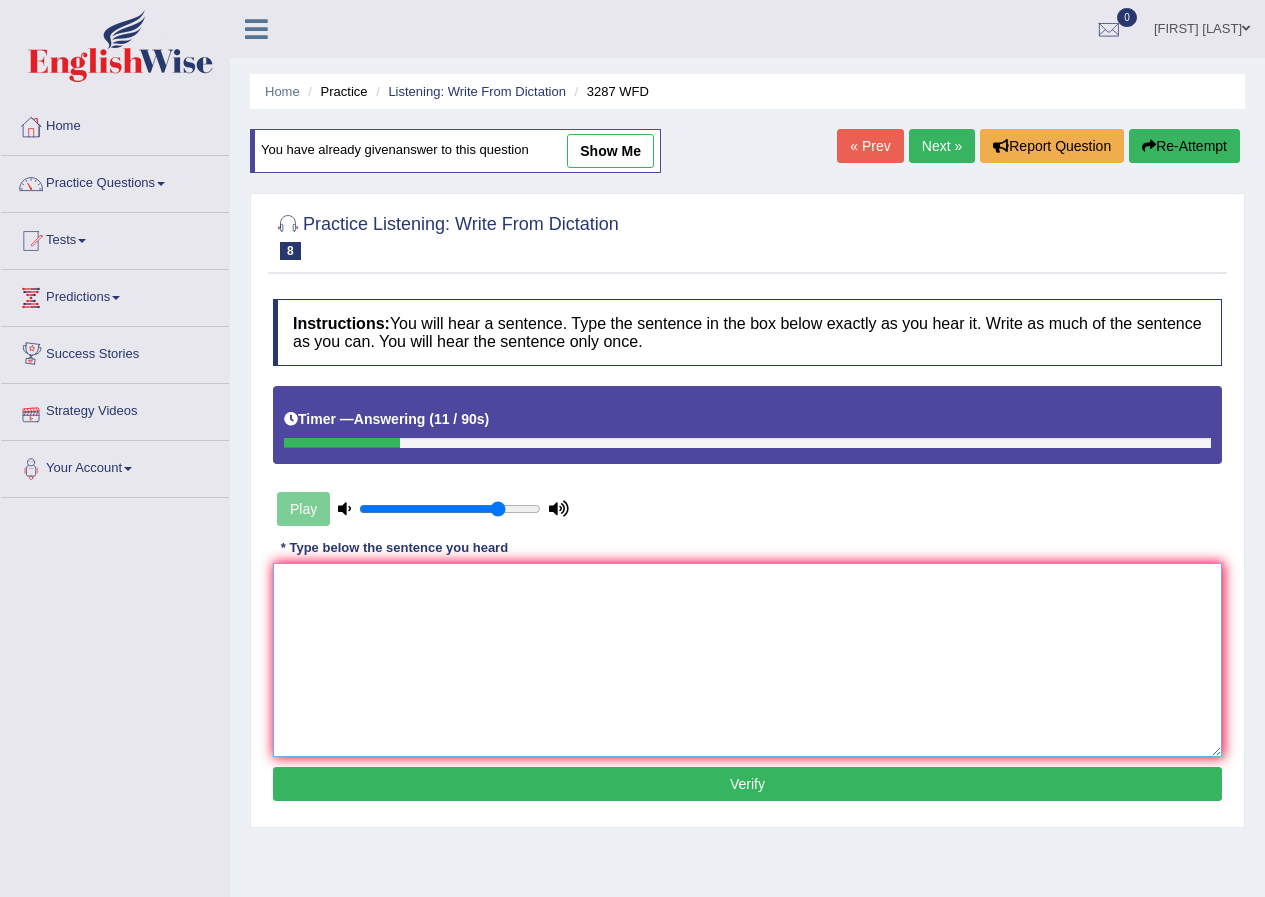 drag, startPoint x: 613, startPoint y: 646, endPoint x: 584, endPoint y: 651, distance: 29.427877 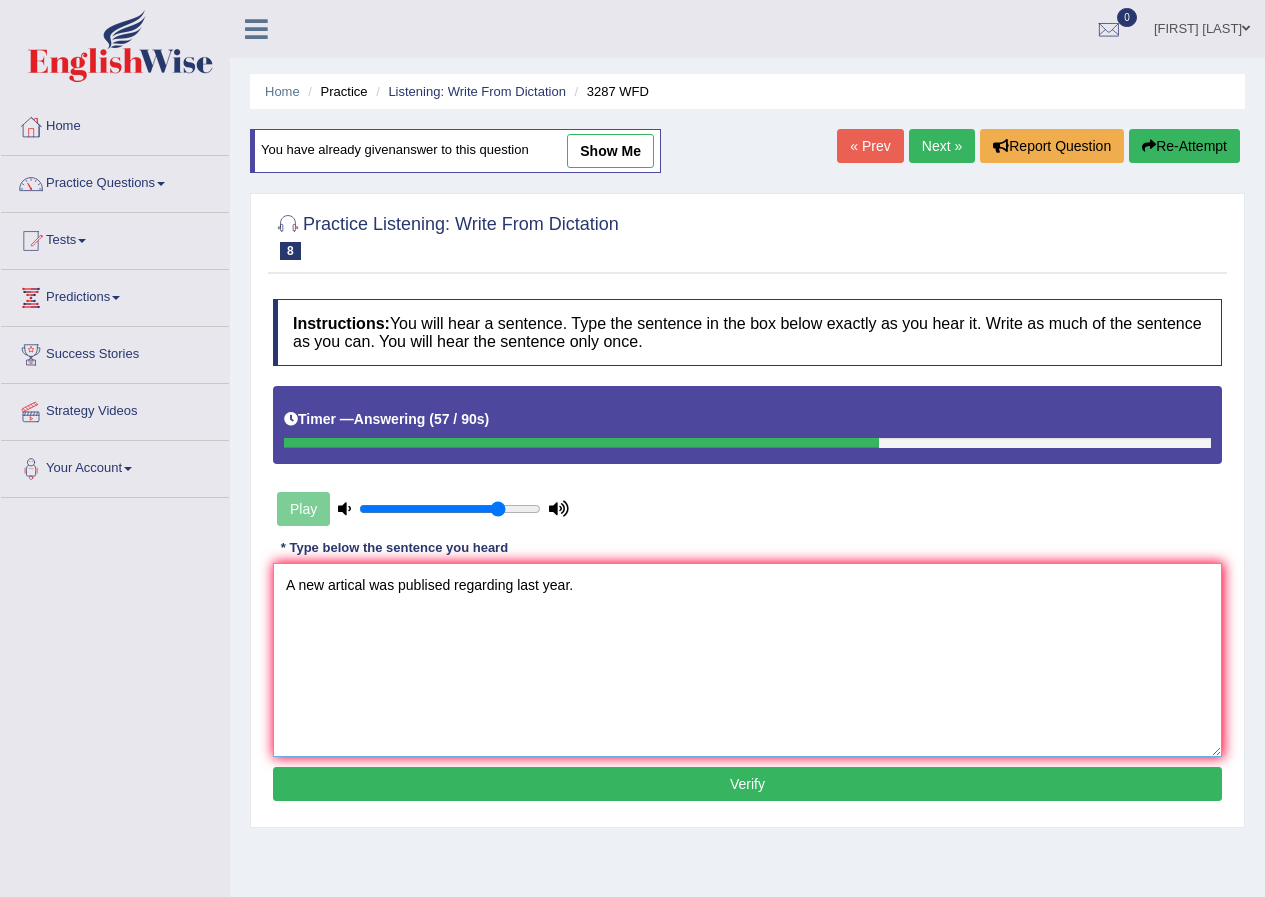 type on "A new artical was publised regarding last year." 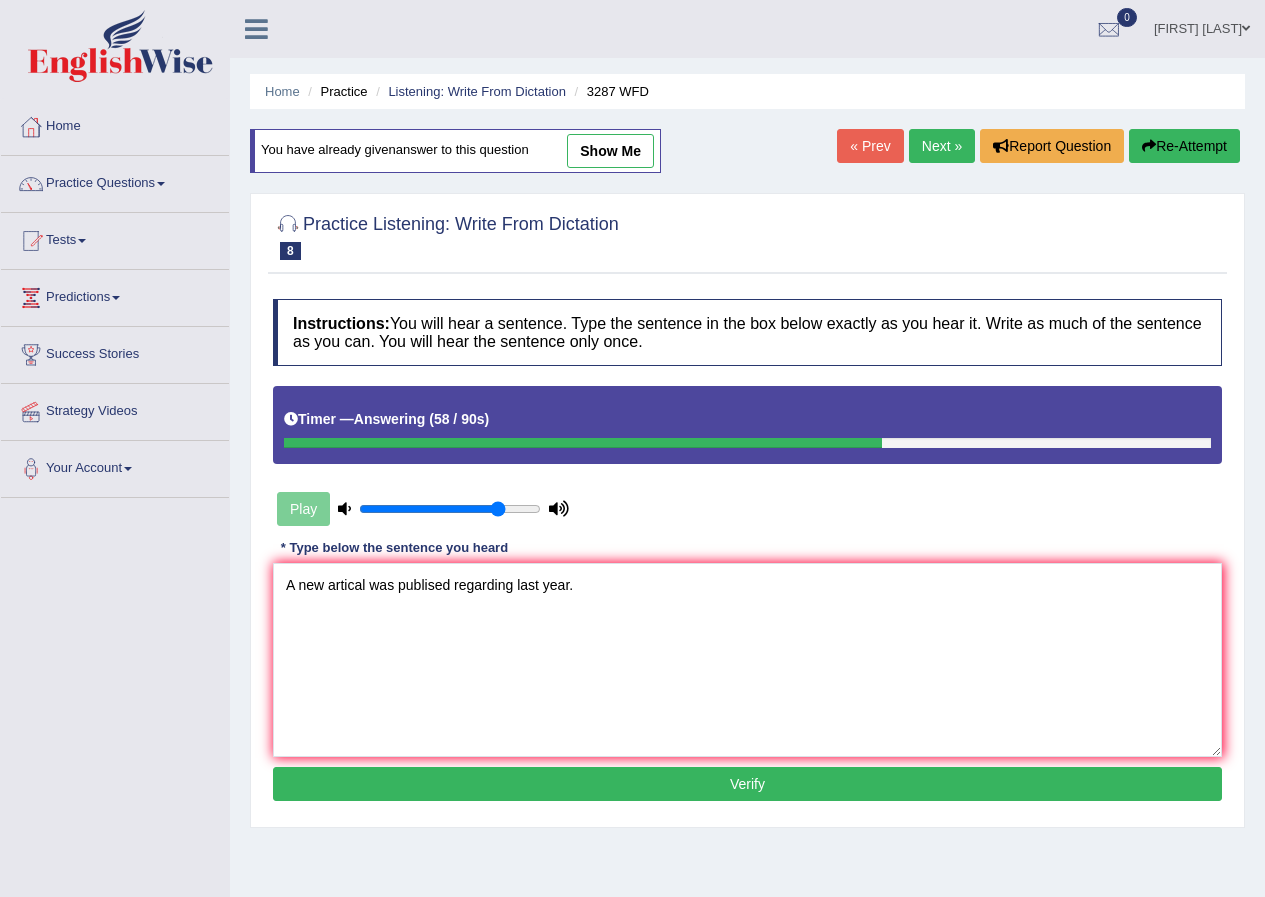 click on "Verify" at bounding box center (747, 784) 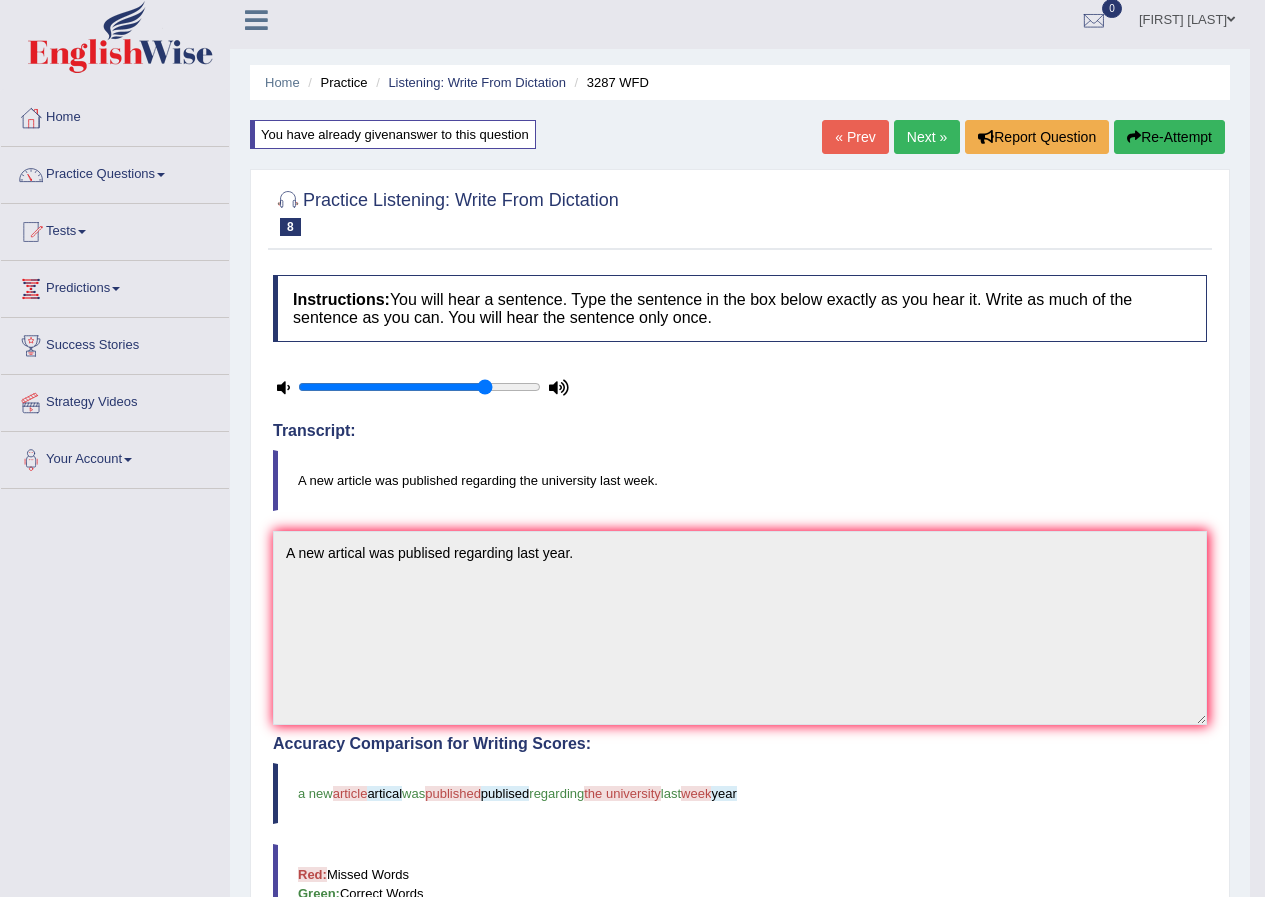 scroll, scrollTop: 0, scrollLeft: 0, axis: both 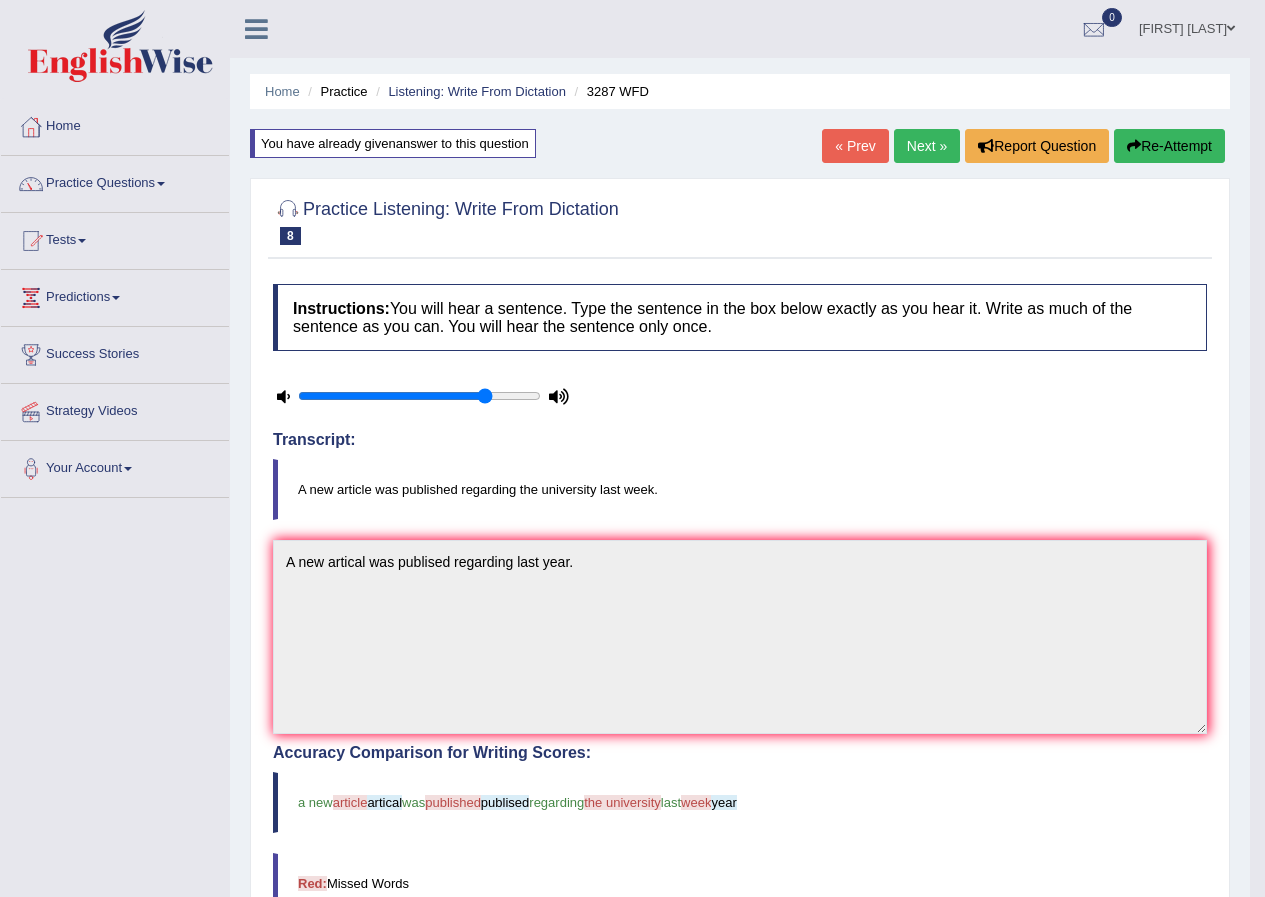 click on "Re-Attempt" at bounding box center [1169, 146] 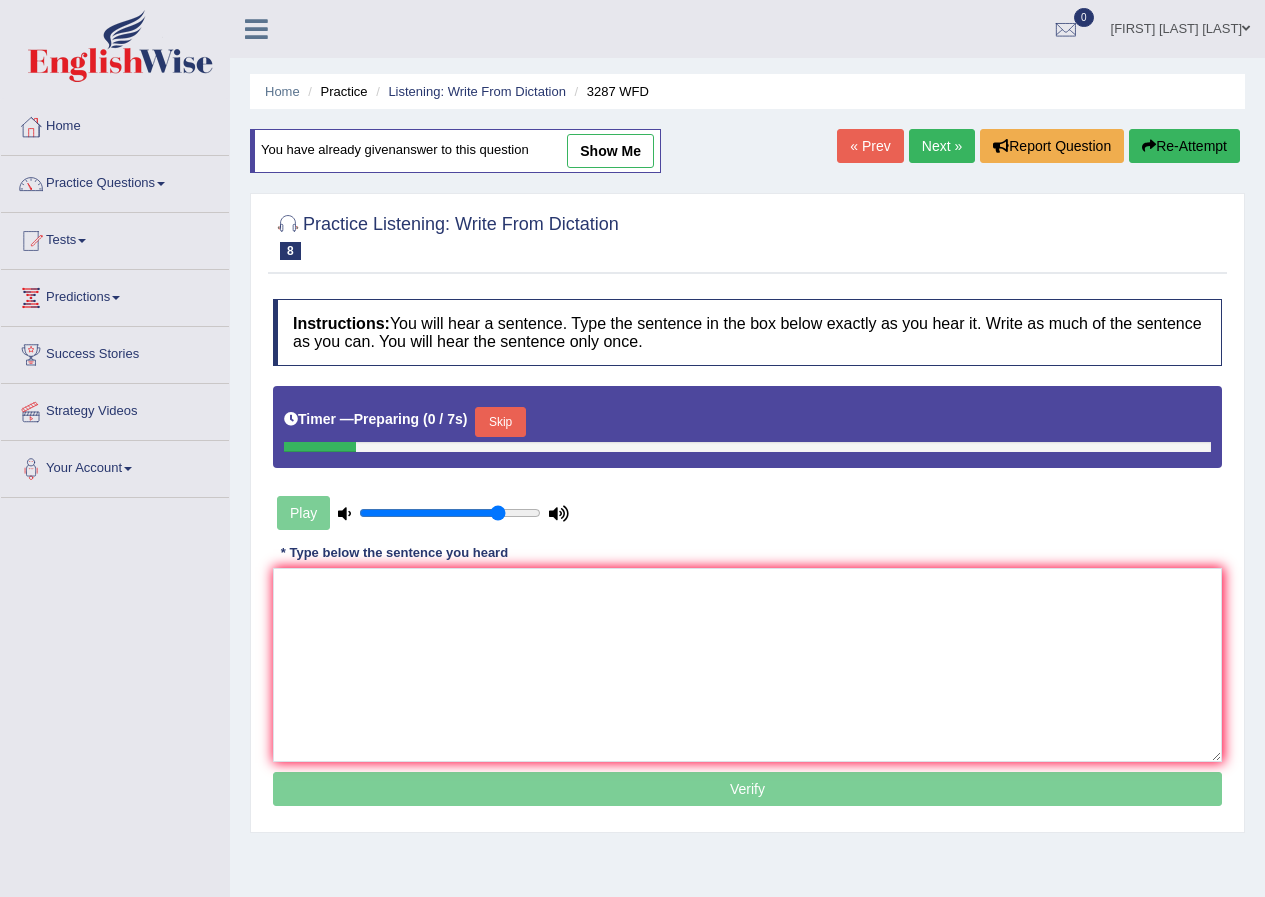 scroll, scrollTop: 0, scrollLeft: 0, axis: both 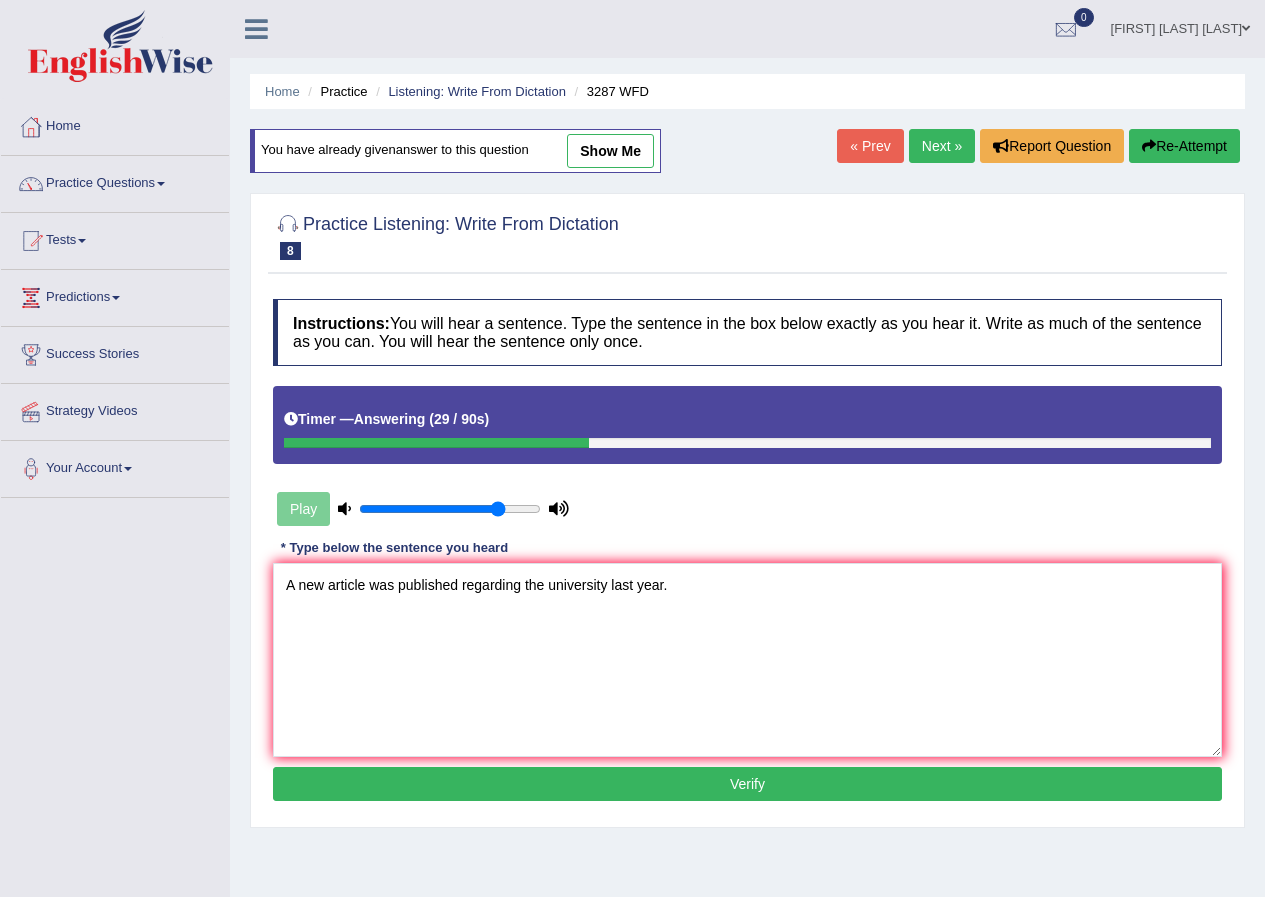 type on "A new article was published regarding the university last year." 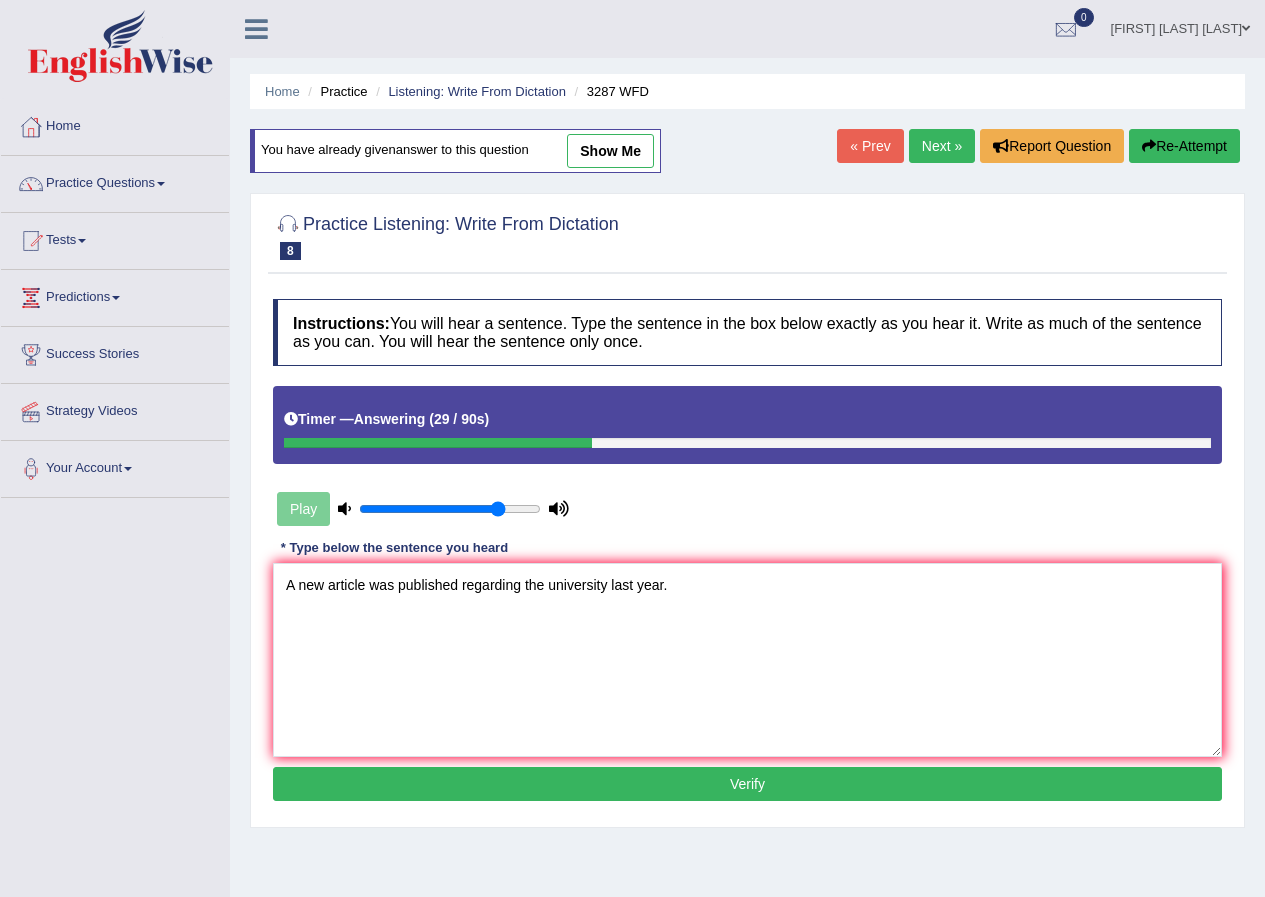 drag, startPoint x: 728, startPoint y: 787, endPoint x: 715, endPoint y: 789, distance: 13.152946 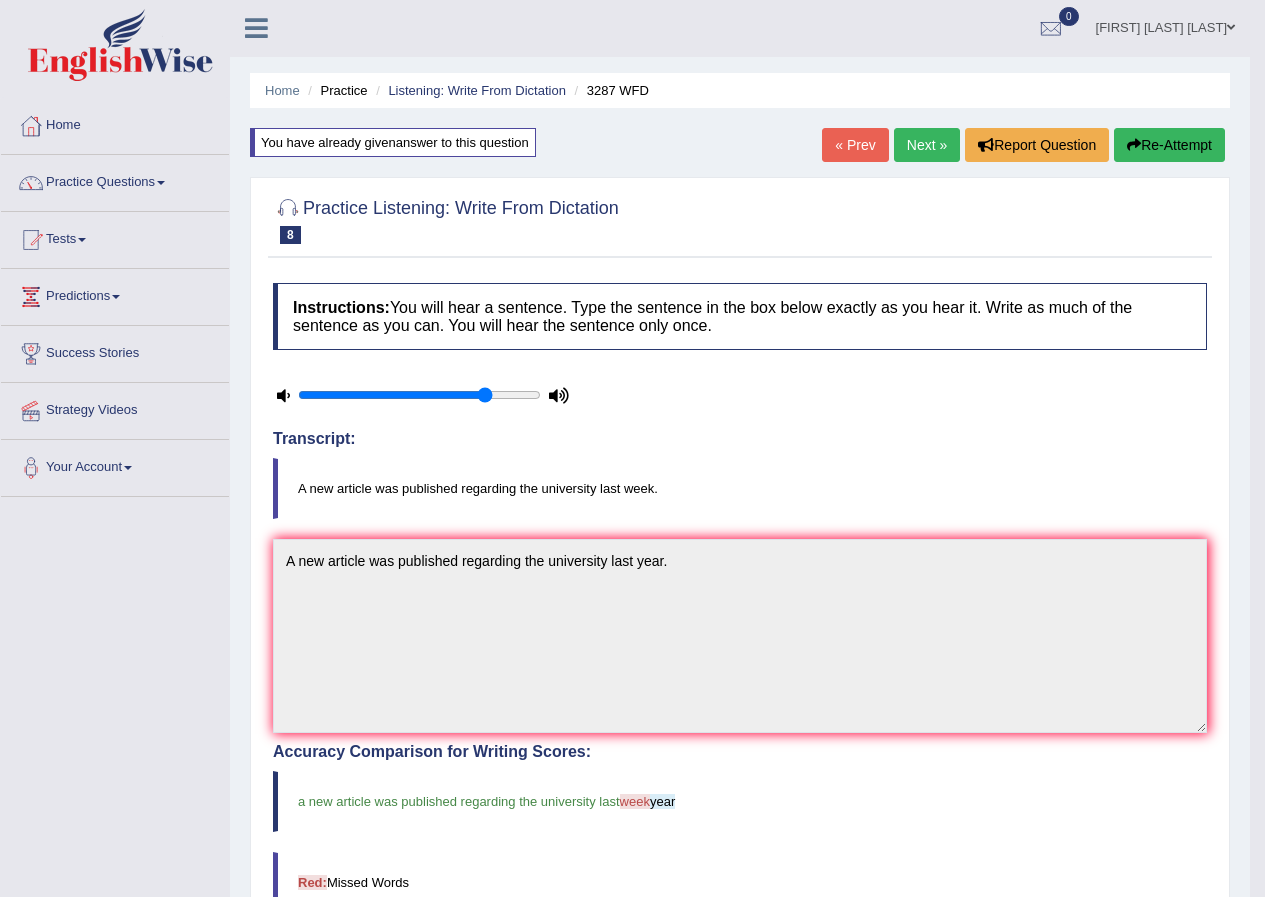 scroll, scrollTop: 0, scrollLeft: 0, axis: both 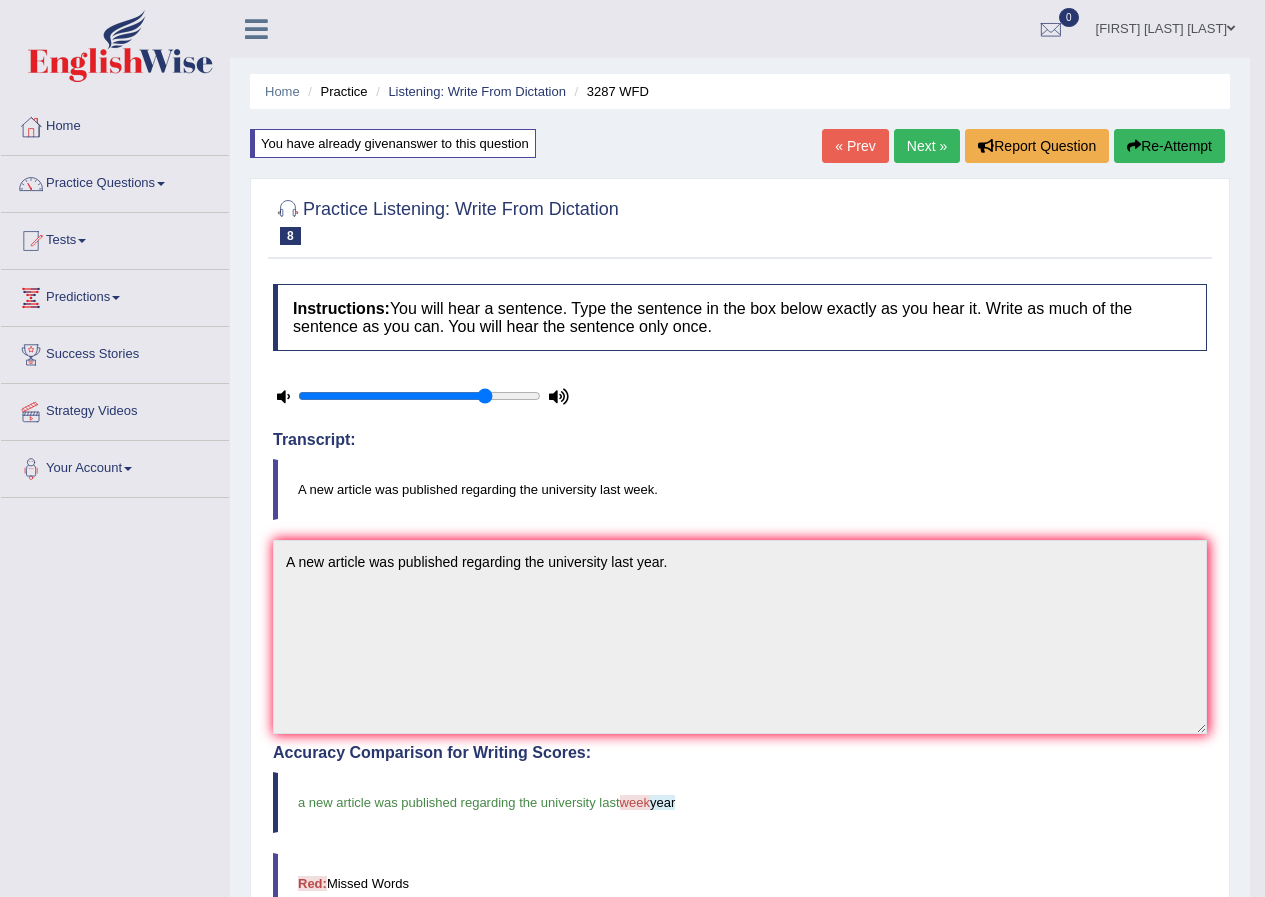 click on "Next »" at bounding box center [927, 146] 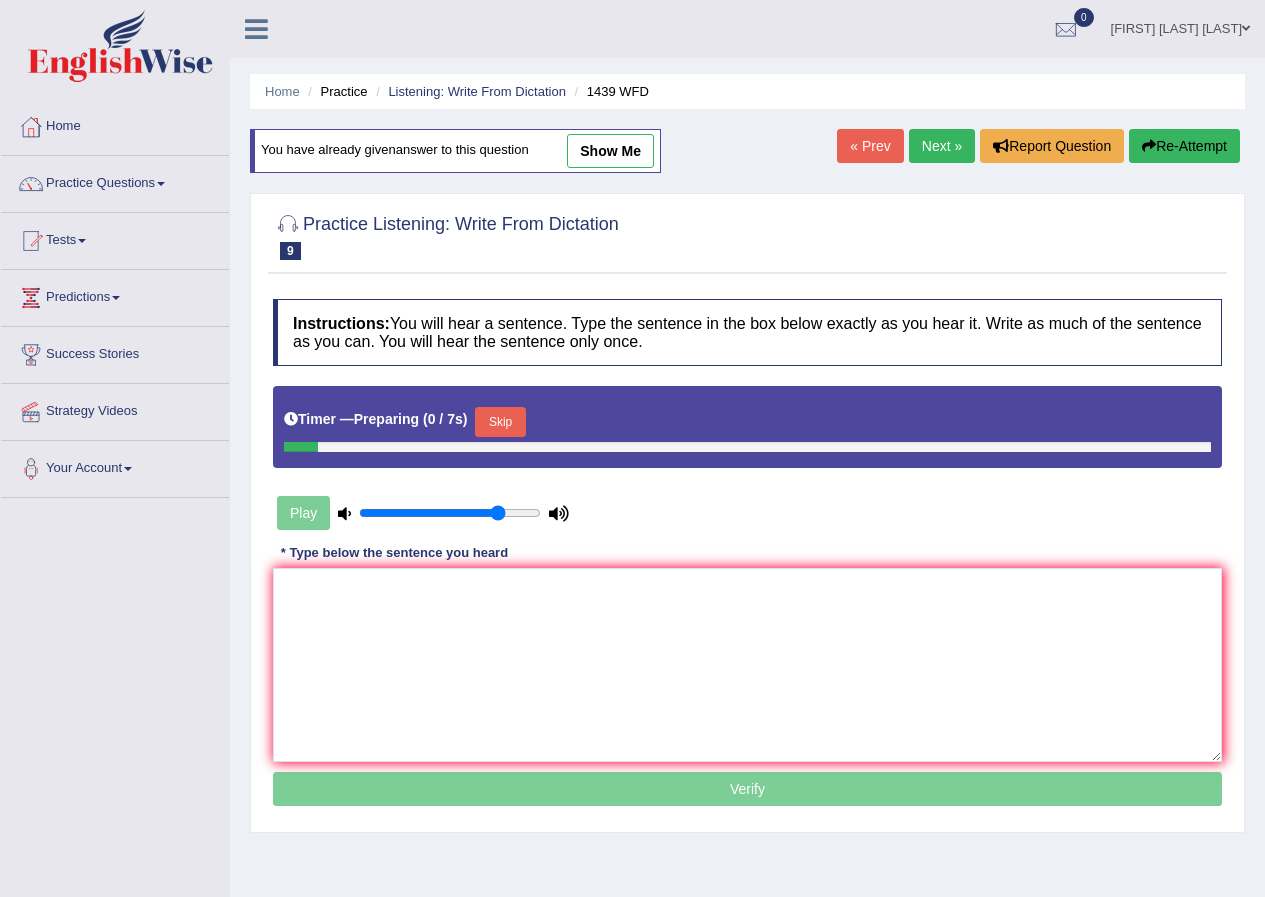 scroll, scrollTop: 0, scrollLeft: 0, axis: both 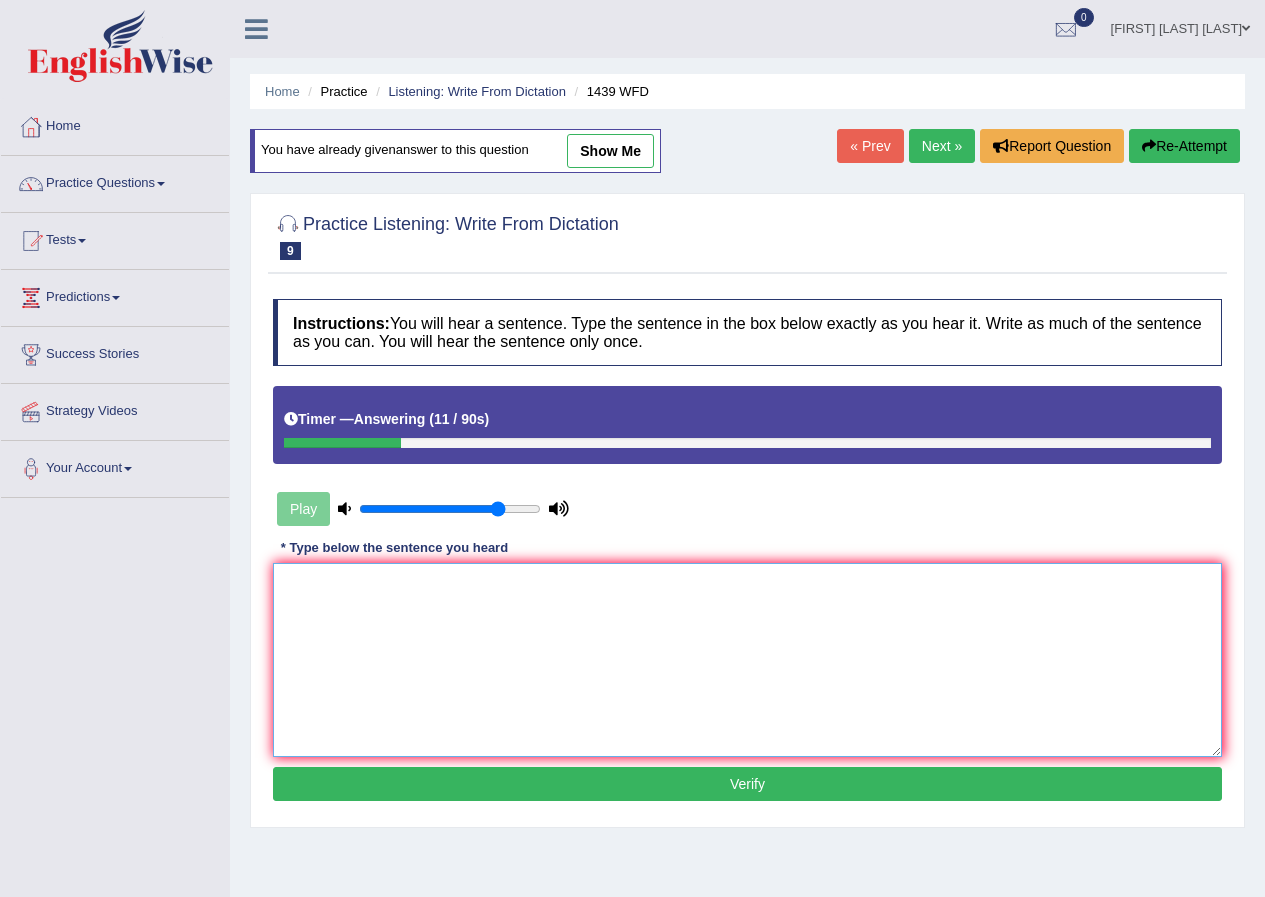 click at bounding box center [747, 660] 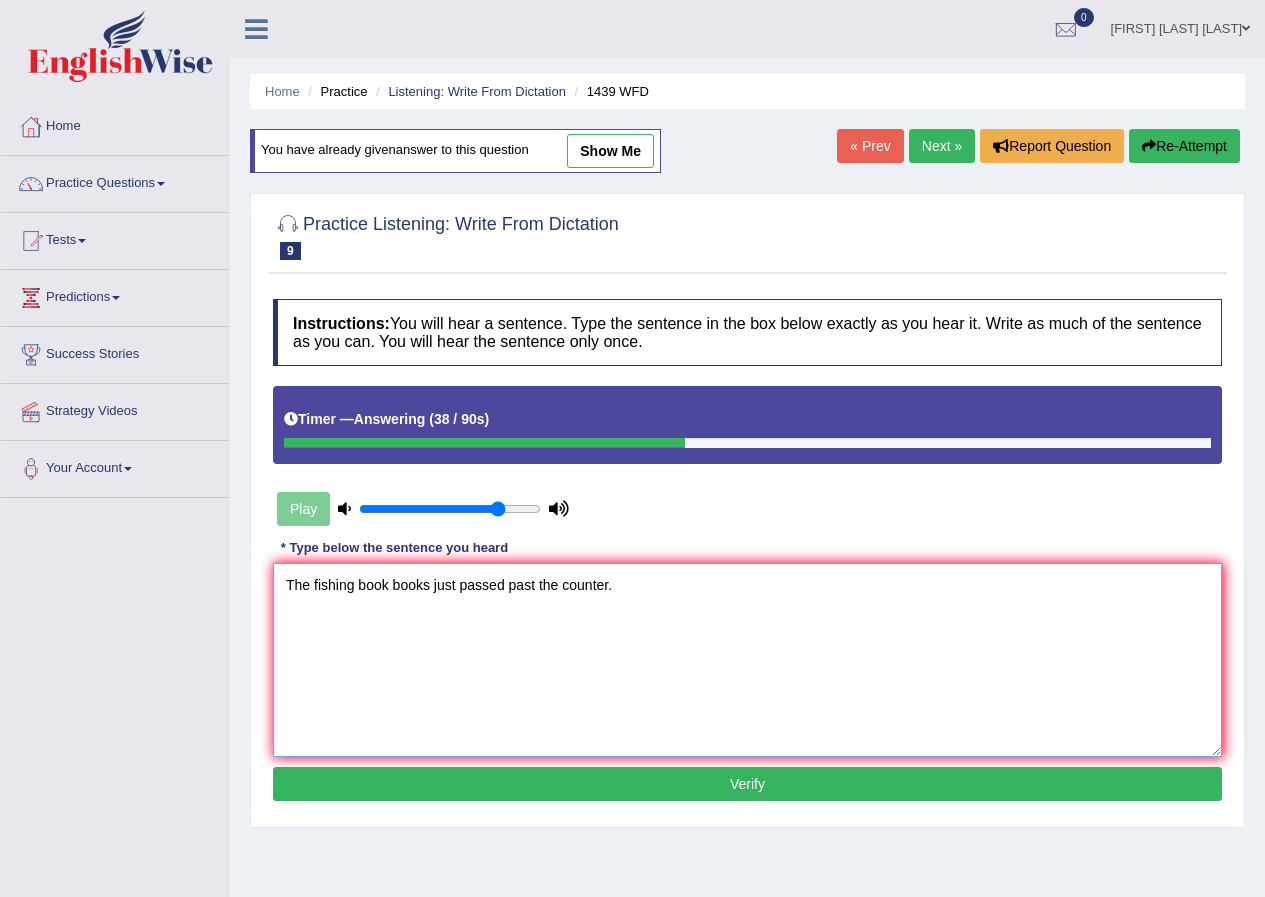 type on "The fishing book books just passed past the counter." 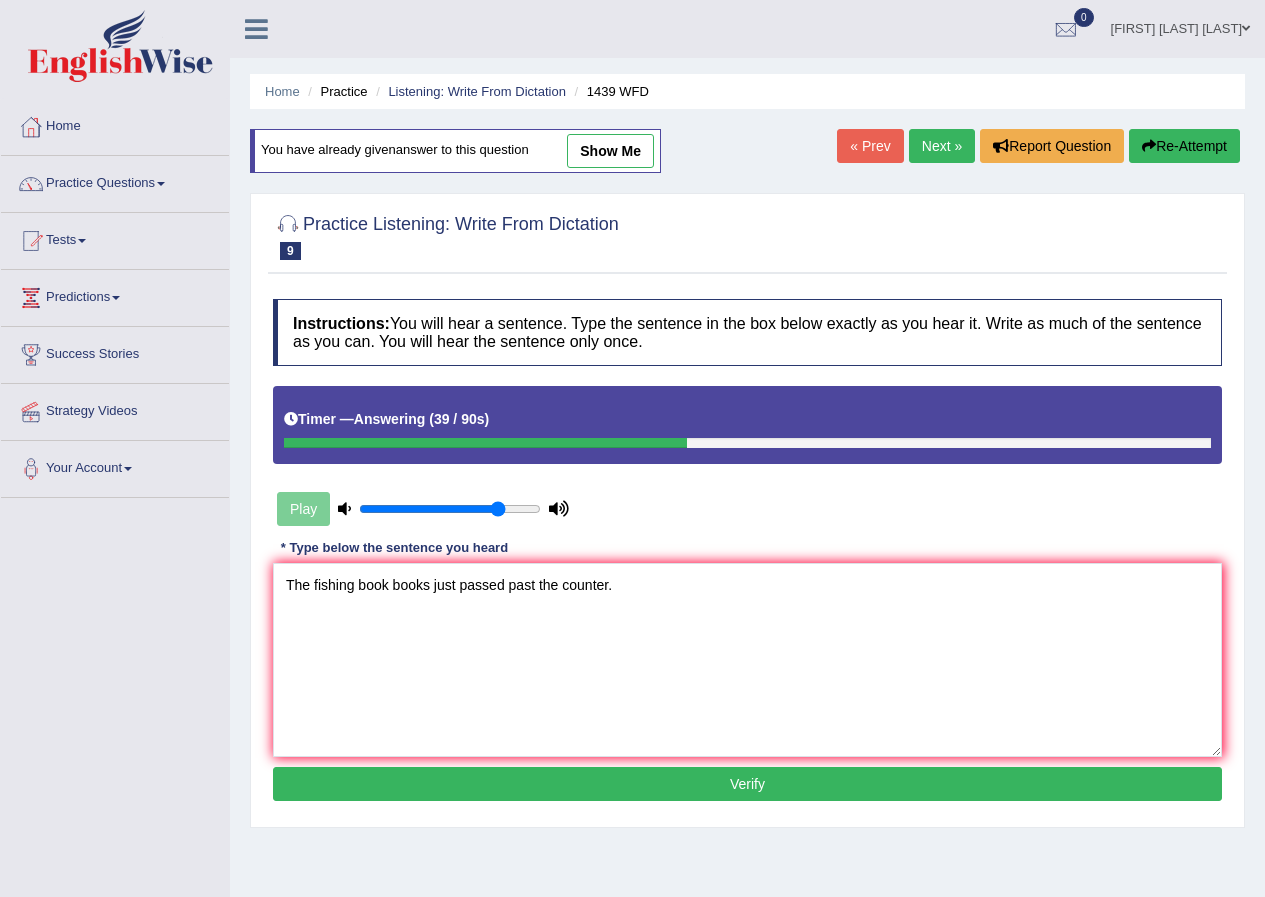 click on "Verify" at bounding box center (747, 784) 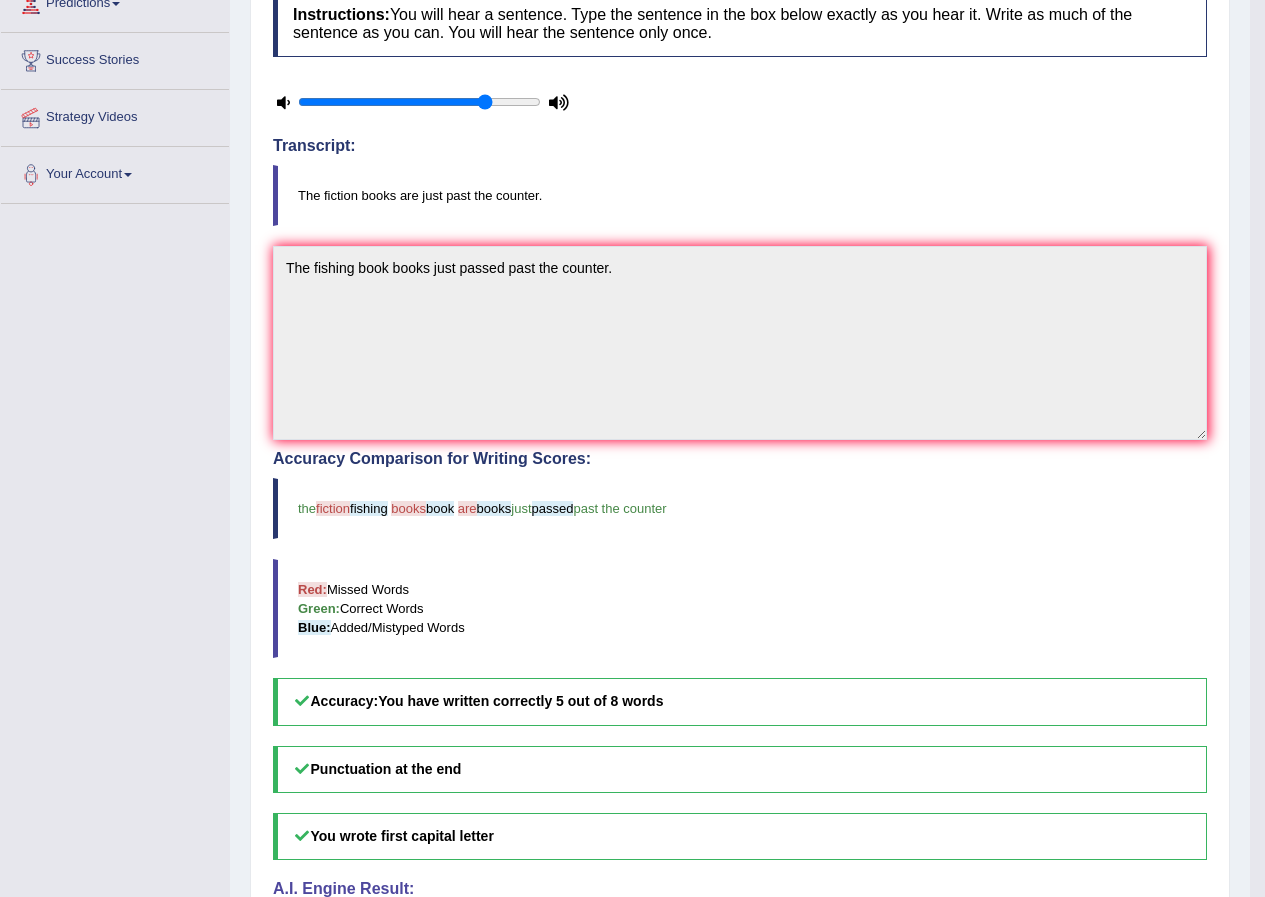 scroll, scrollTop: 0, scrollLeft: 0, axis: both 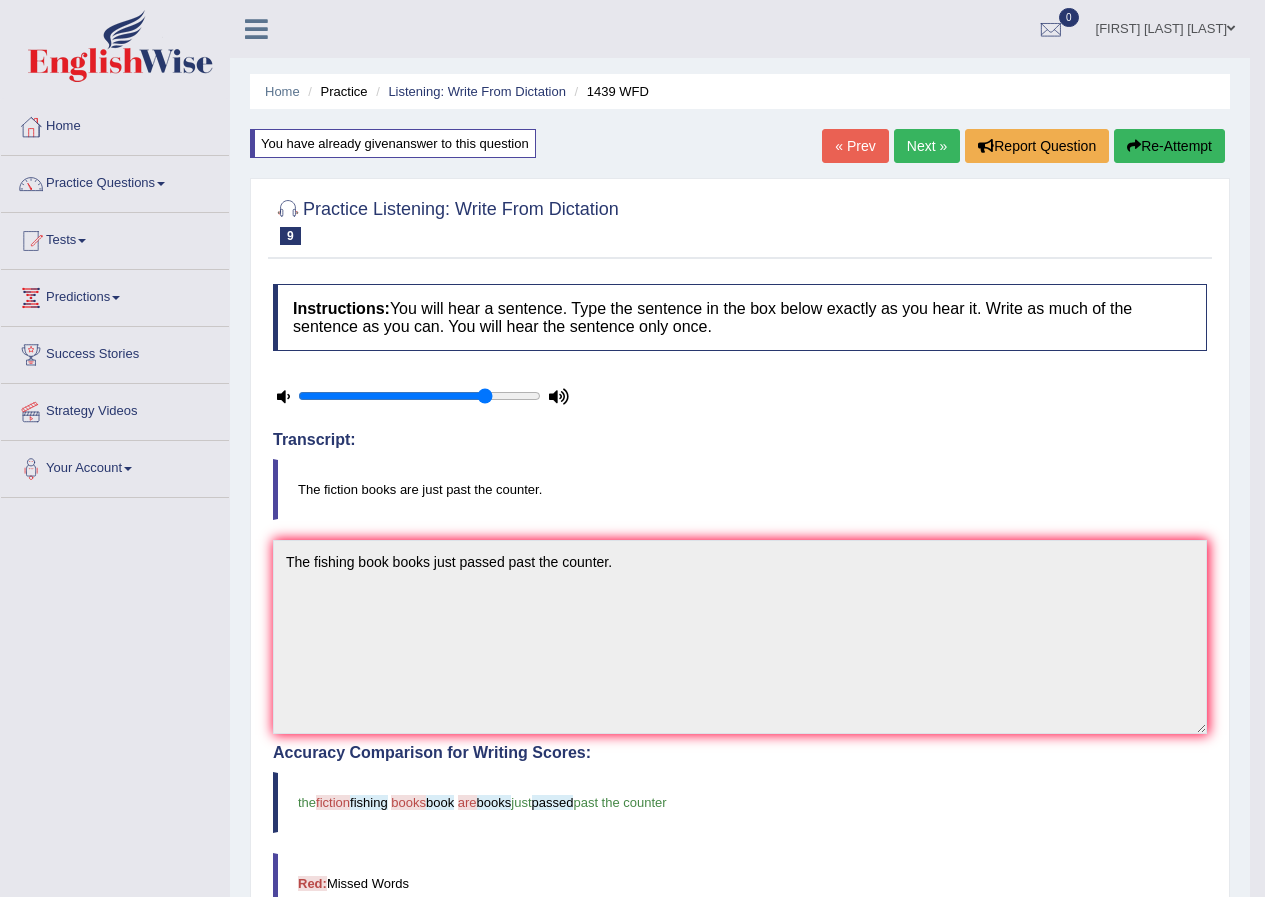 click on "Re-Attempt" at bounding box center (1169, 146) 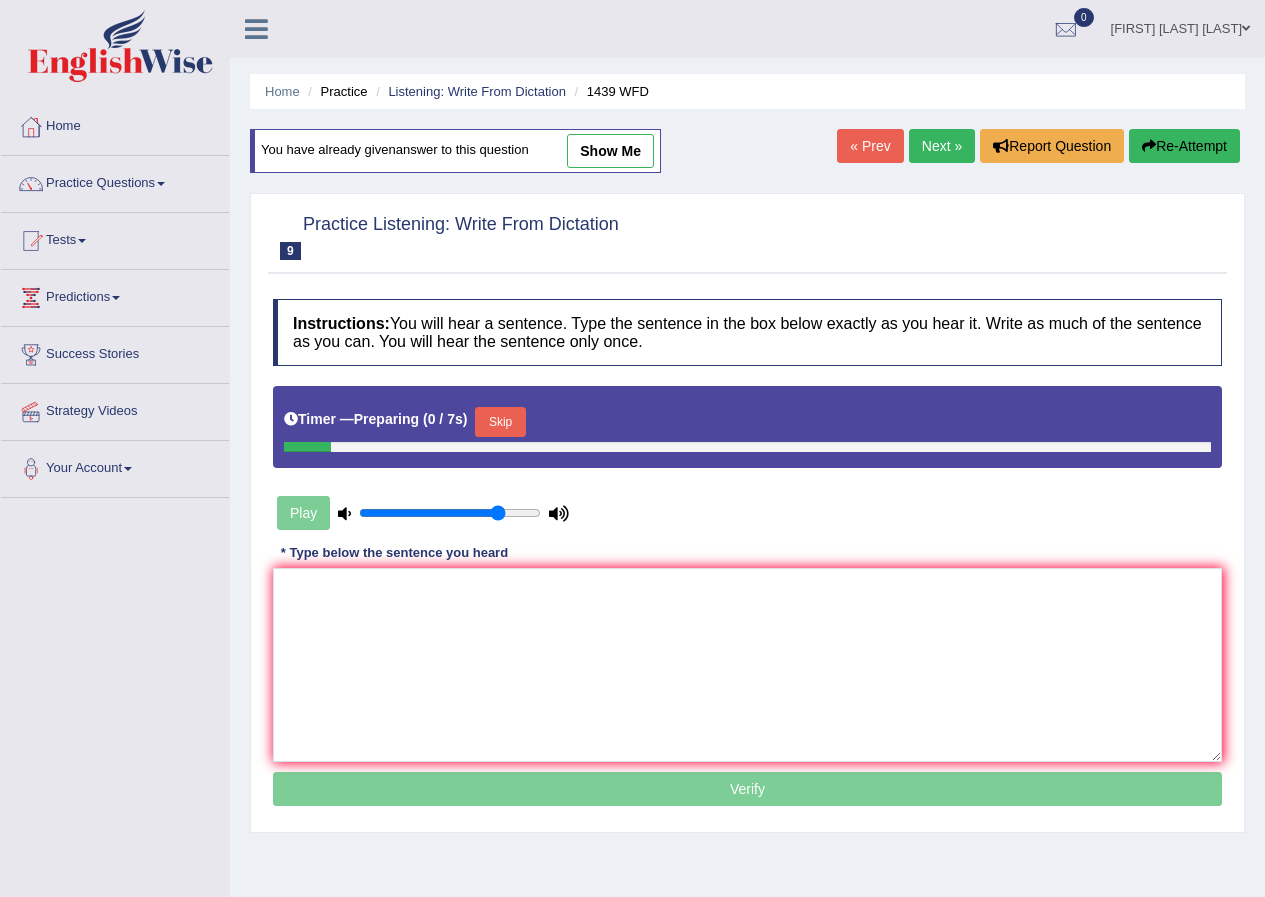 scroll, scrollTop: 0, scrollLeft: 0, axis: both 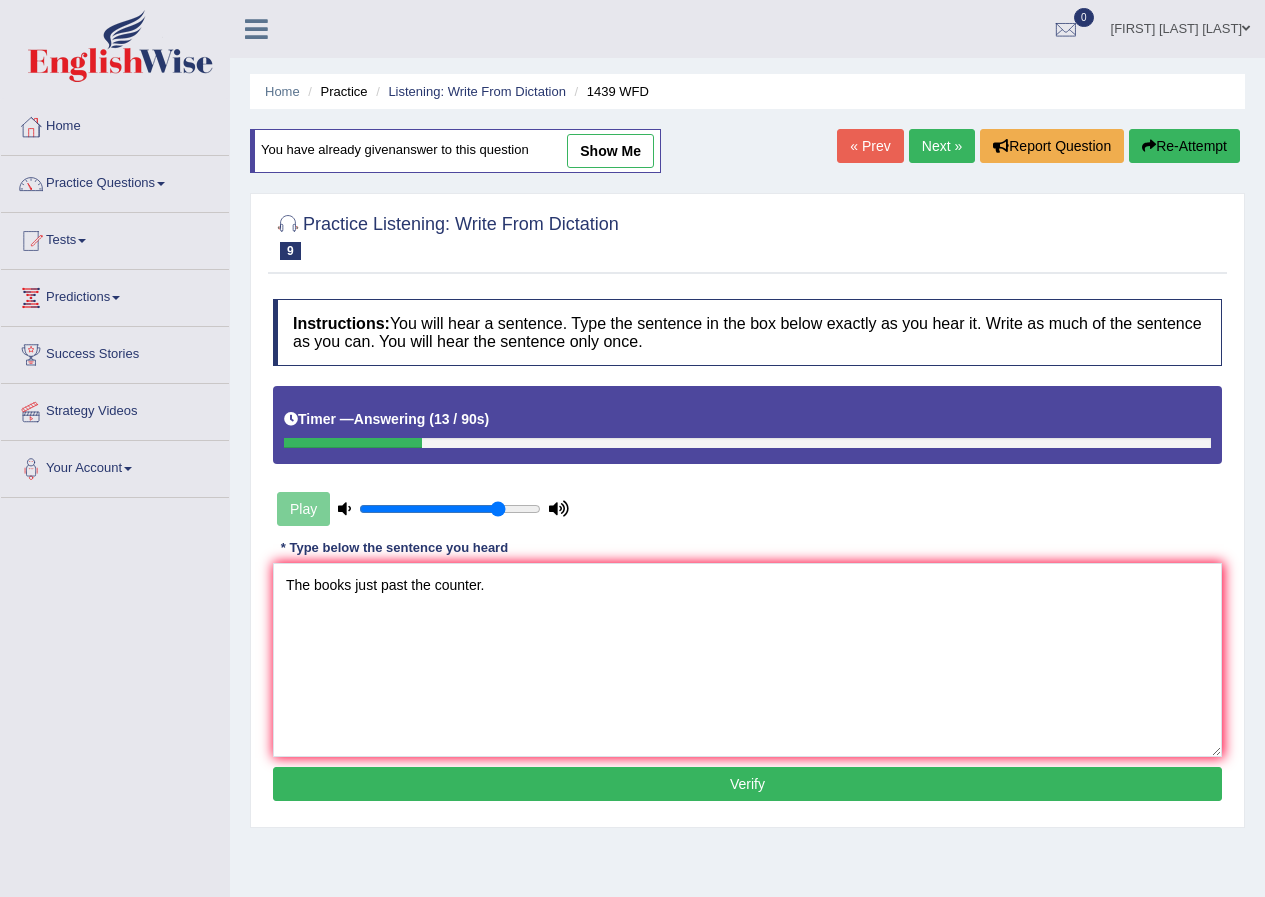 type on "The books just past the counter." 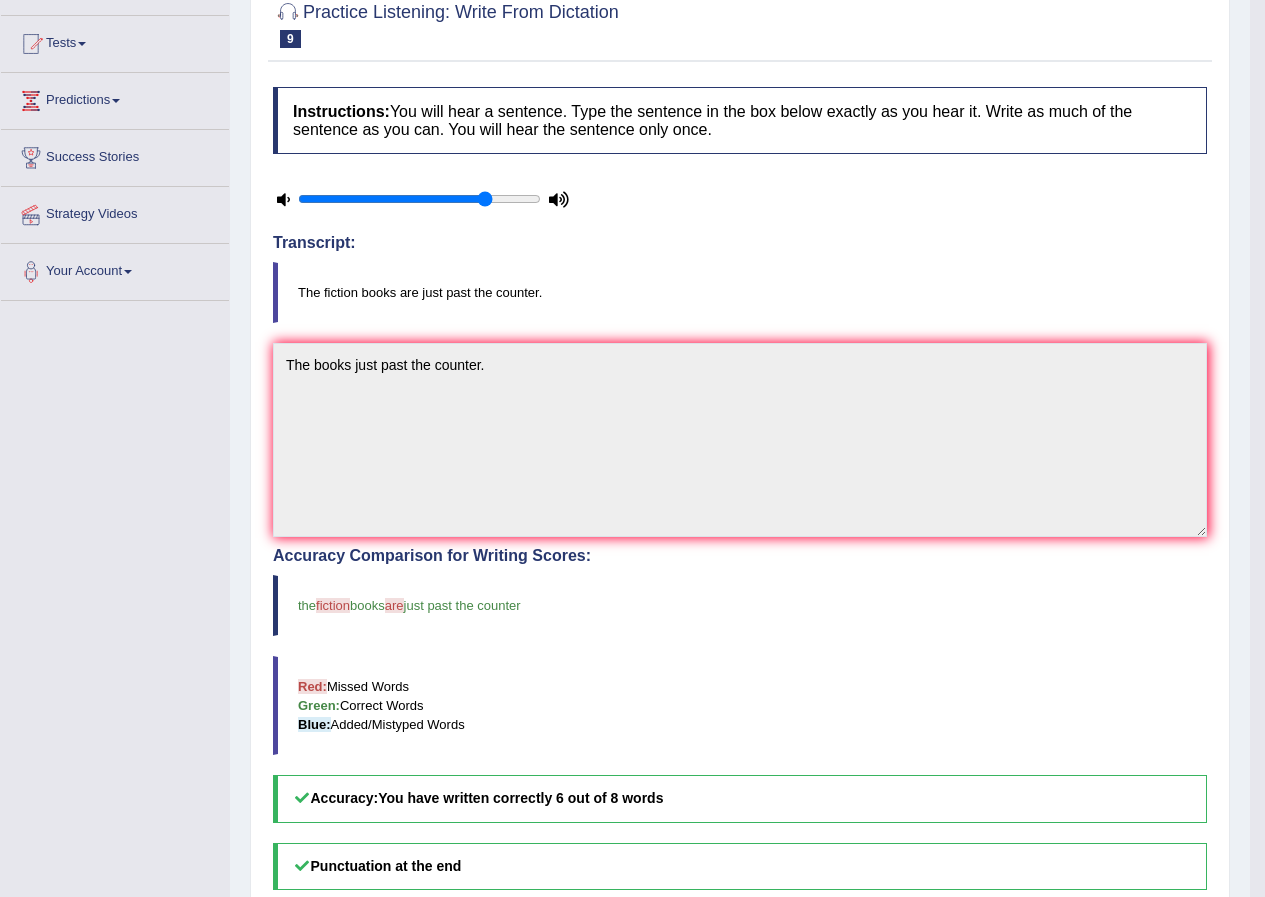 scroll, scrollTop: 0, scrollLeft: 0, axis: both 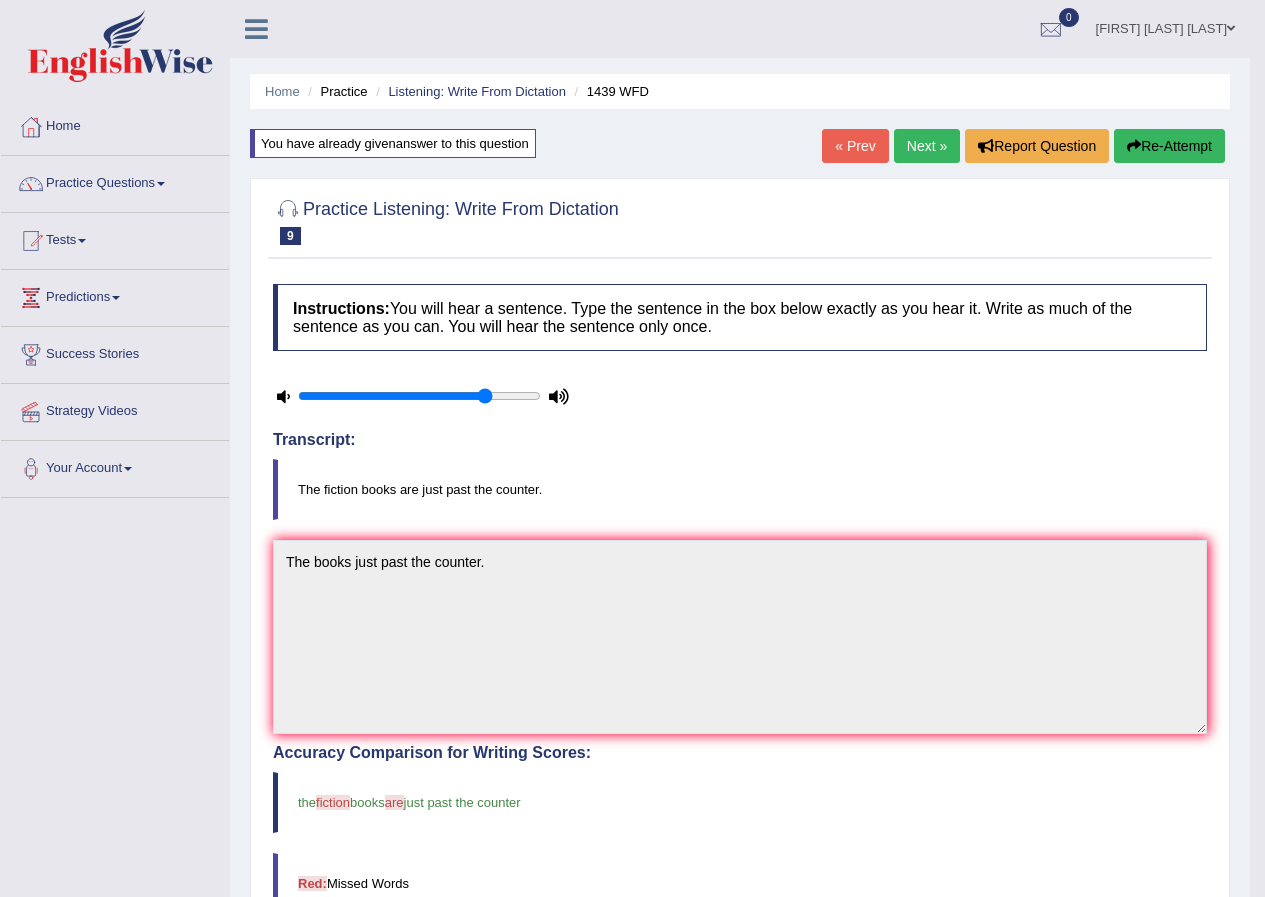 click on "Next »" at bounding box center (927, 146) 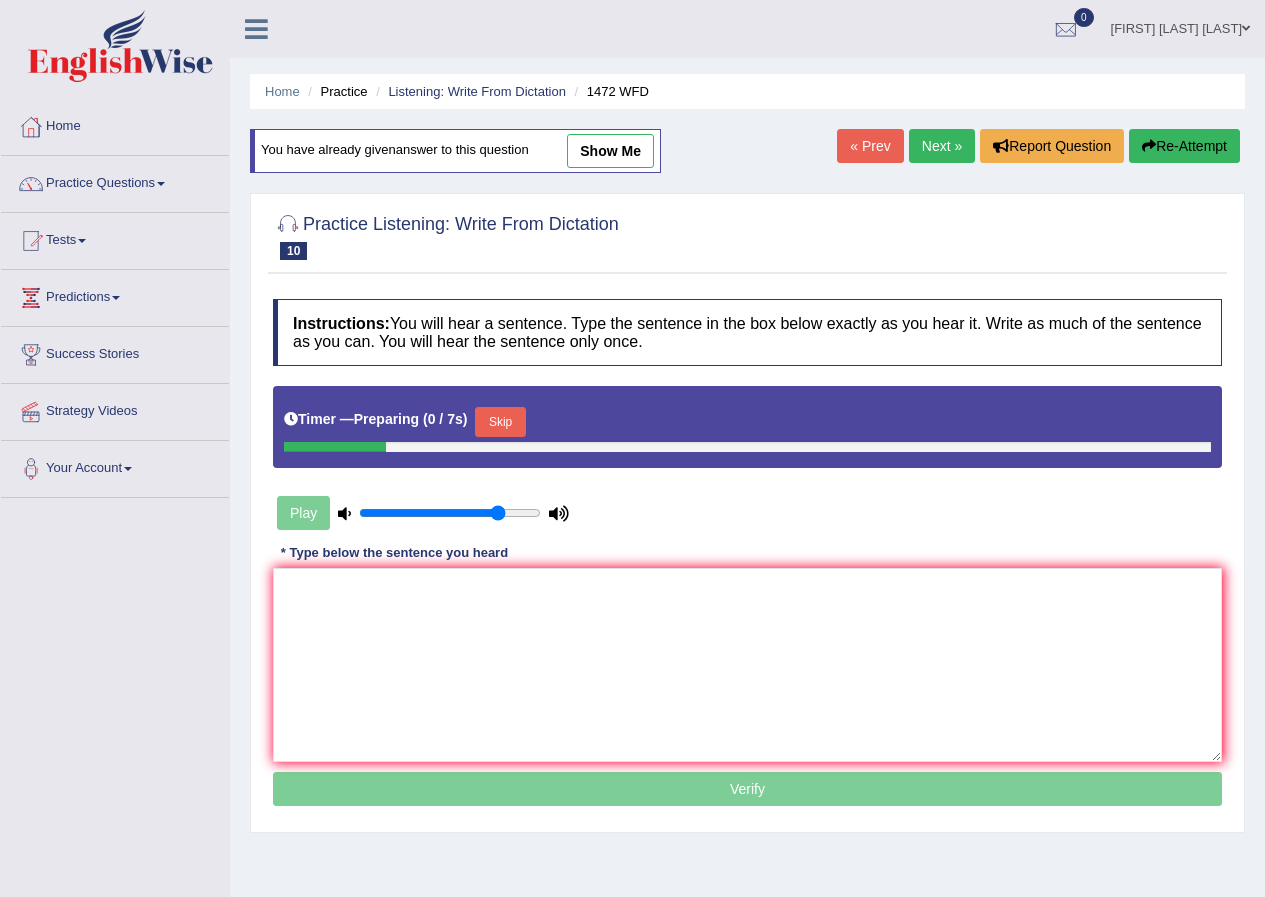 scroll, scrollTop: 0, scrollLeft: 0, axis: both 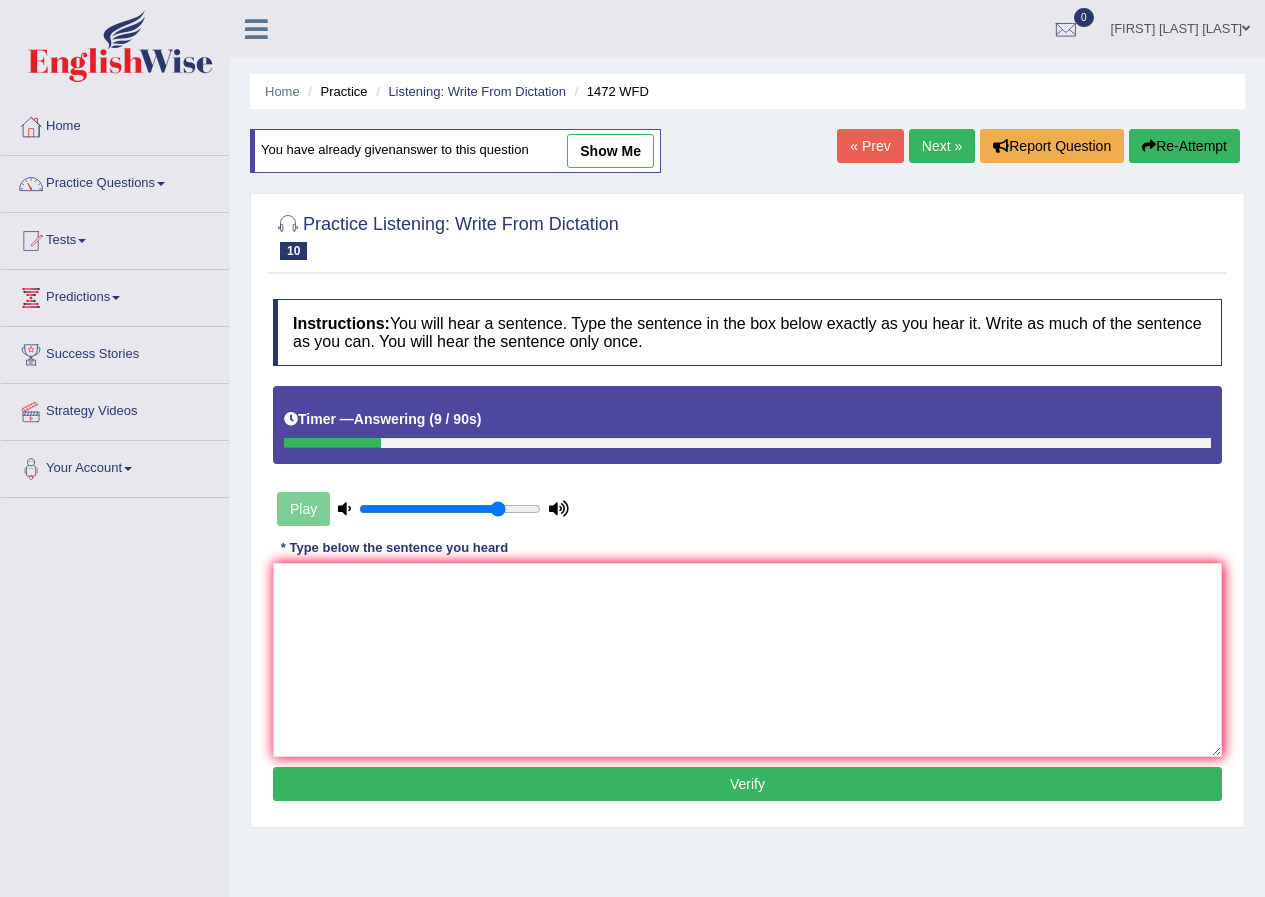 click on "Re-Attempt" at bounding box center (1184, 146) 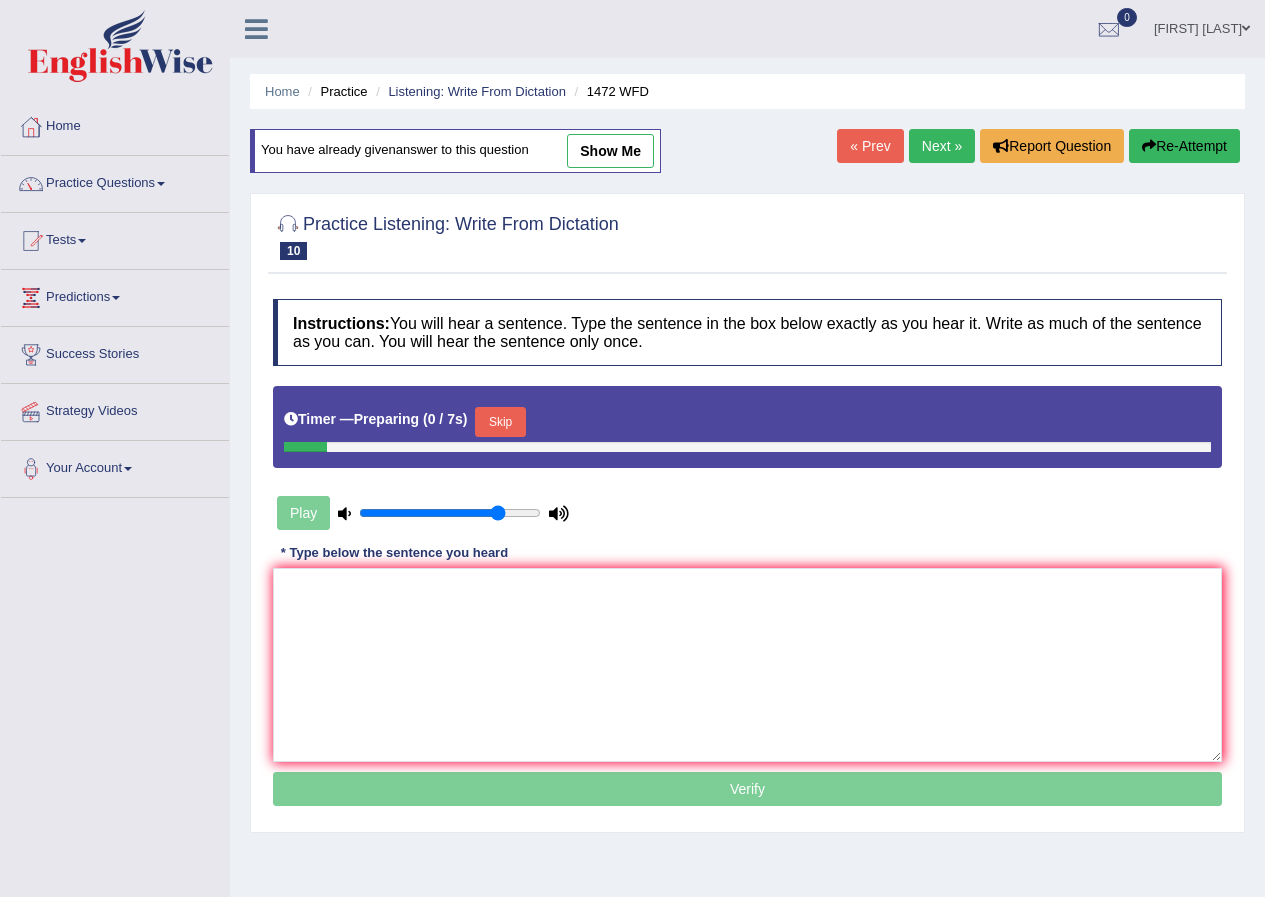 scroll, scrollTop: 0, scrollLeft: 0, axis: both 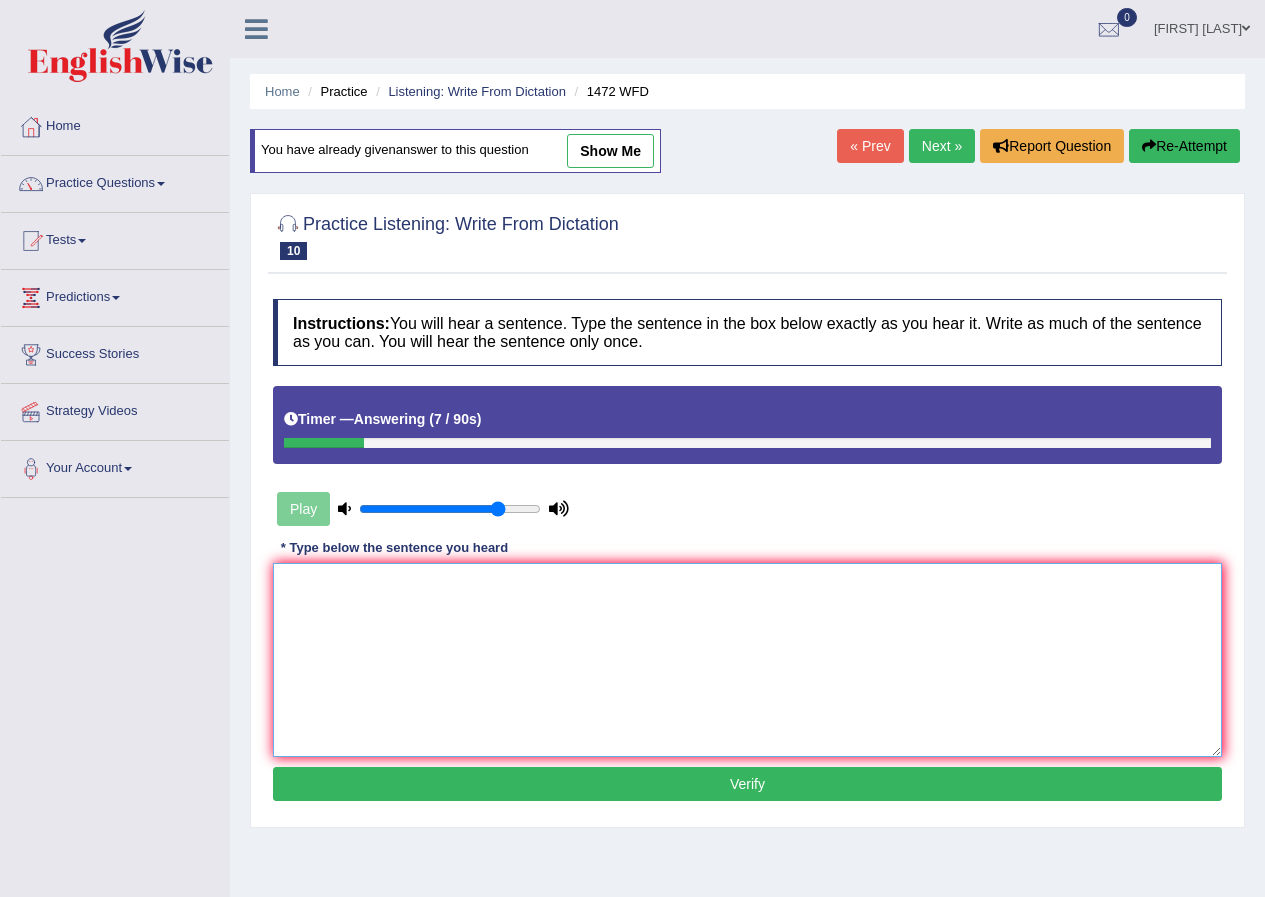 click at bounding box center (747, 660) 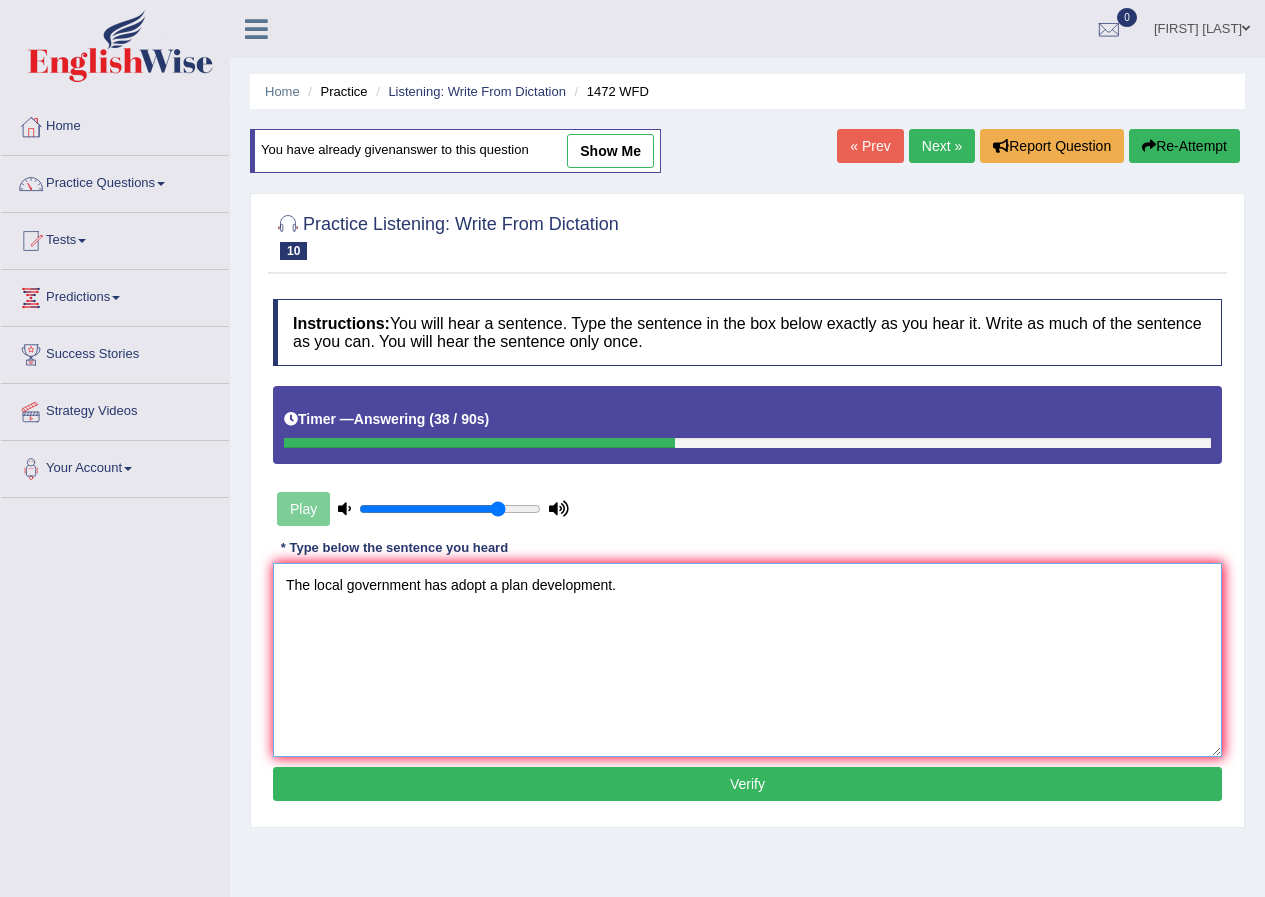 type on "The local government has adopt a plan development." 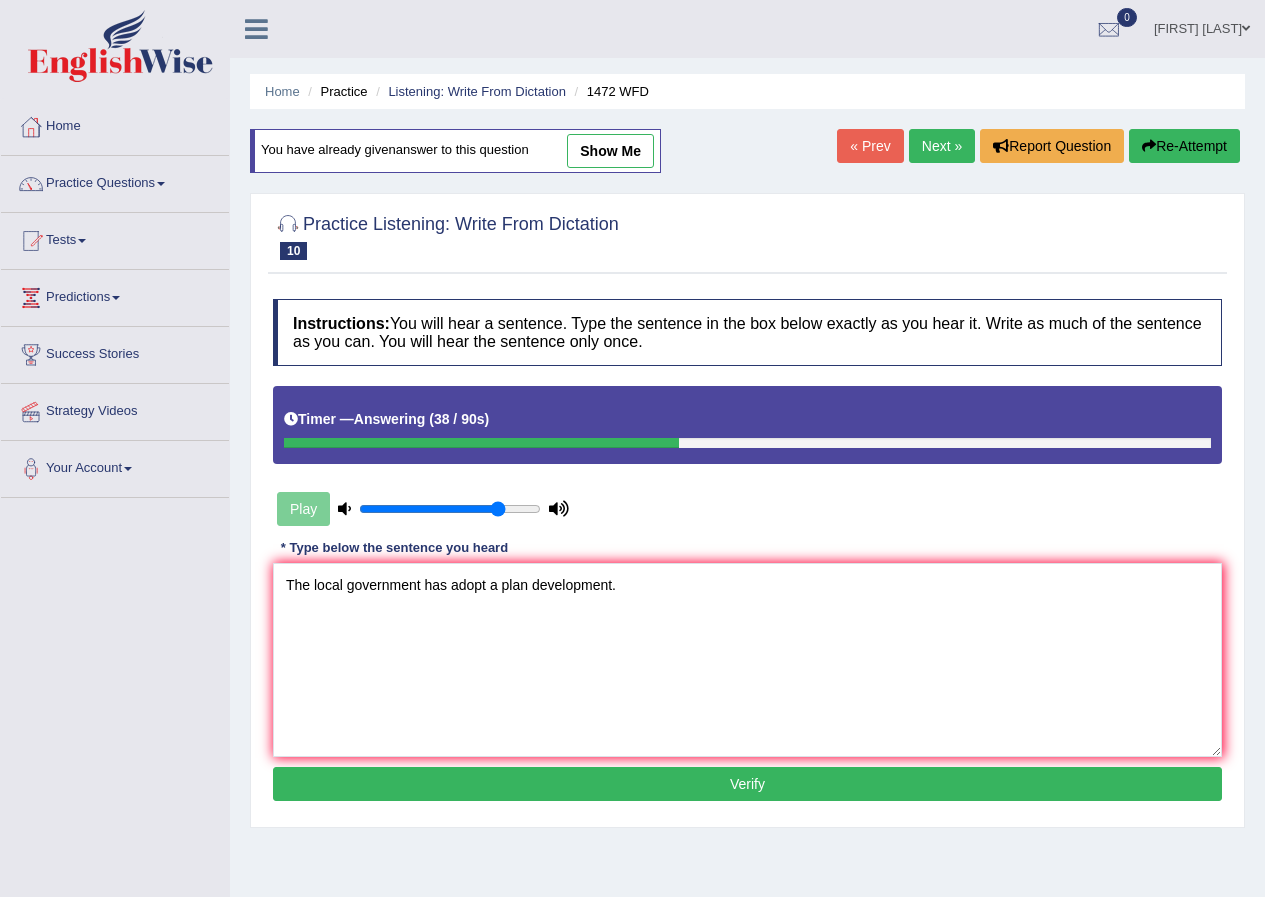 click on "Verify" at bounding box center [747, 784] 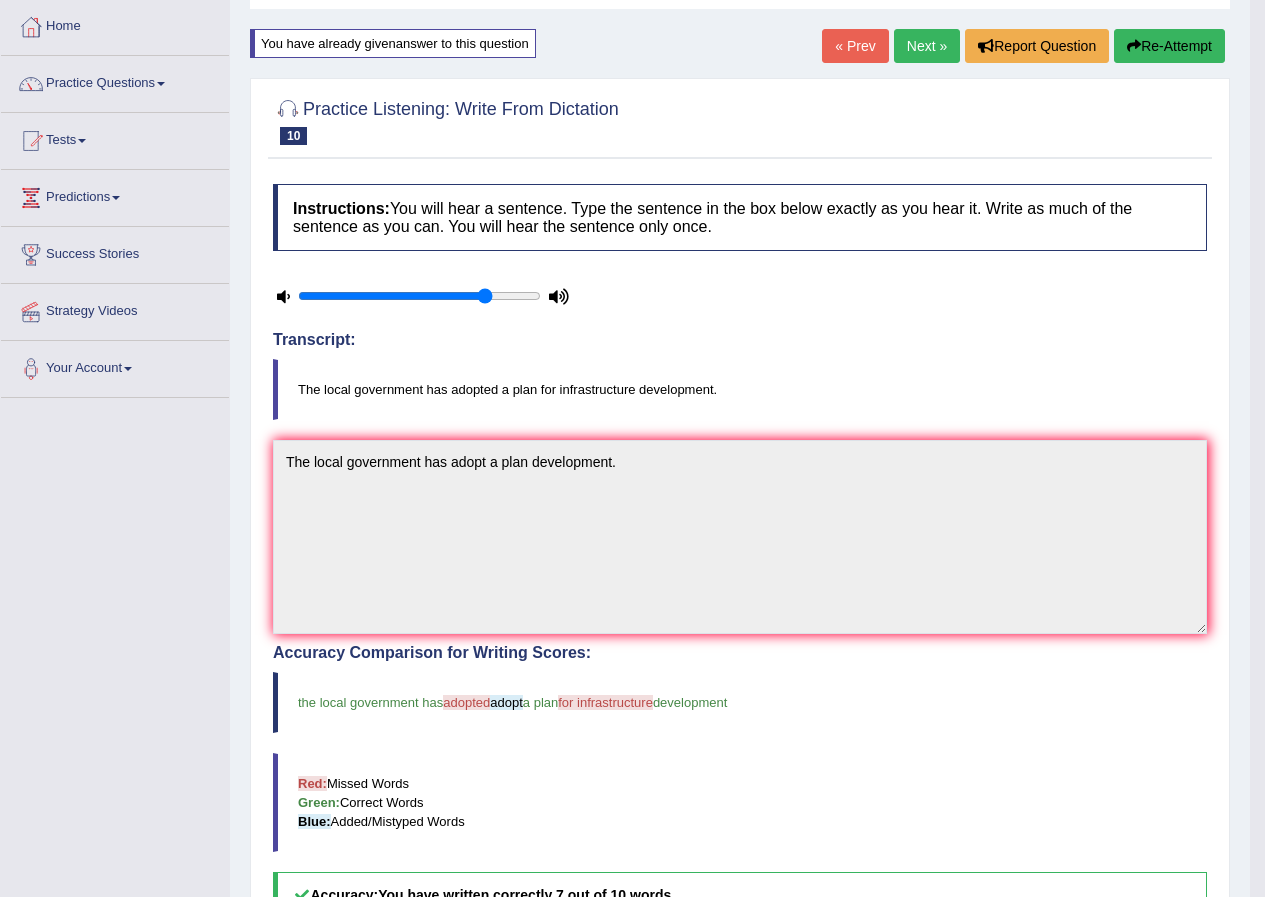 scroll, scrollTop: 0, scrollLeft: 0, axis: both 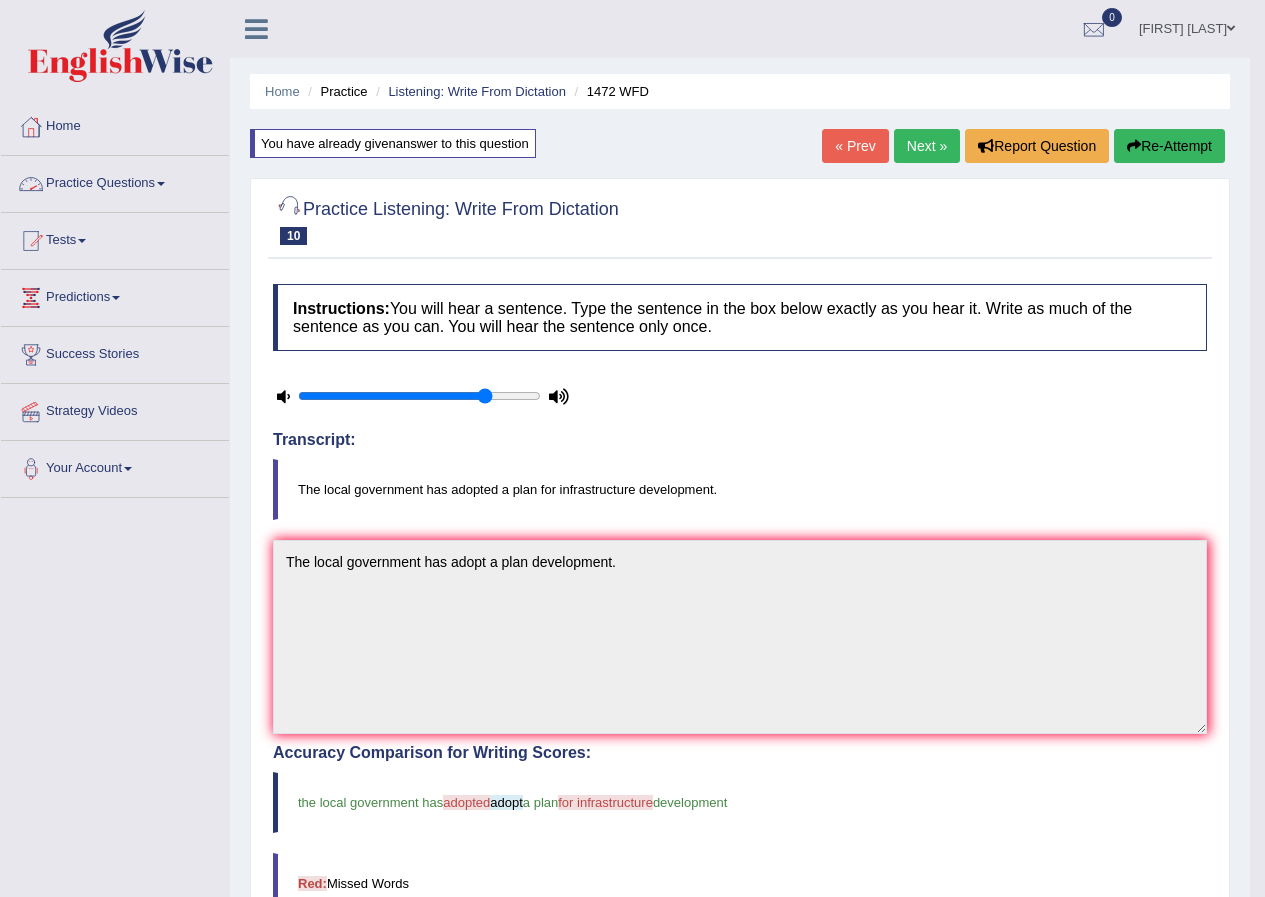 click on "Practice Questions" at bounding box center [115, 181] 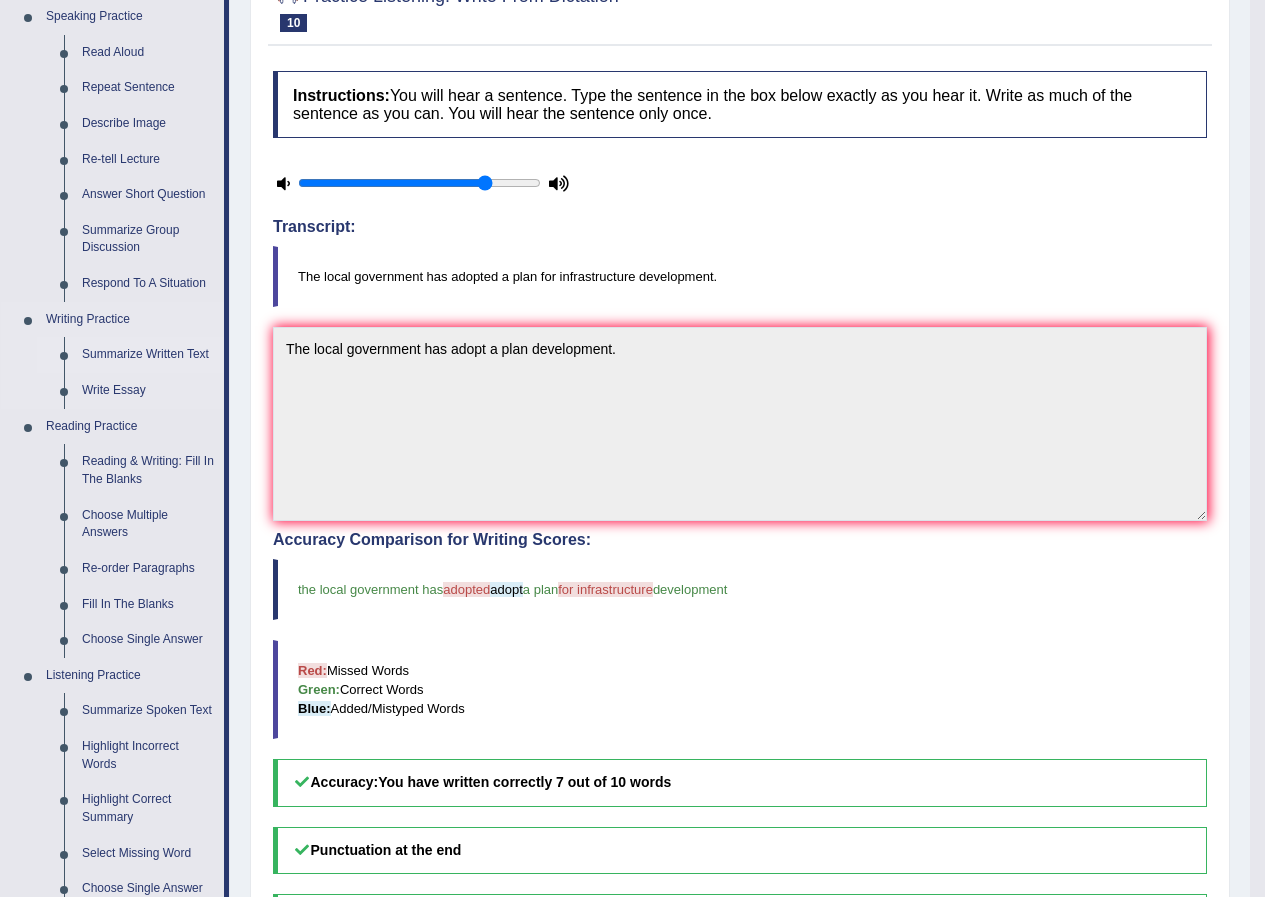 scroll, scrollTop: 500, scrollLeft: 0, axis: vertical 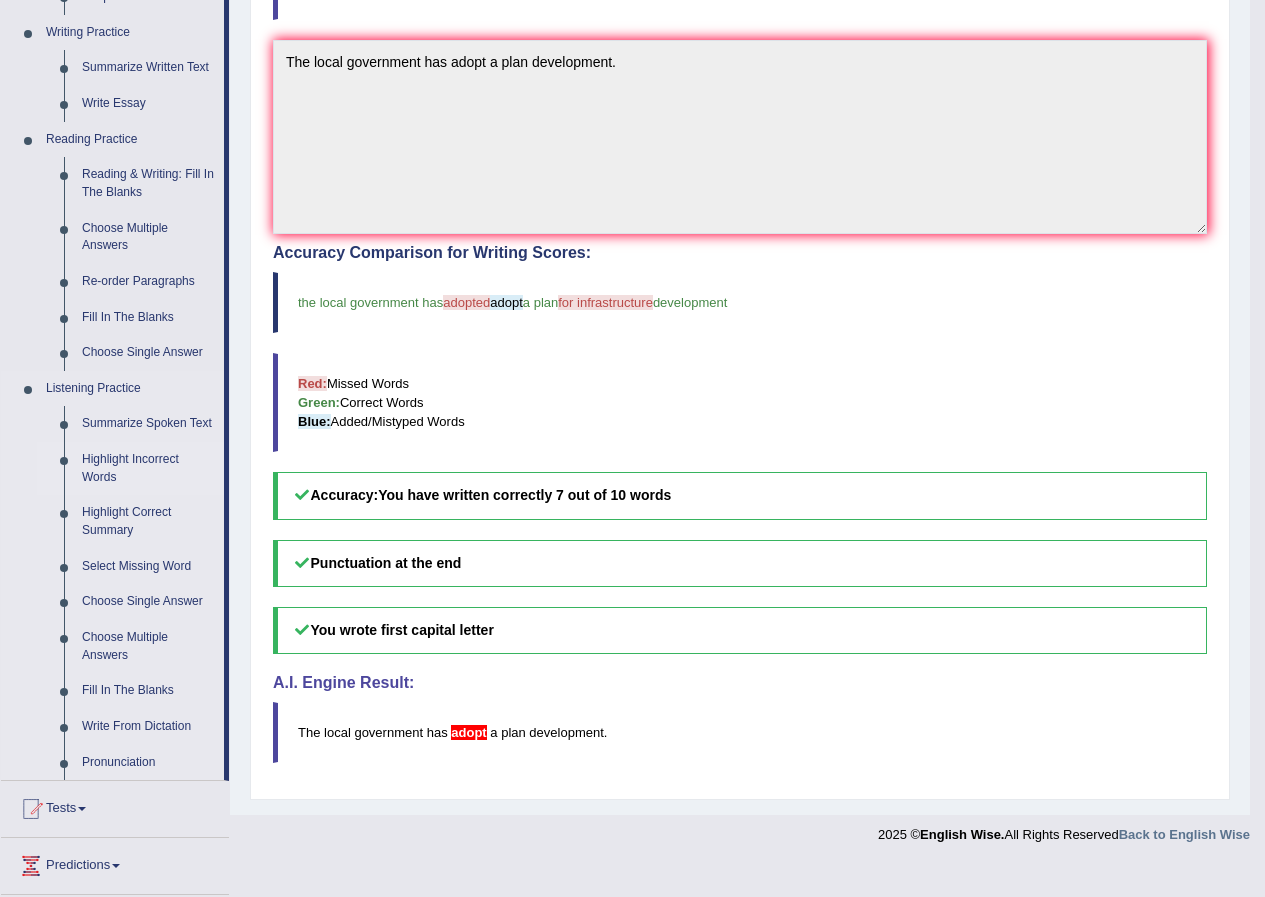 click on "Highlight Incorrect Words" at bounding box center [148, 468] 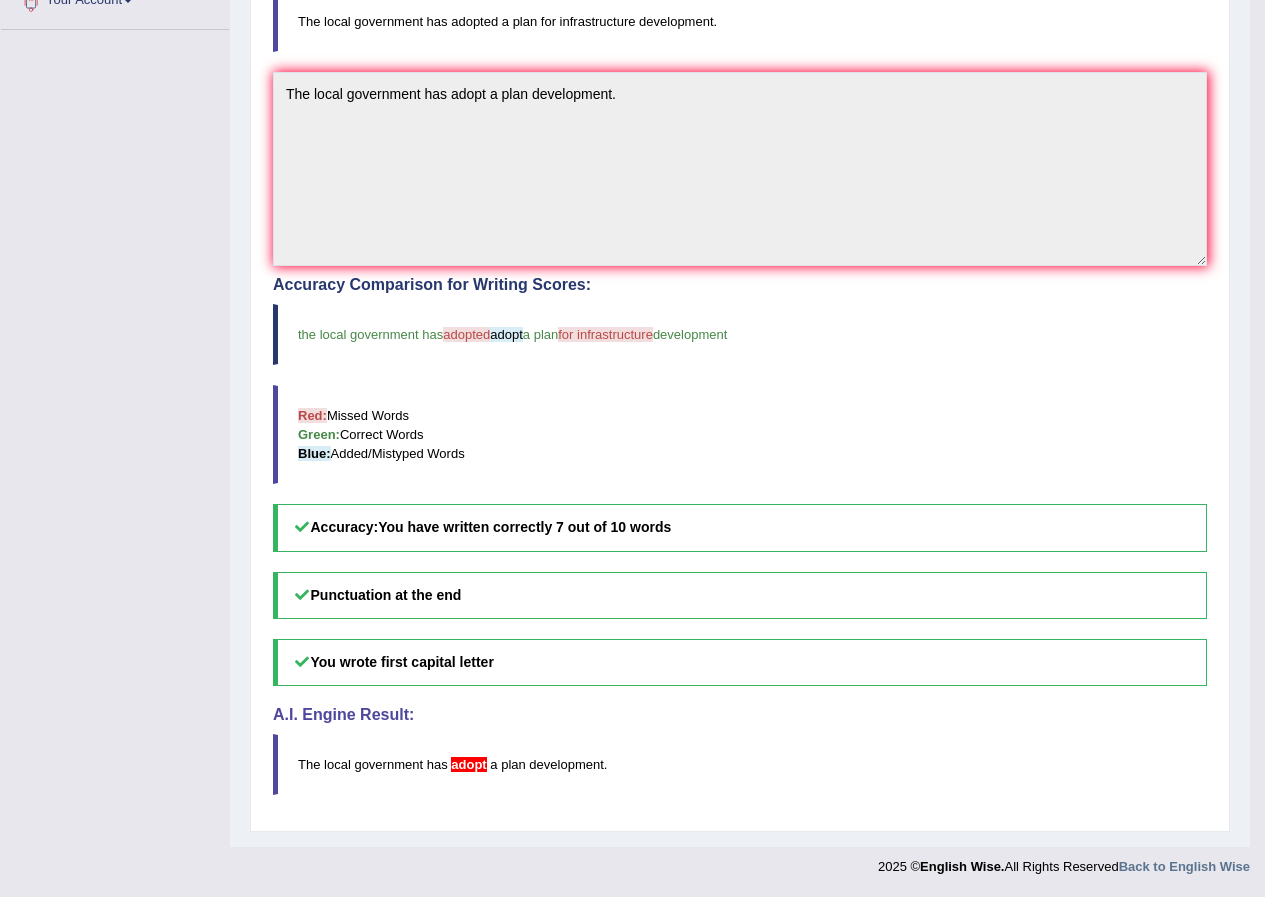 scroll, scrollTop: 231, scrollLeft: 0, axis: vertical 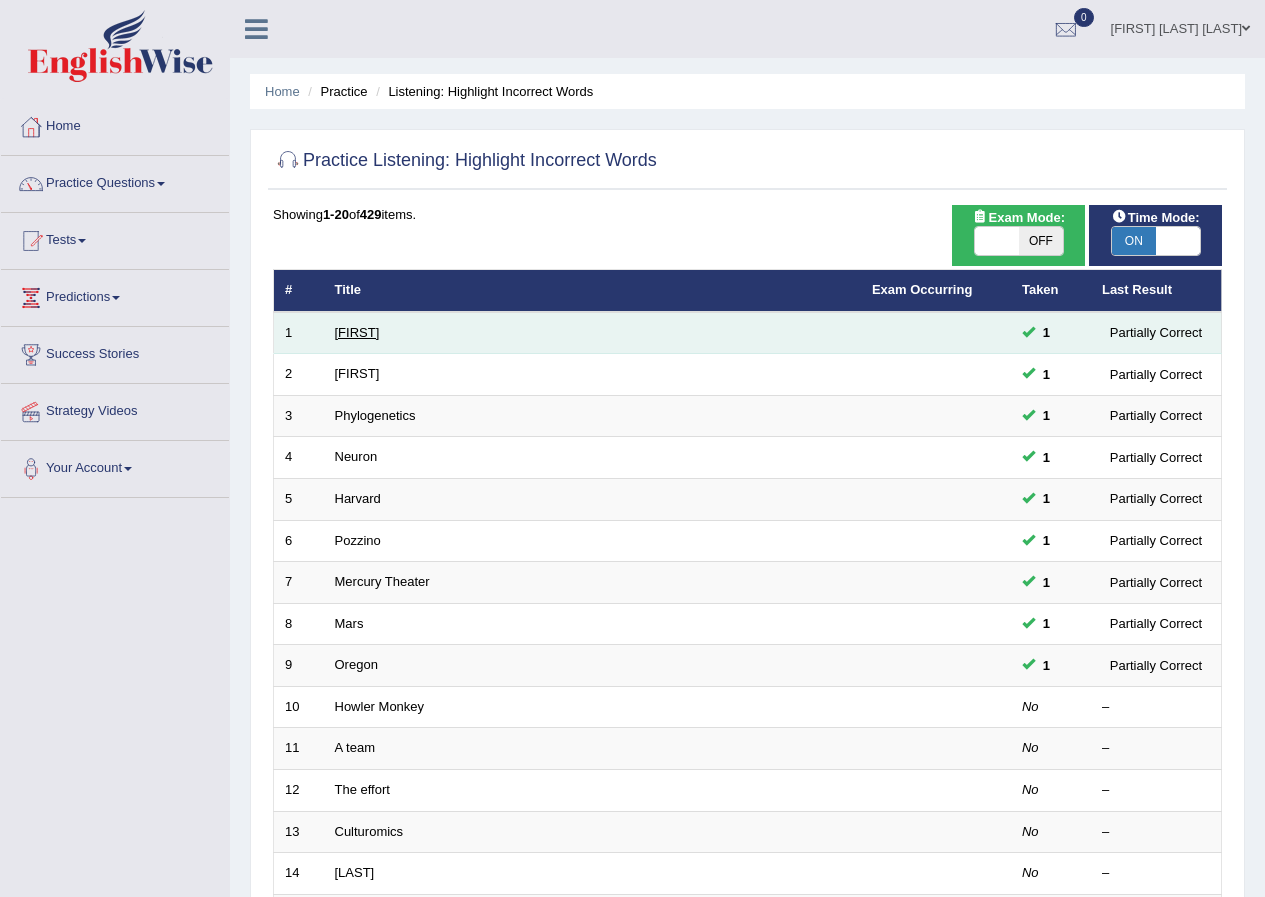 click on "[FIRST]" at bounding box center (357, 332) 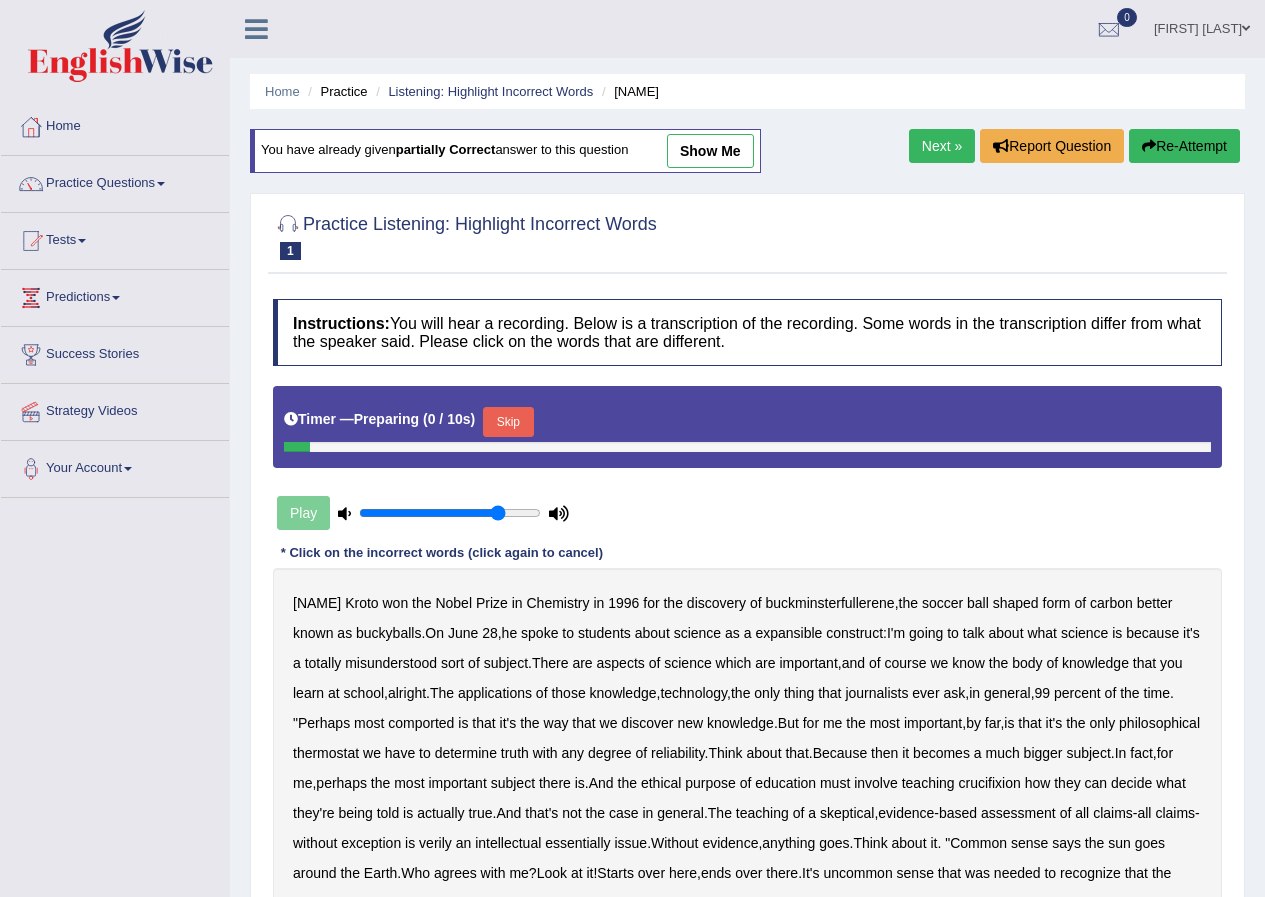 scroll, scrollTop: 0, scrollLeft: 0, axis: both 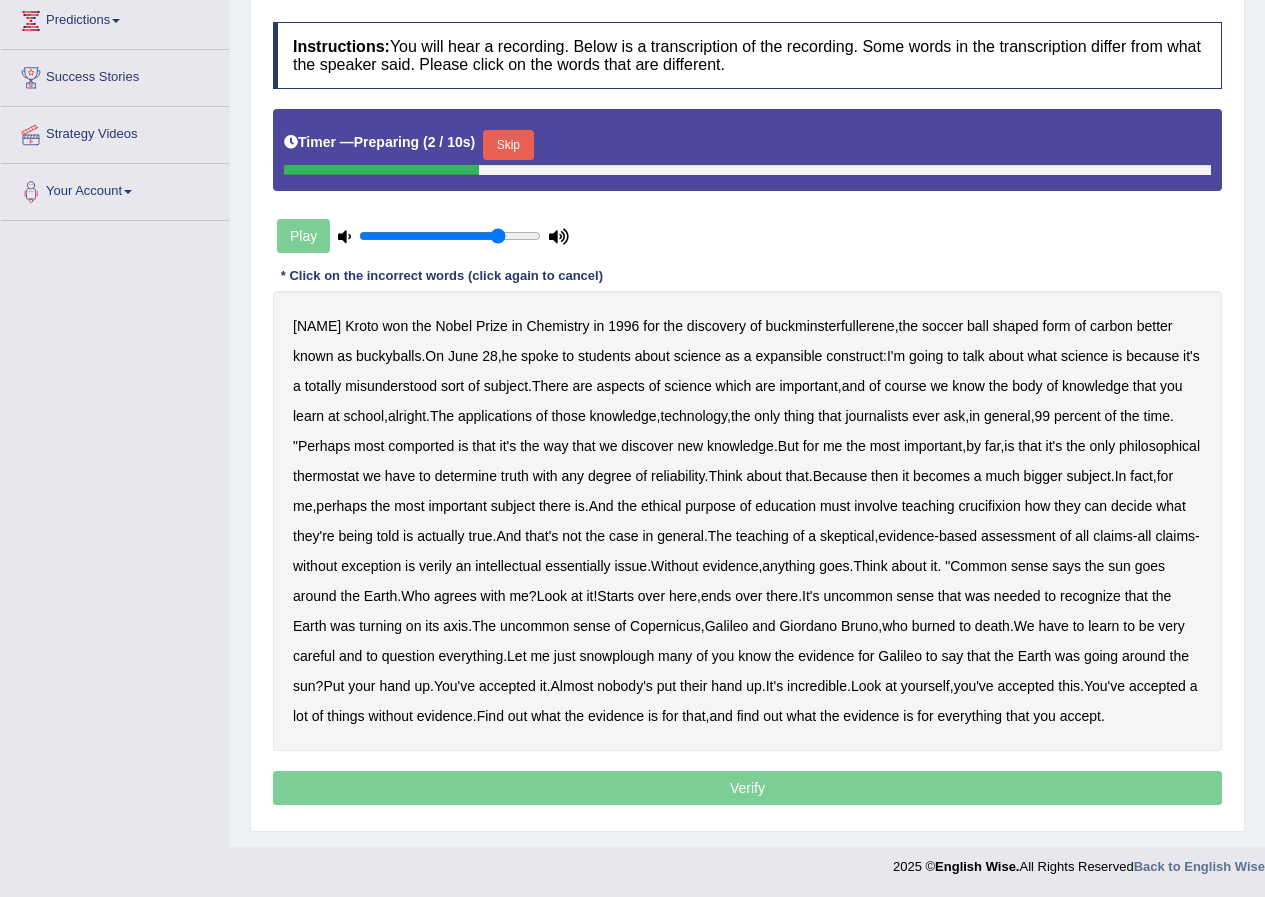 click on "Skip" at bounding box center [508, 145] 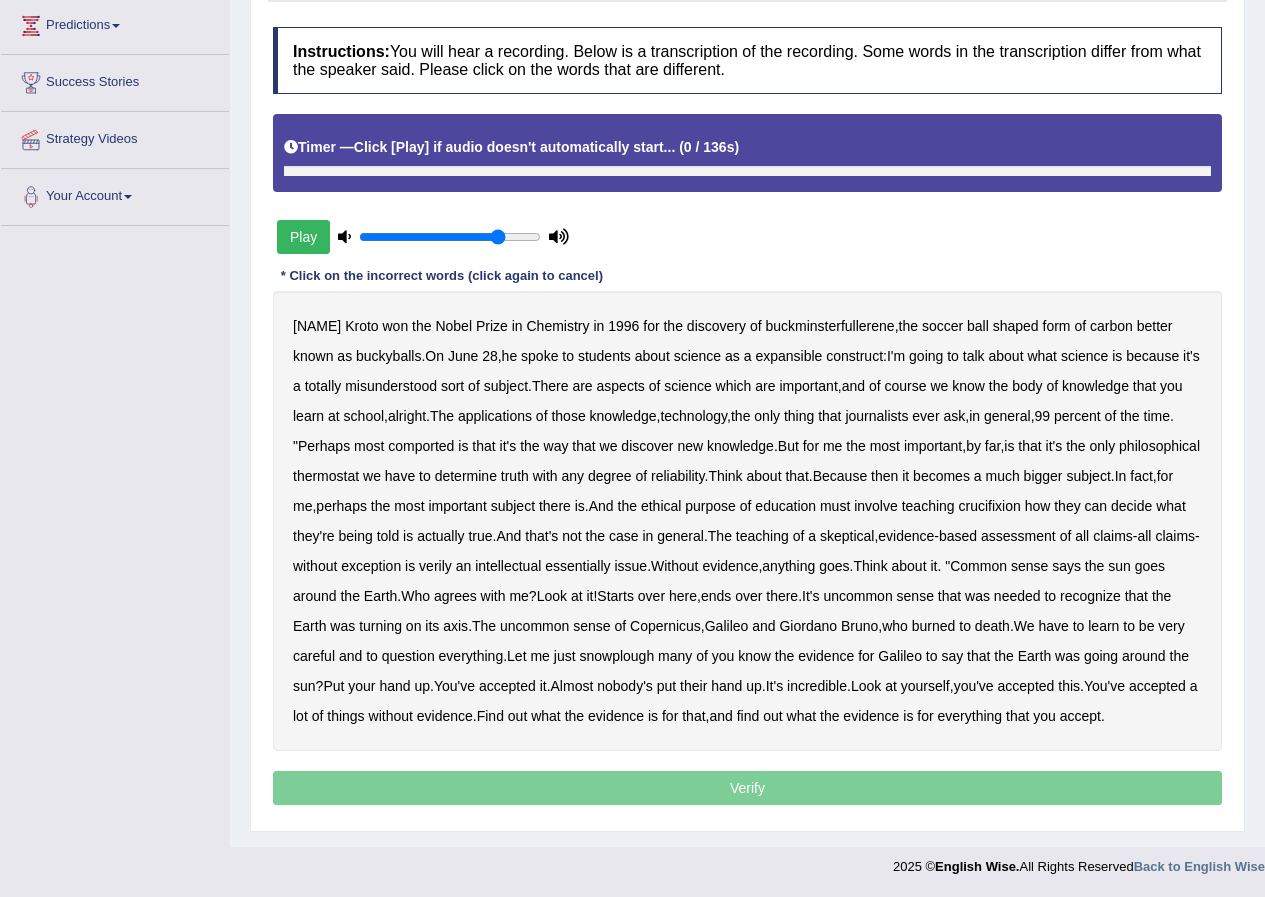 scroll, scrollTop: 302, scrollLeft: 0, axis: vertical 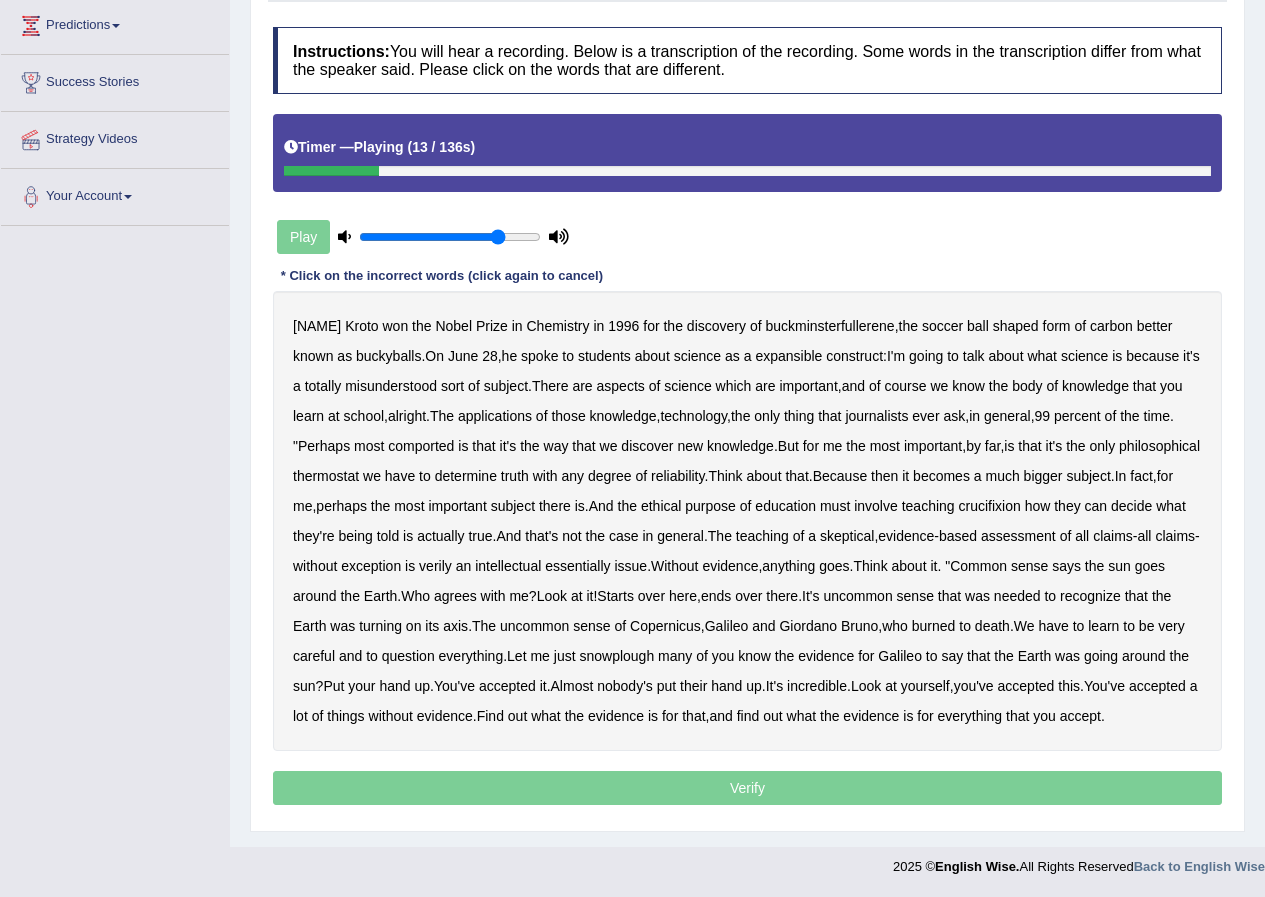 click on "expansible" at bounding box center (788, 356) 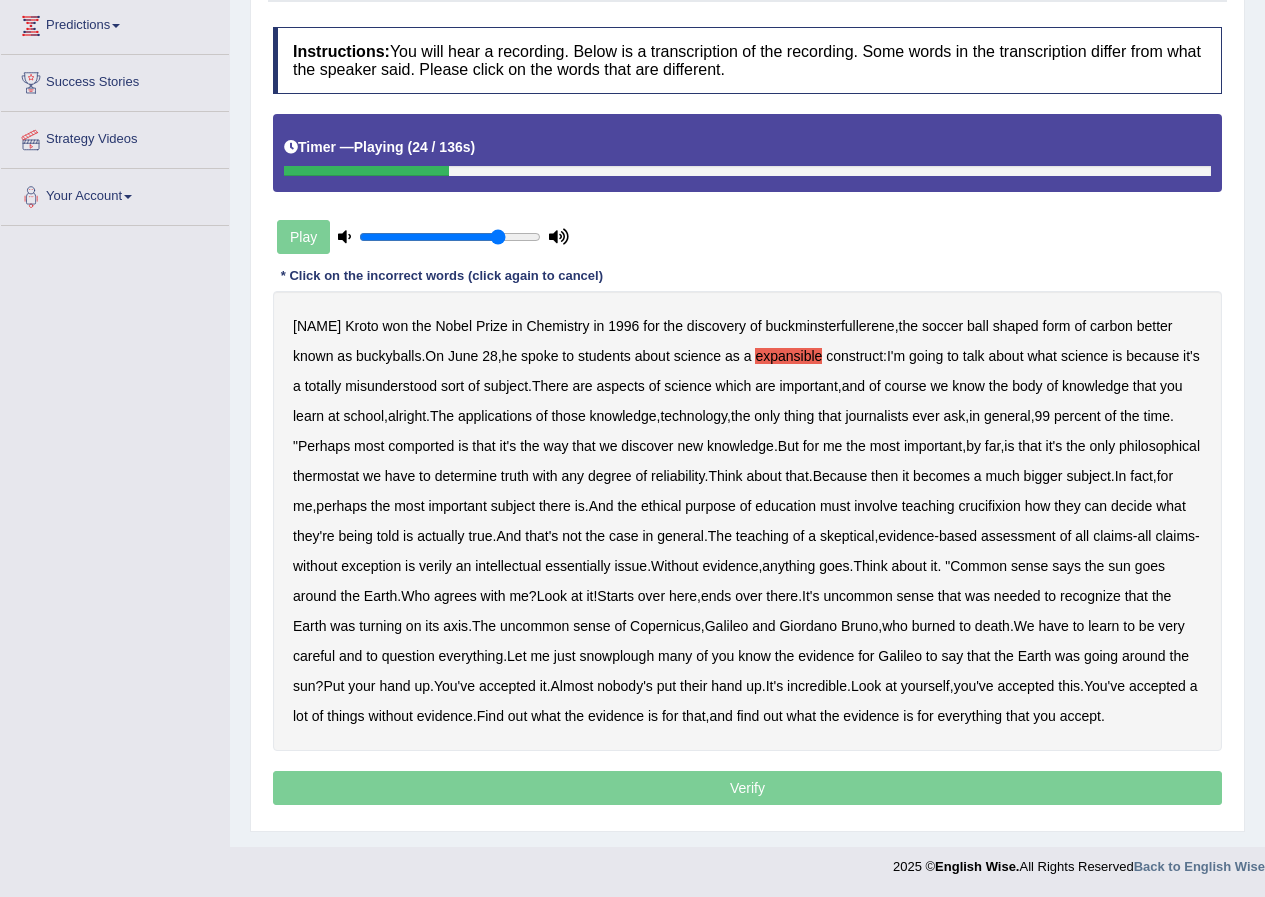 click on "important" at bounding box center (808, 386) 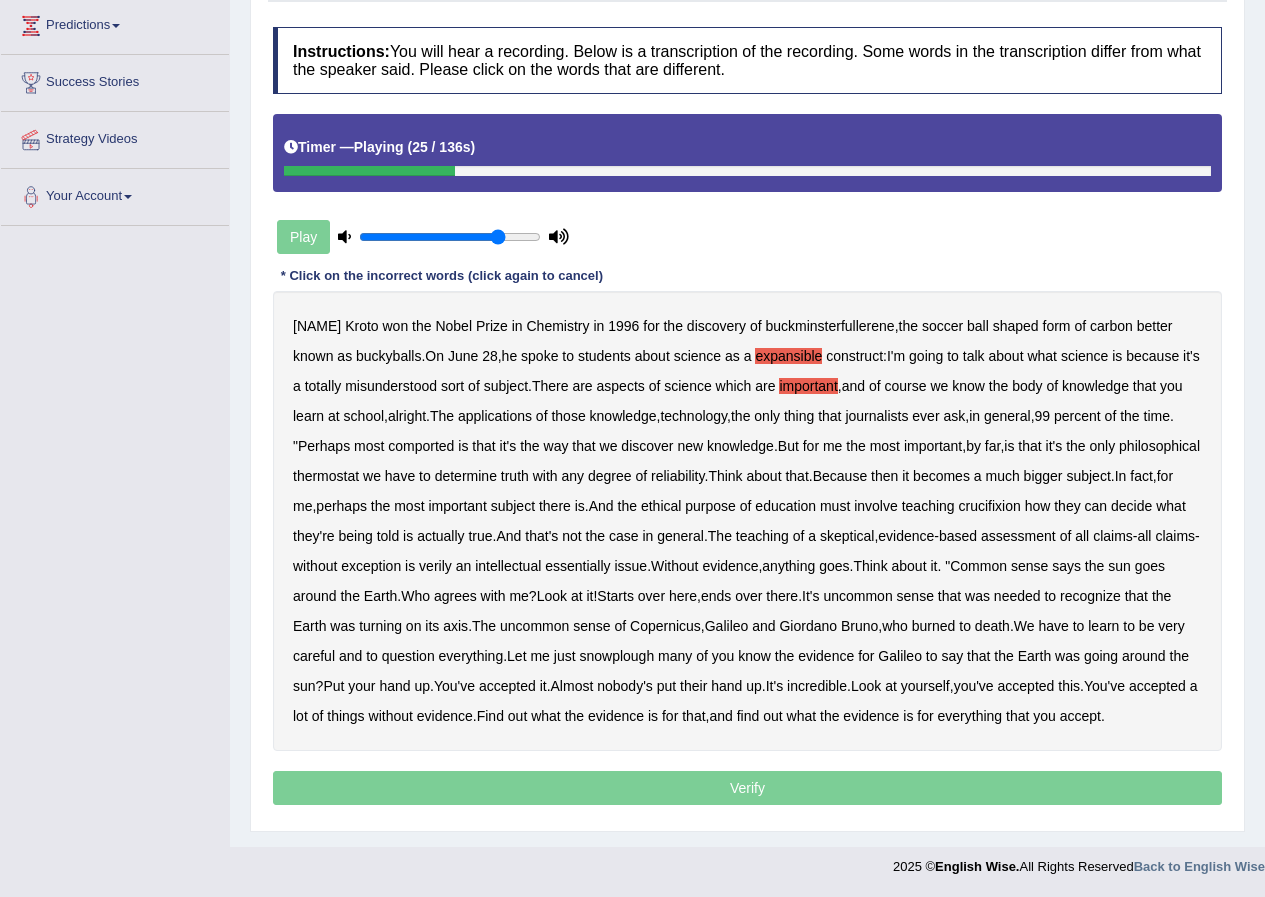 click on "important" at bounding box center (808, 386) 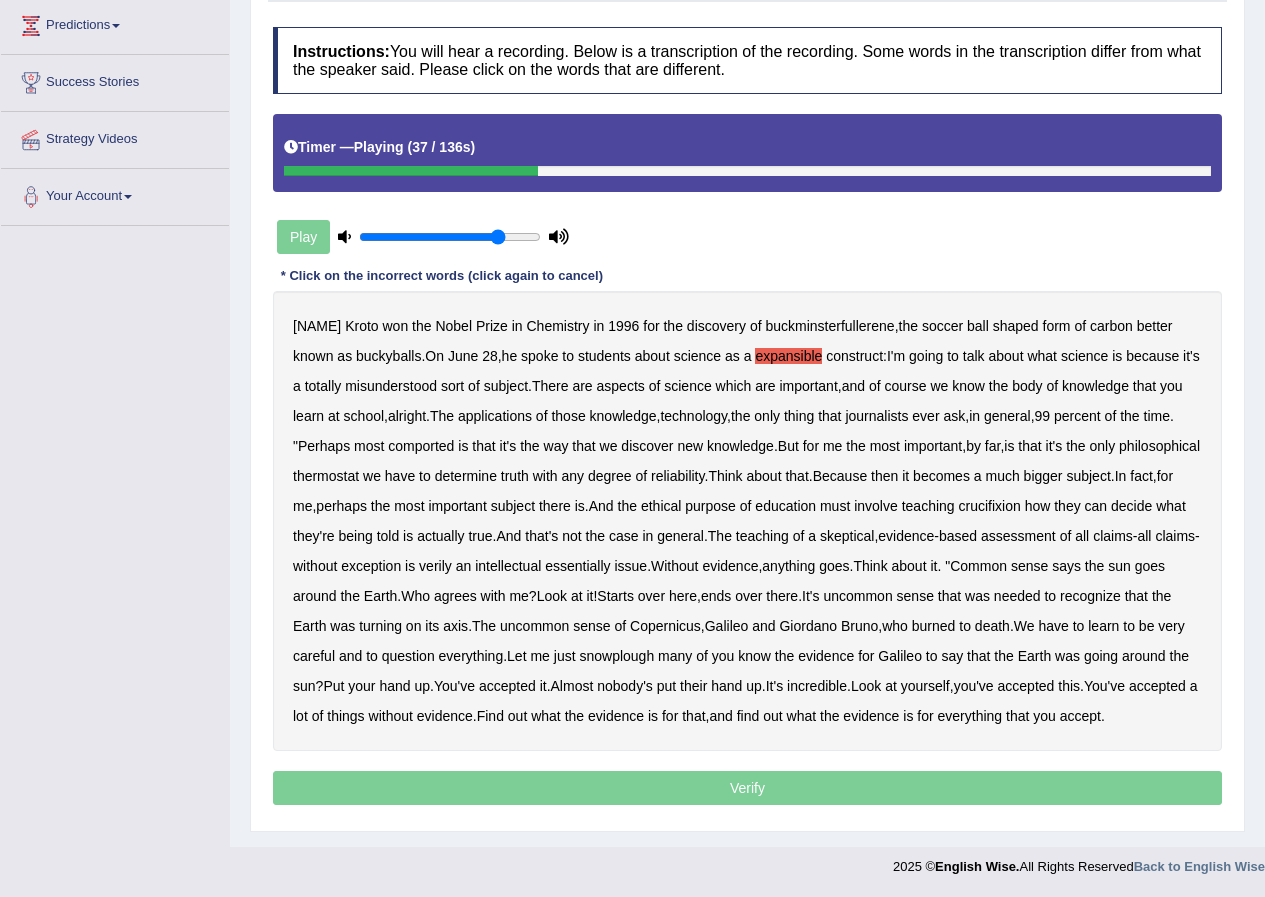 click on "comported" at bounding box center [421, 446] 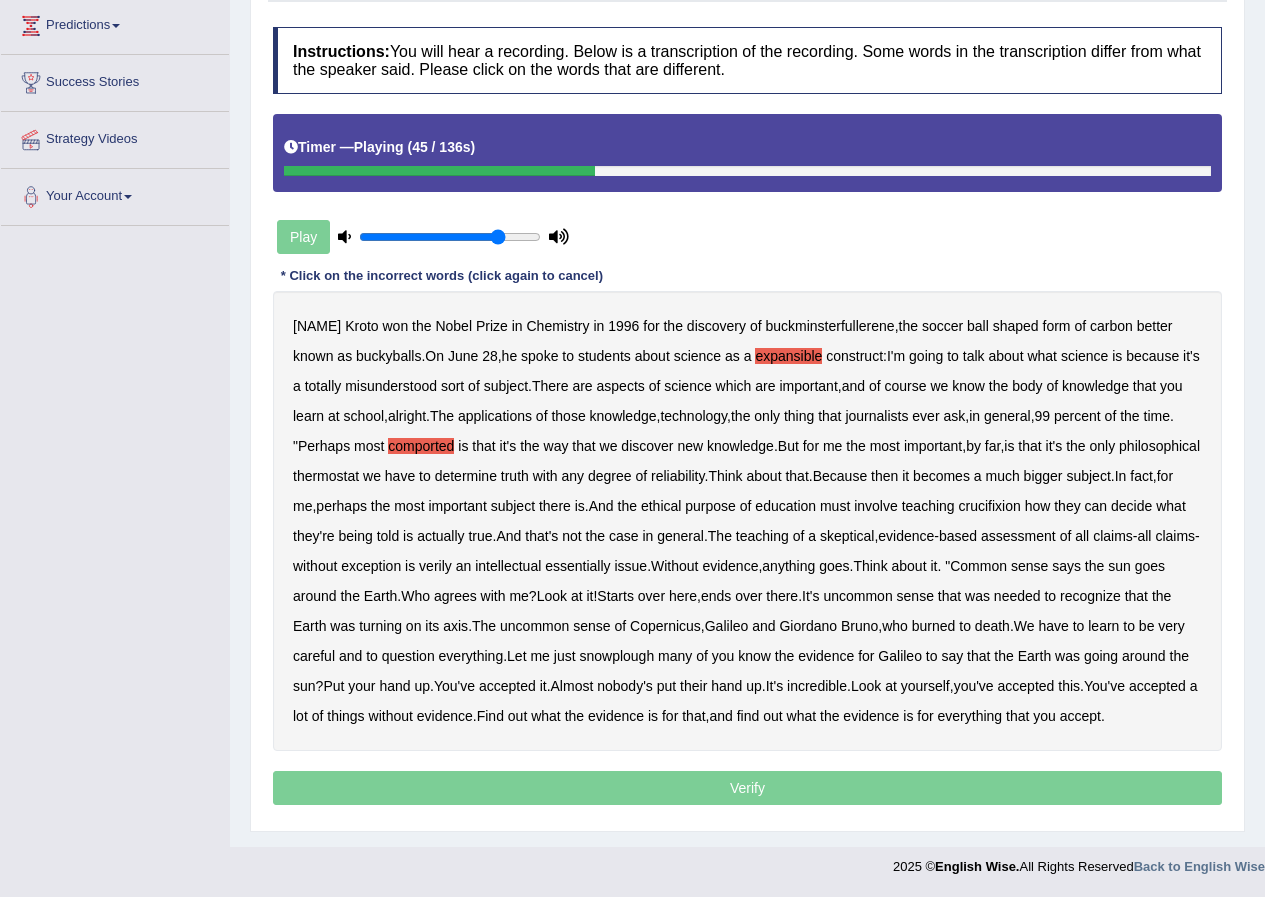 click on "thermostat" at bounding box center (326, 476) 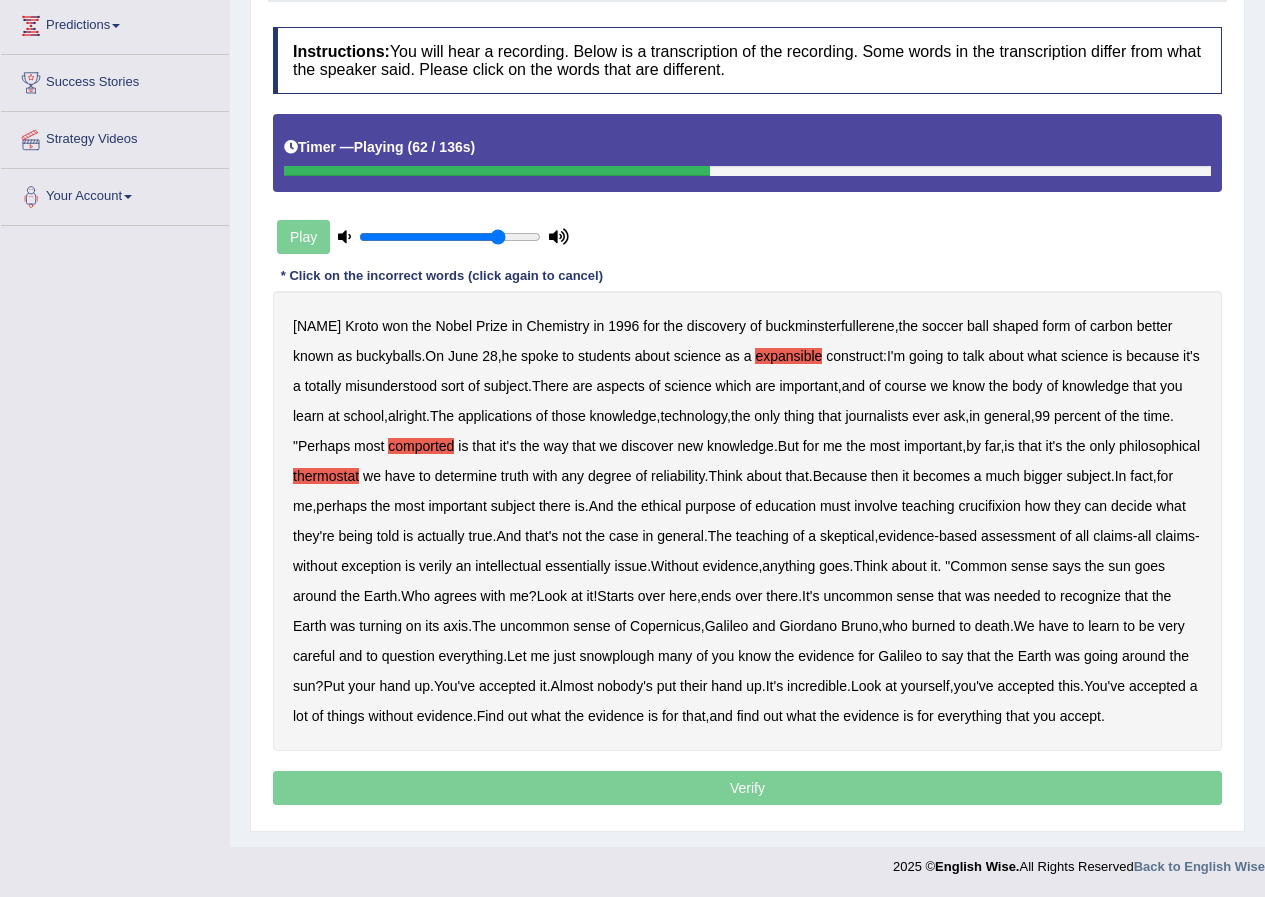 click on "crucifixion" at bounding box center [990, 506] 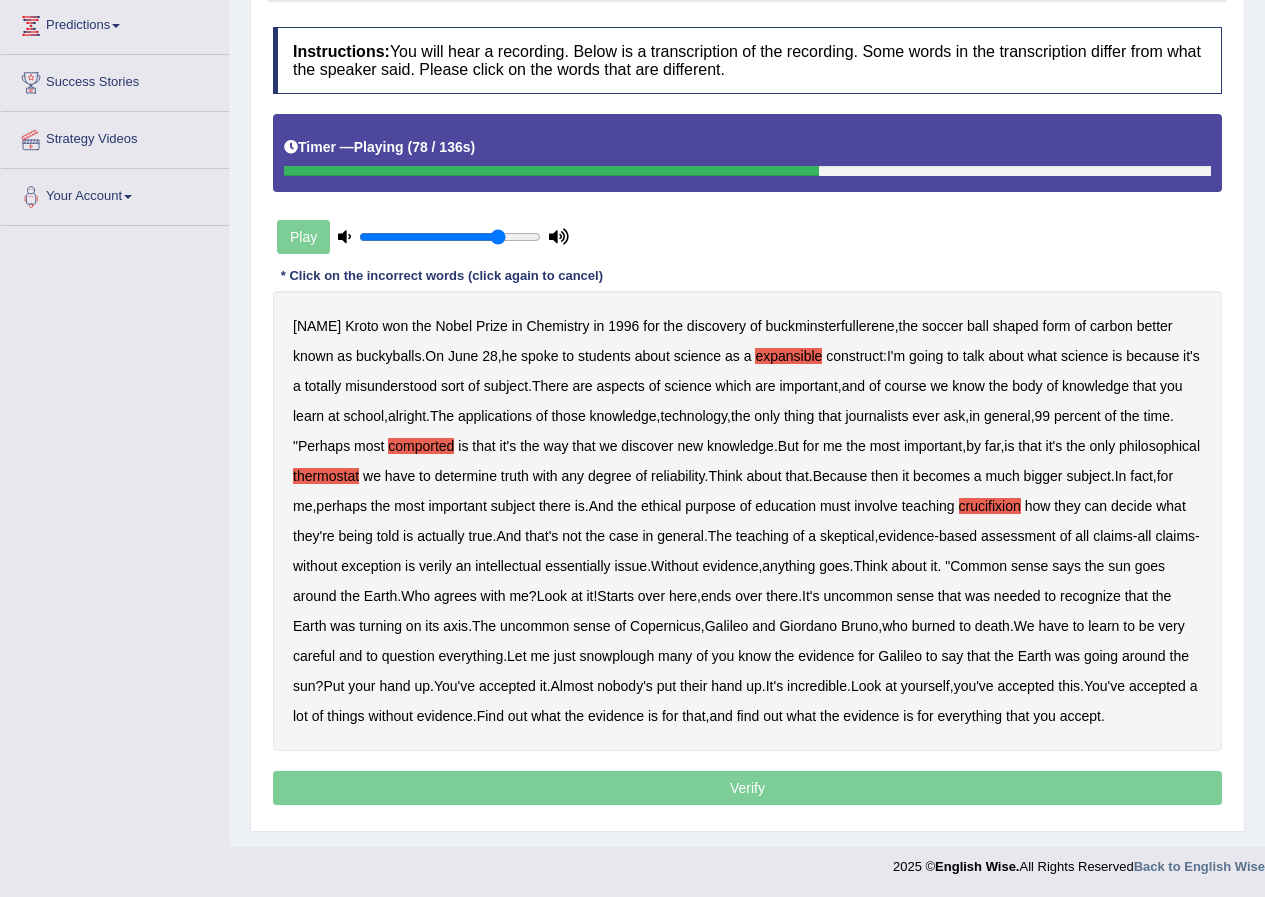 click on "intellectual" at bounding box center [508, 566] 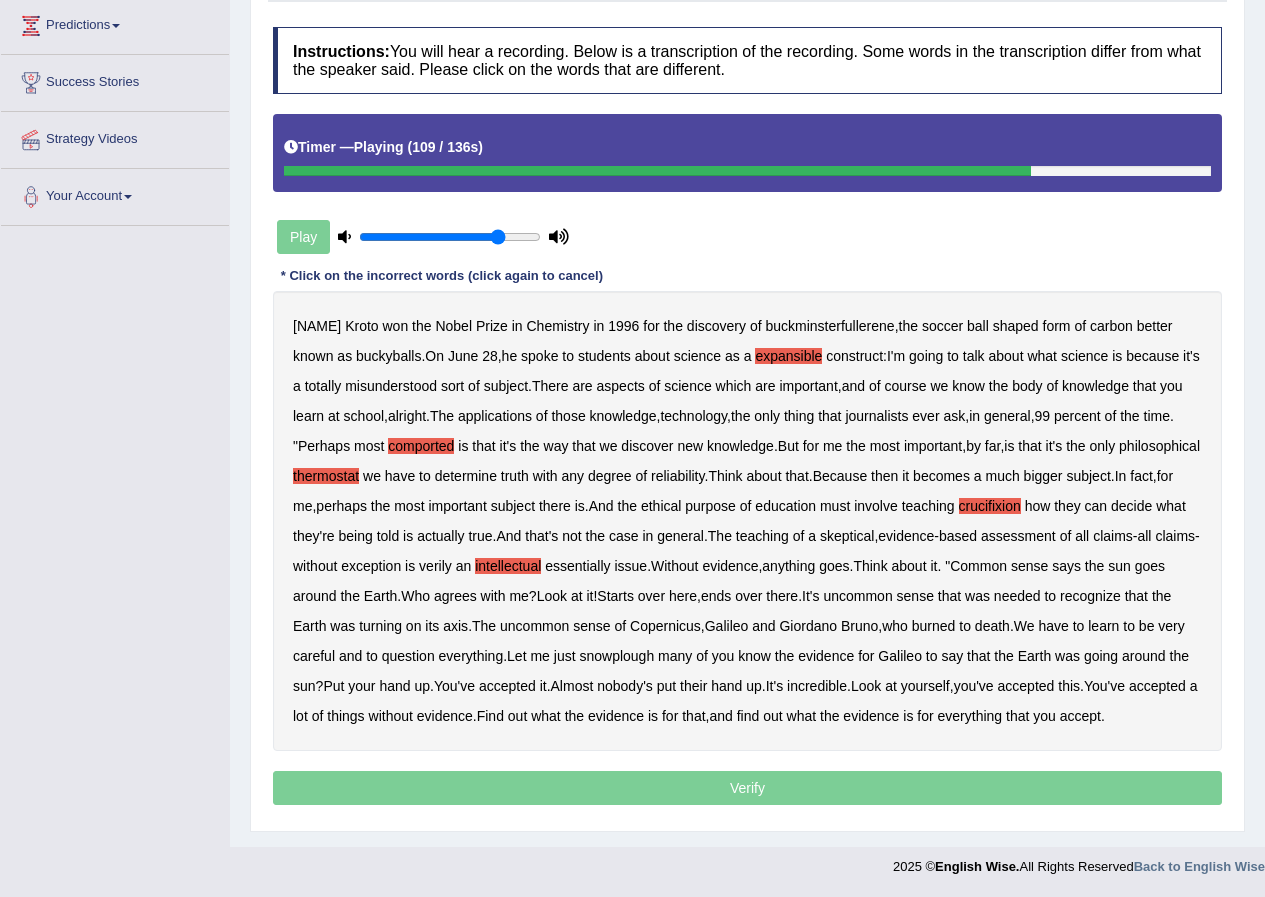 click on "snowplough" at bounding box center (616, 656) 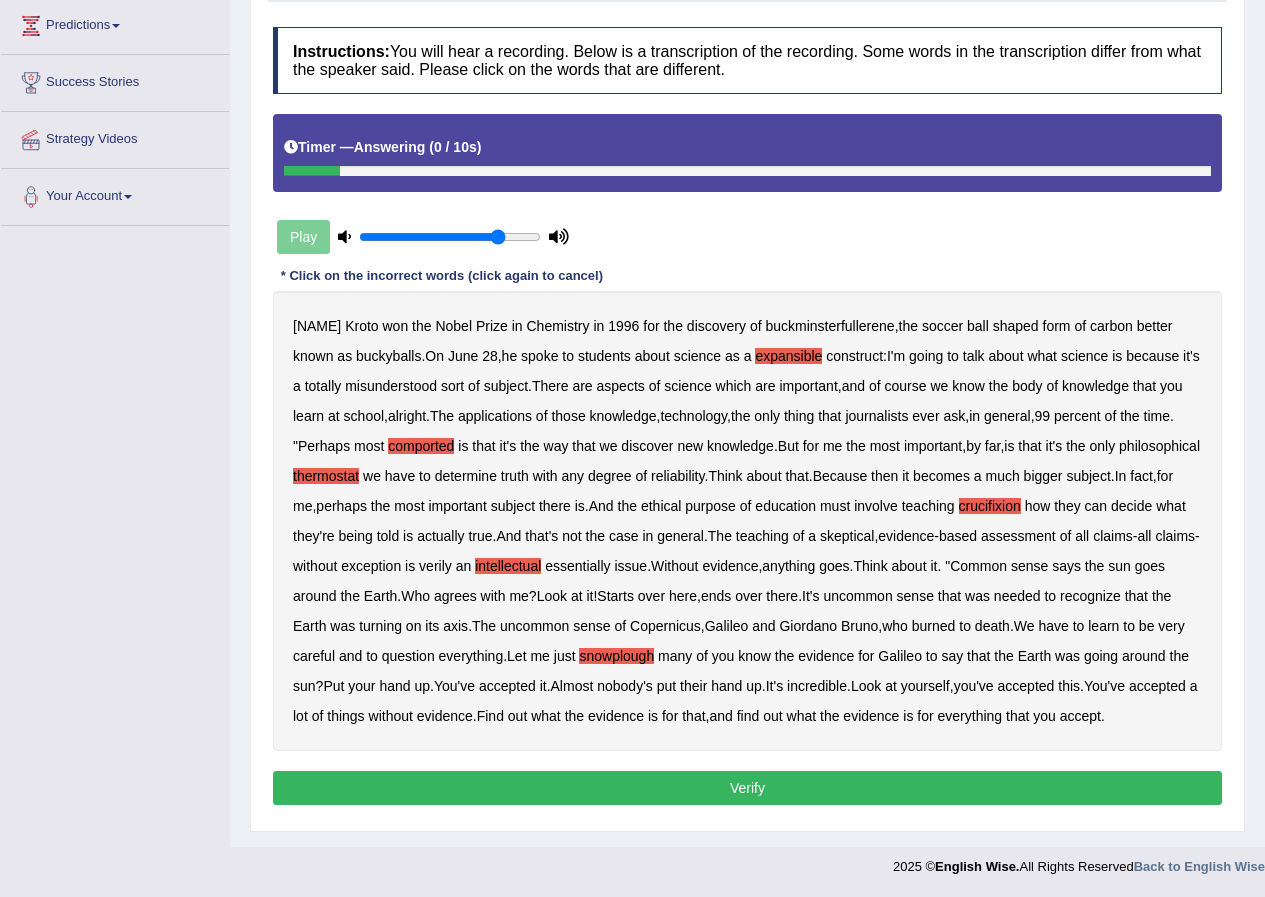 click on "Verify" at bounding box center [747, 788] 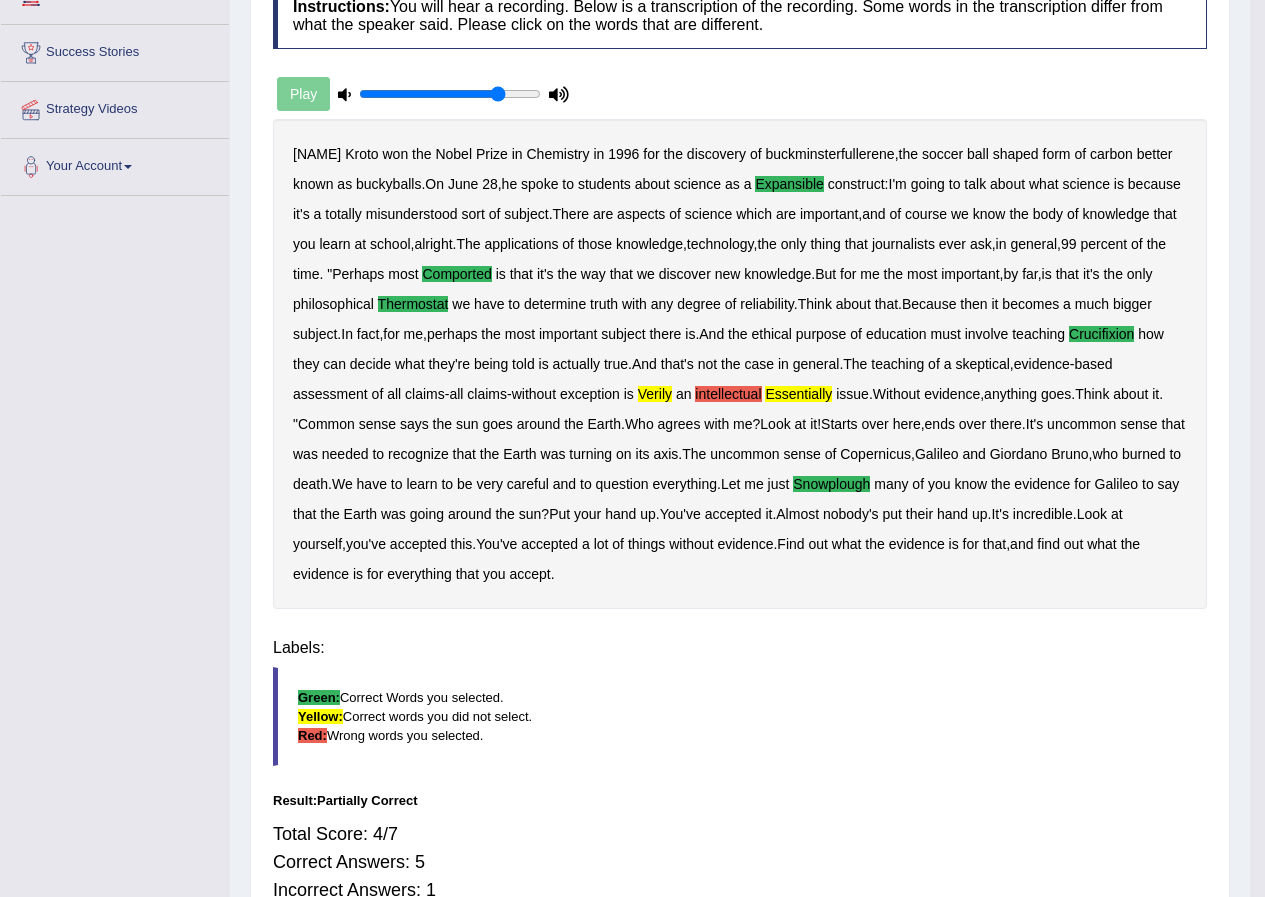 scroll, scrollTop: 153, scrollLeft: 0, axis: vertical 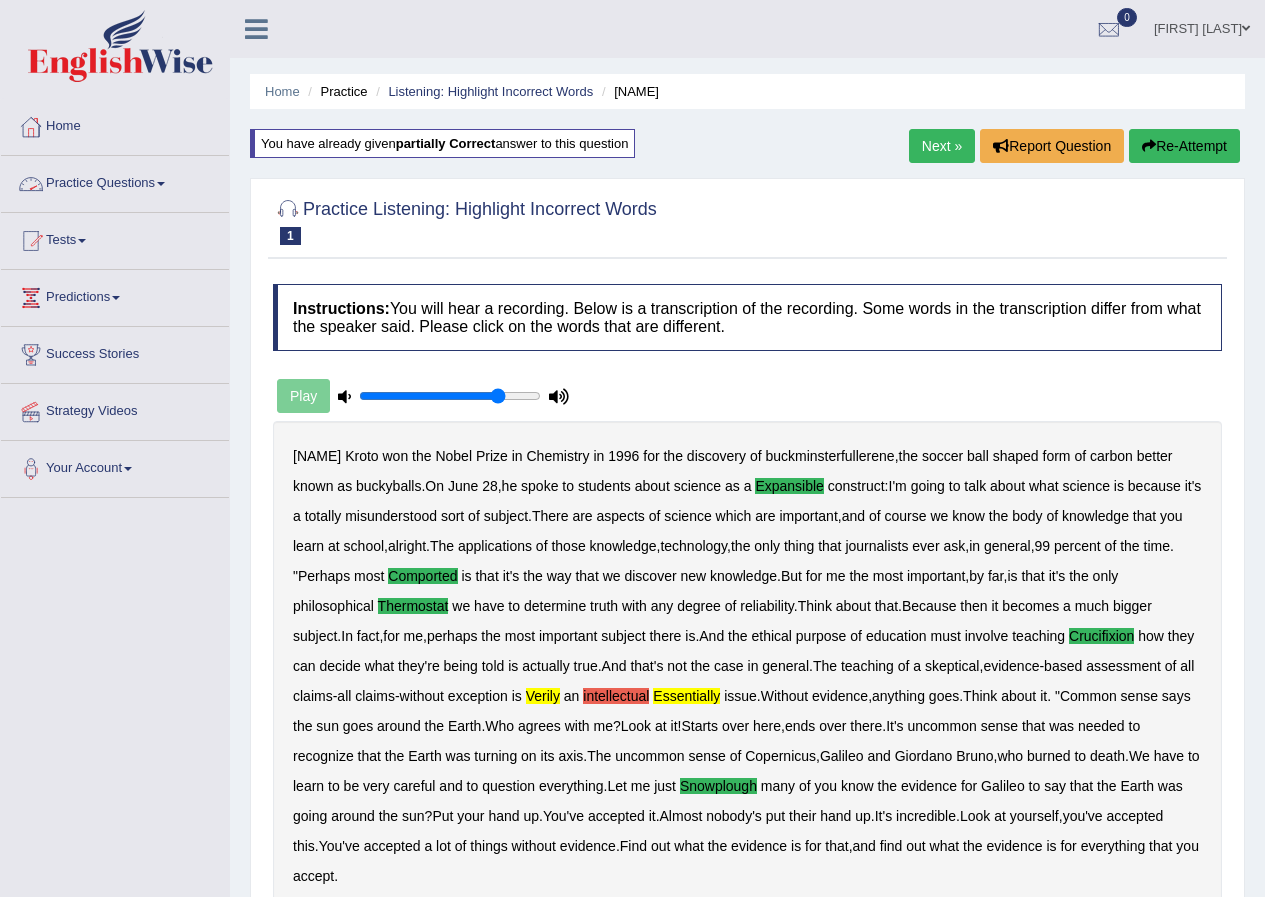 click on "Practice Questions" at bounding box center [115, 181] 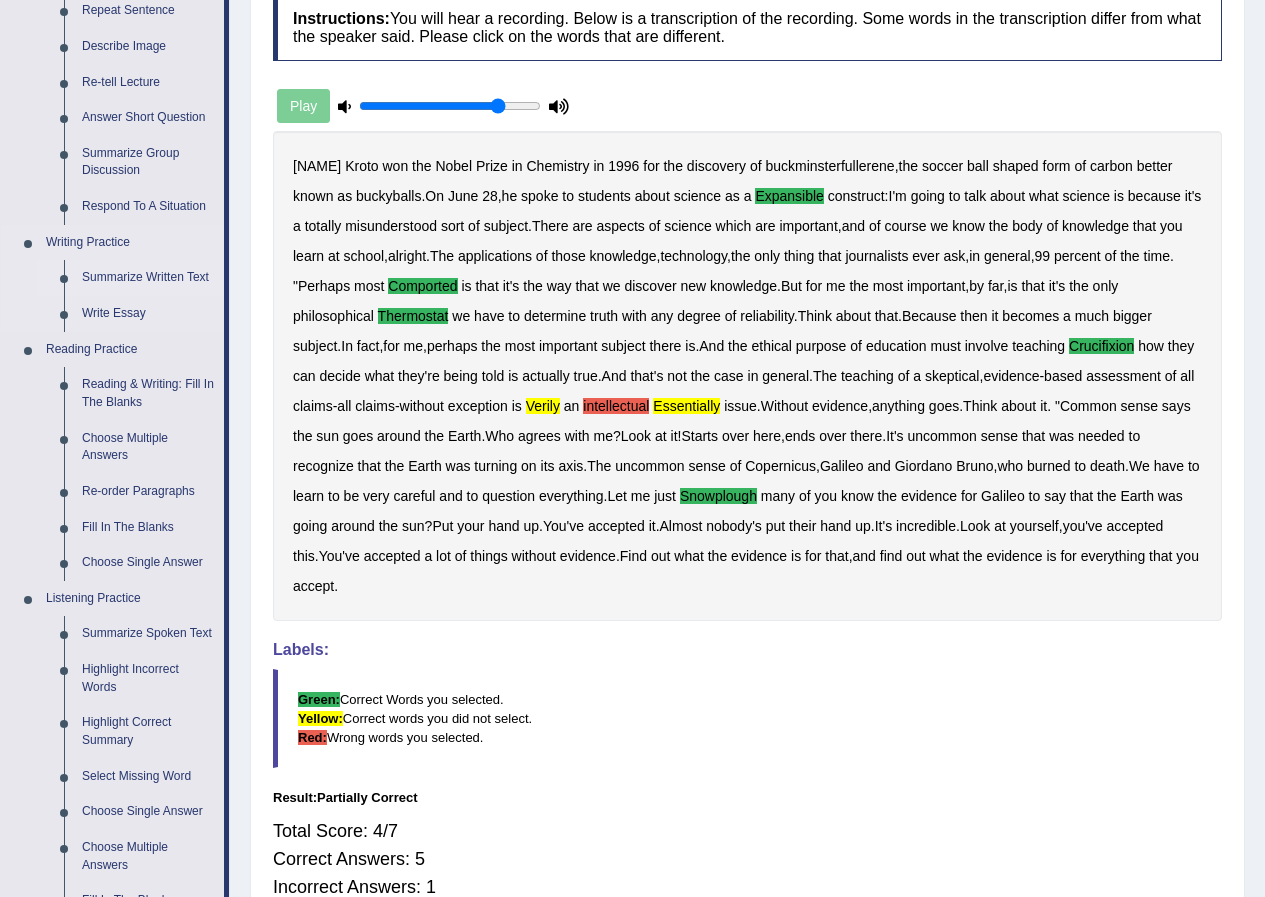 scroll, scrollTop: 300, scrollLeft: 0, axis: vertical 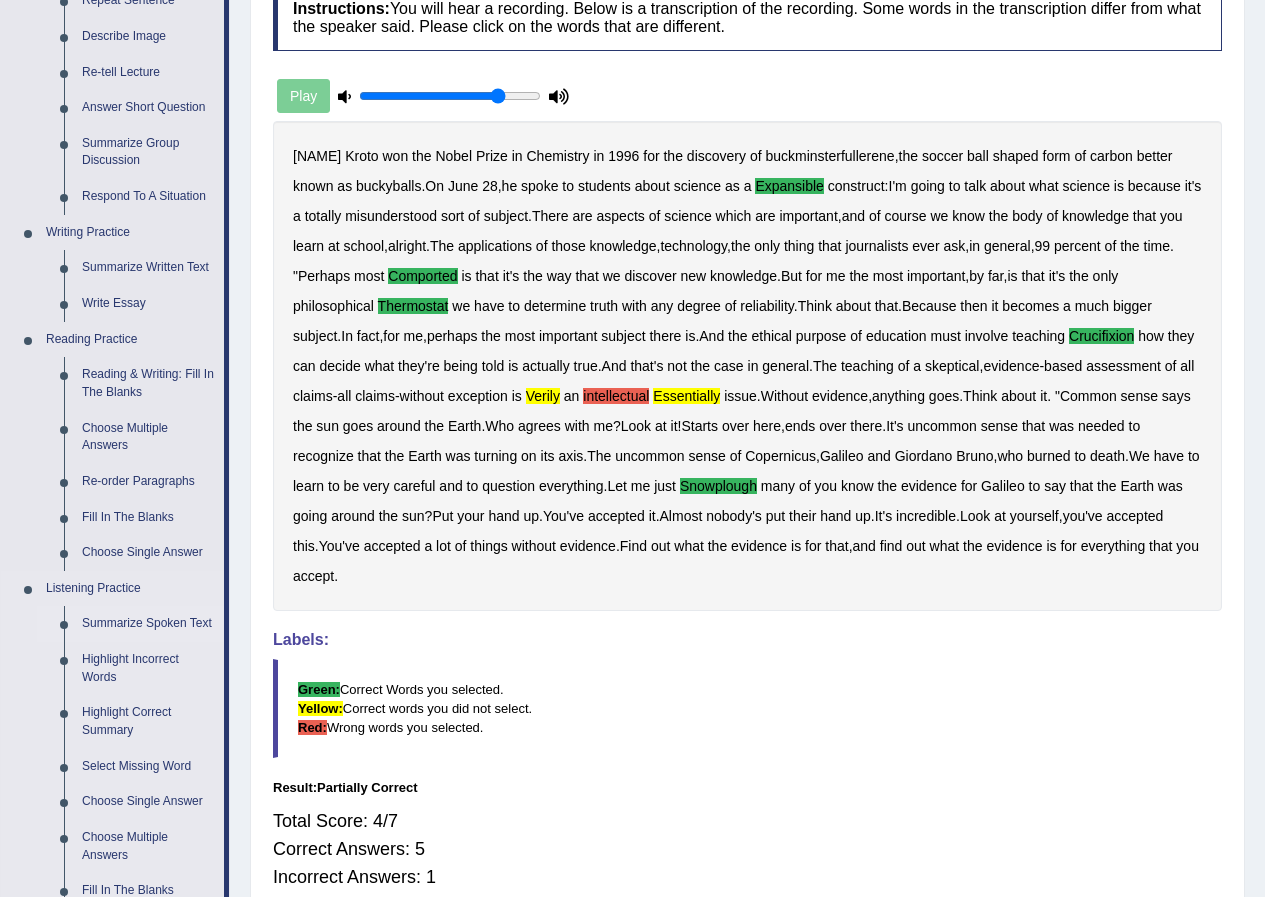 click on "Summarize Spoken Text" at bounding box center (148, 624) 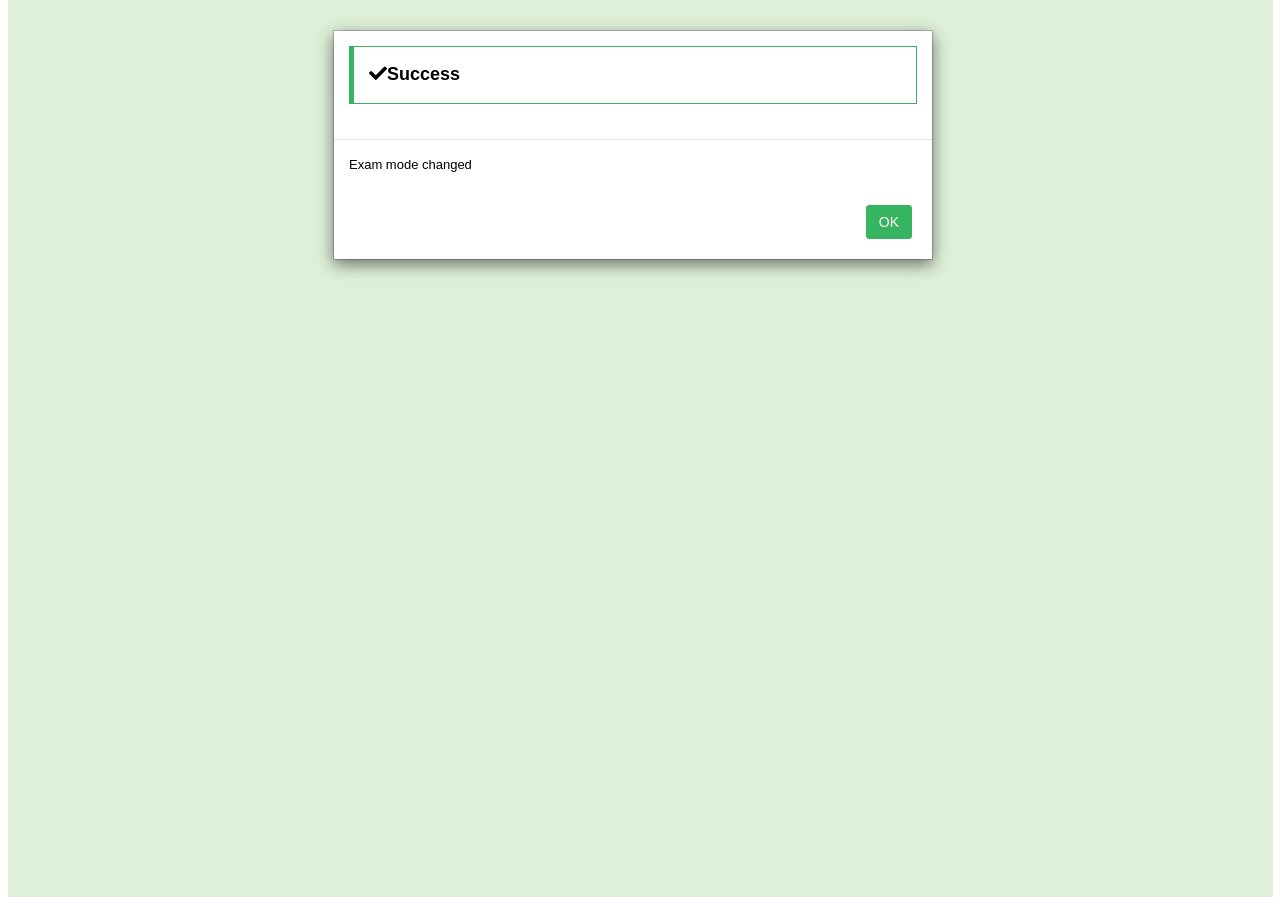 scroll, scrollTop: 0, scrollLeft: 0, axis: both 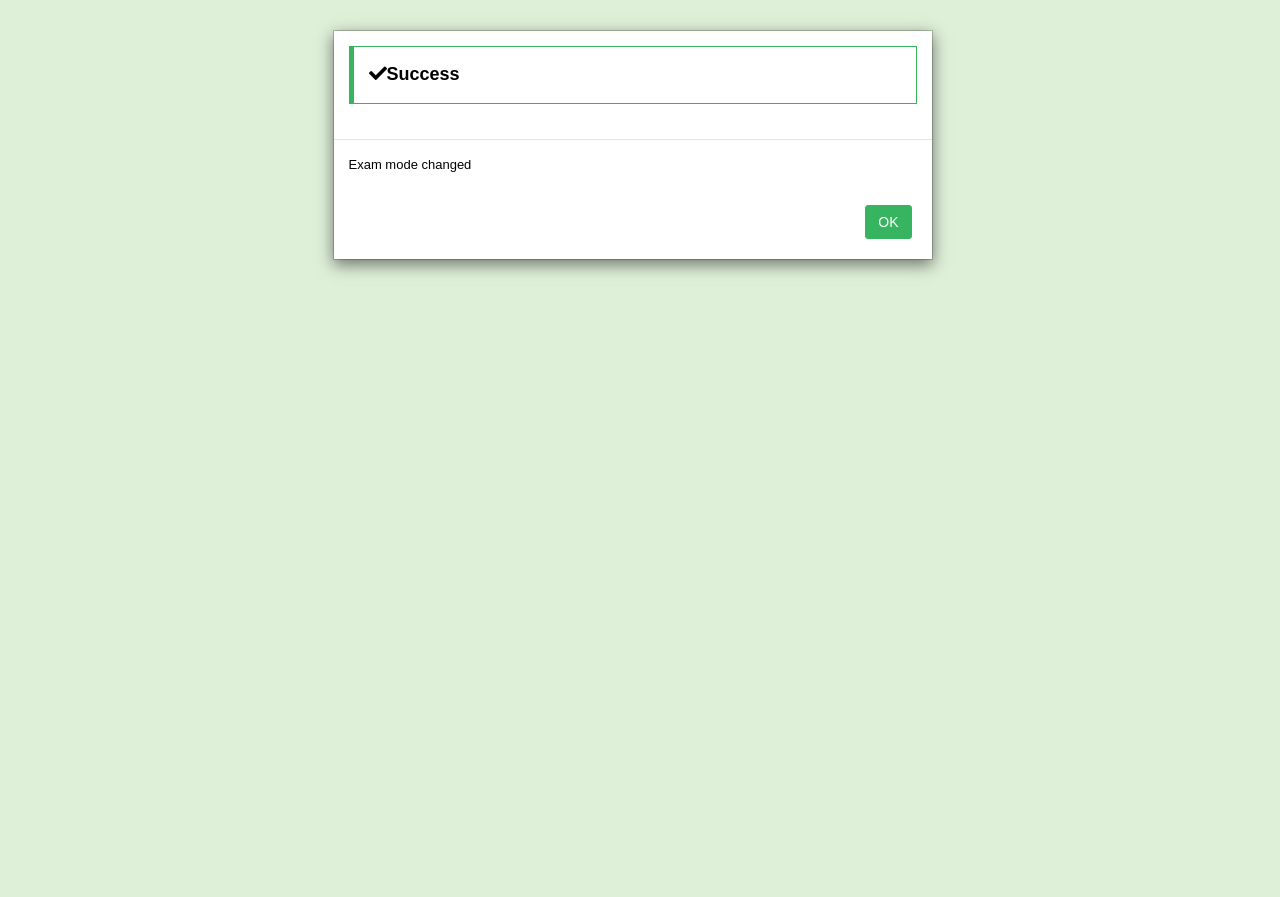 click on "OK" at bounding box center [888, 222] 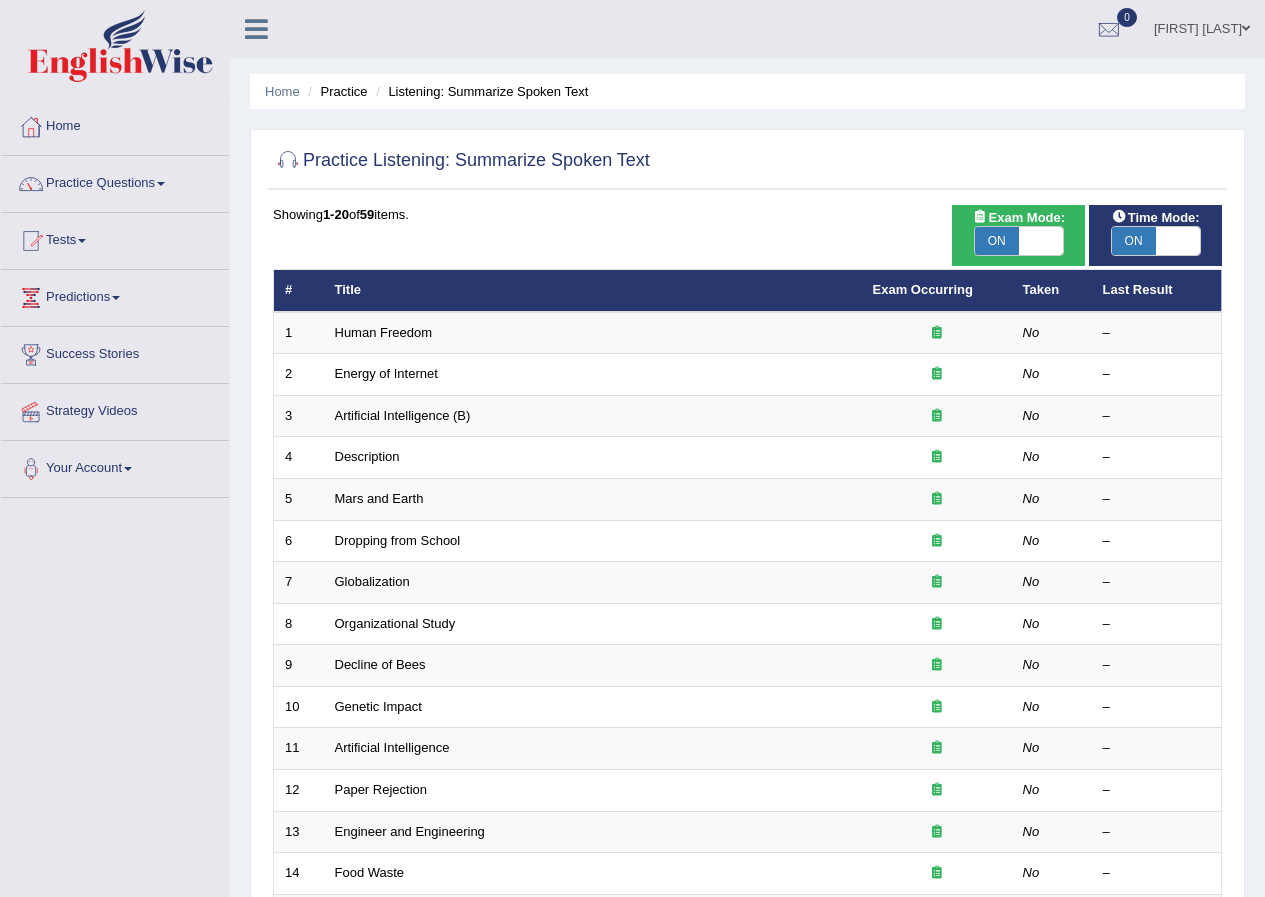 scroll, scrollTop: 0, scrollLeft: 0, axis: both 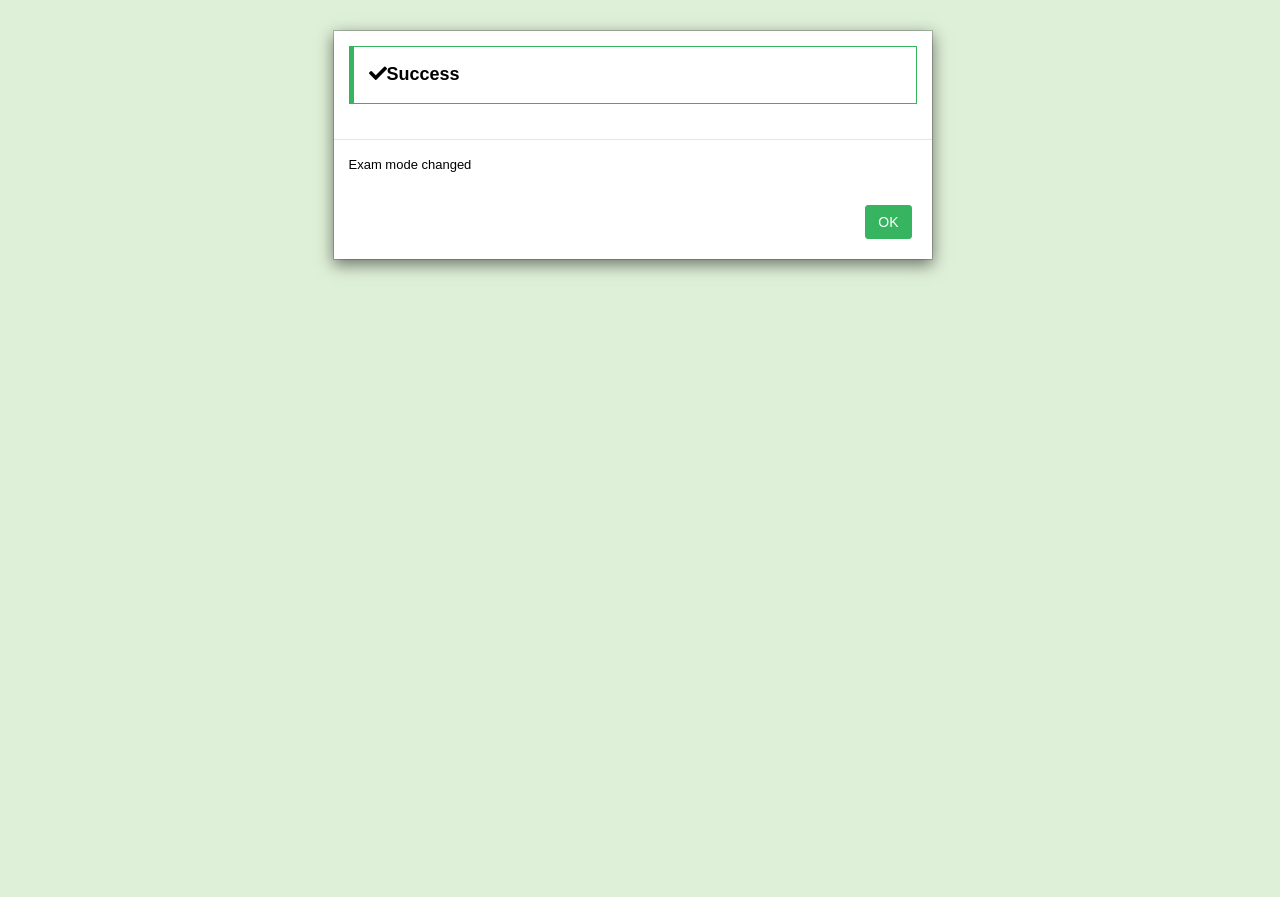 click on "OK" at bounding box center (888, 222) 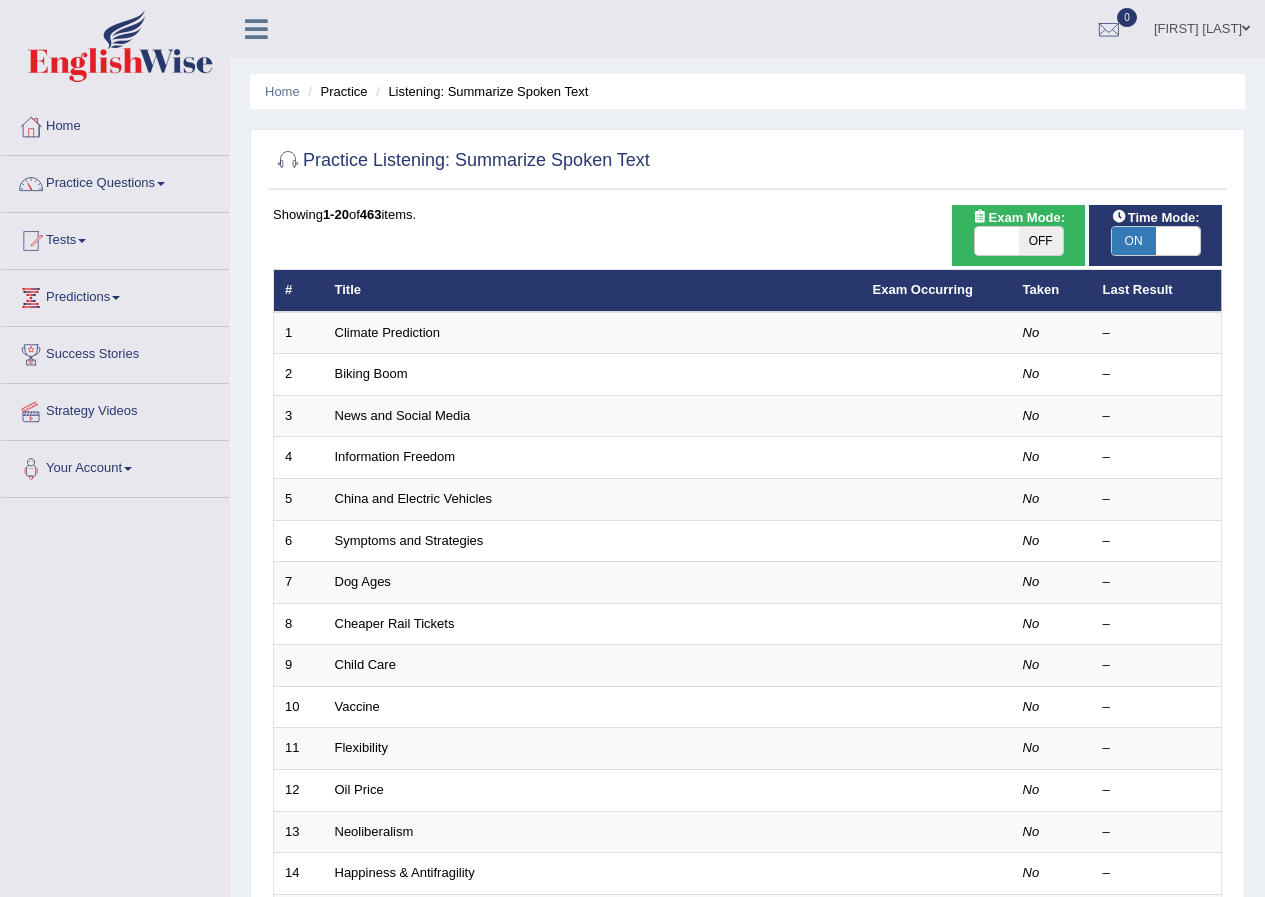 scroll, scrollTop: 0, scrollLeft: 0, axis: both 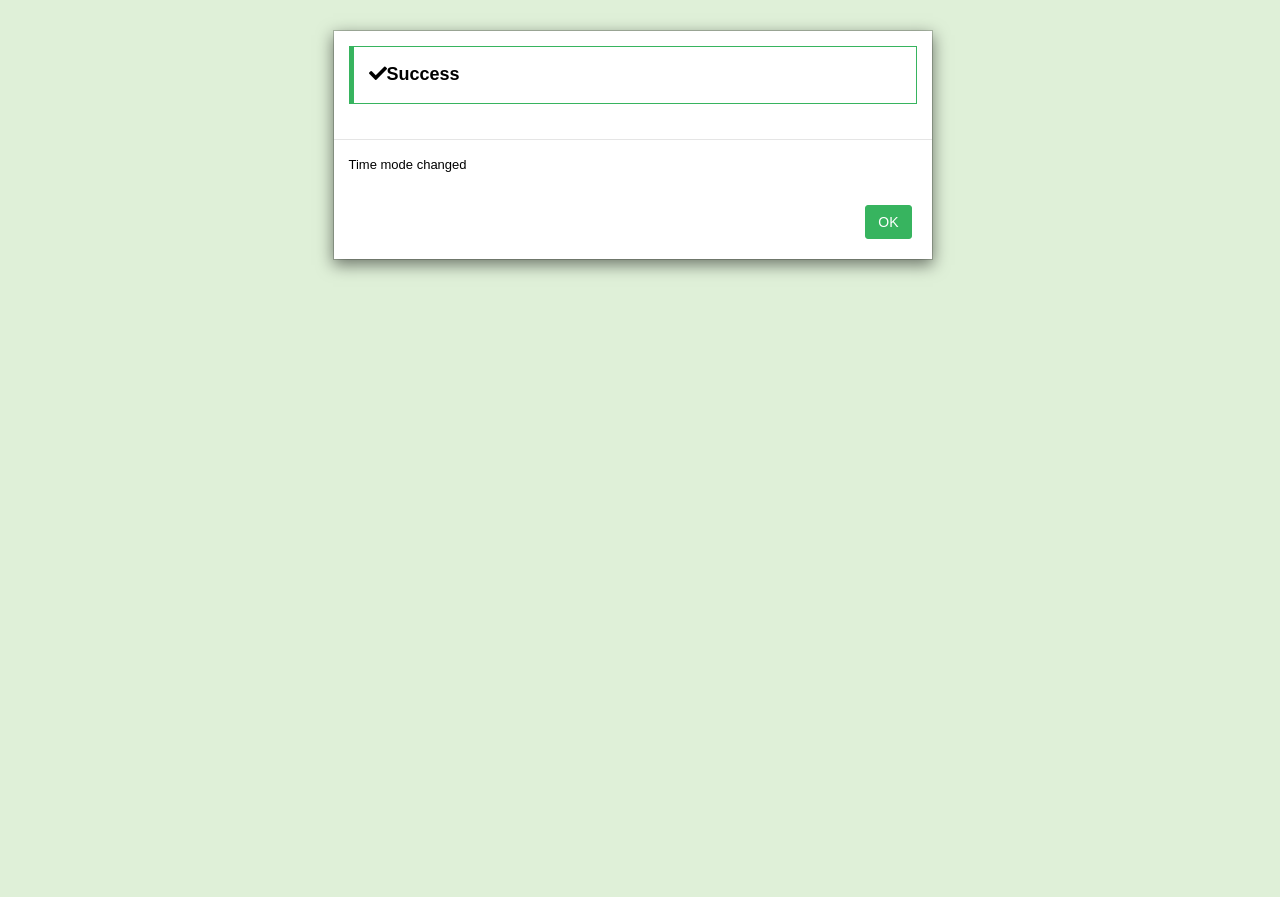 click on "OK" at bounding box center [888, 222] 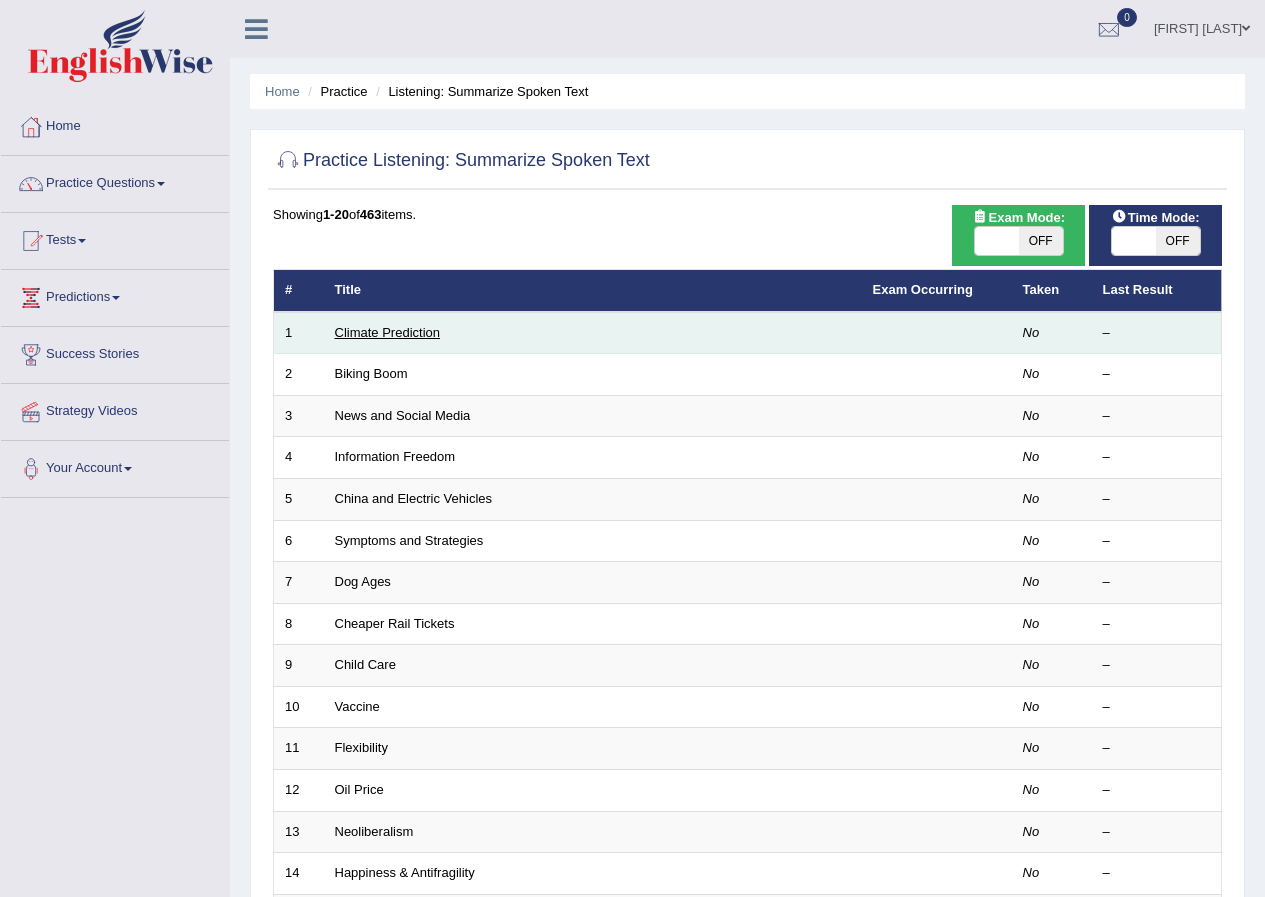 click on "Climate Prediction" at bounding box center (388, 332) 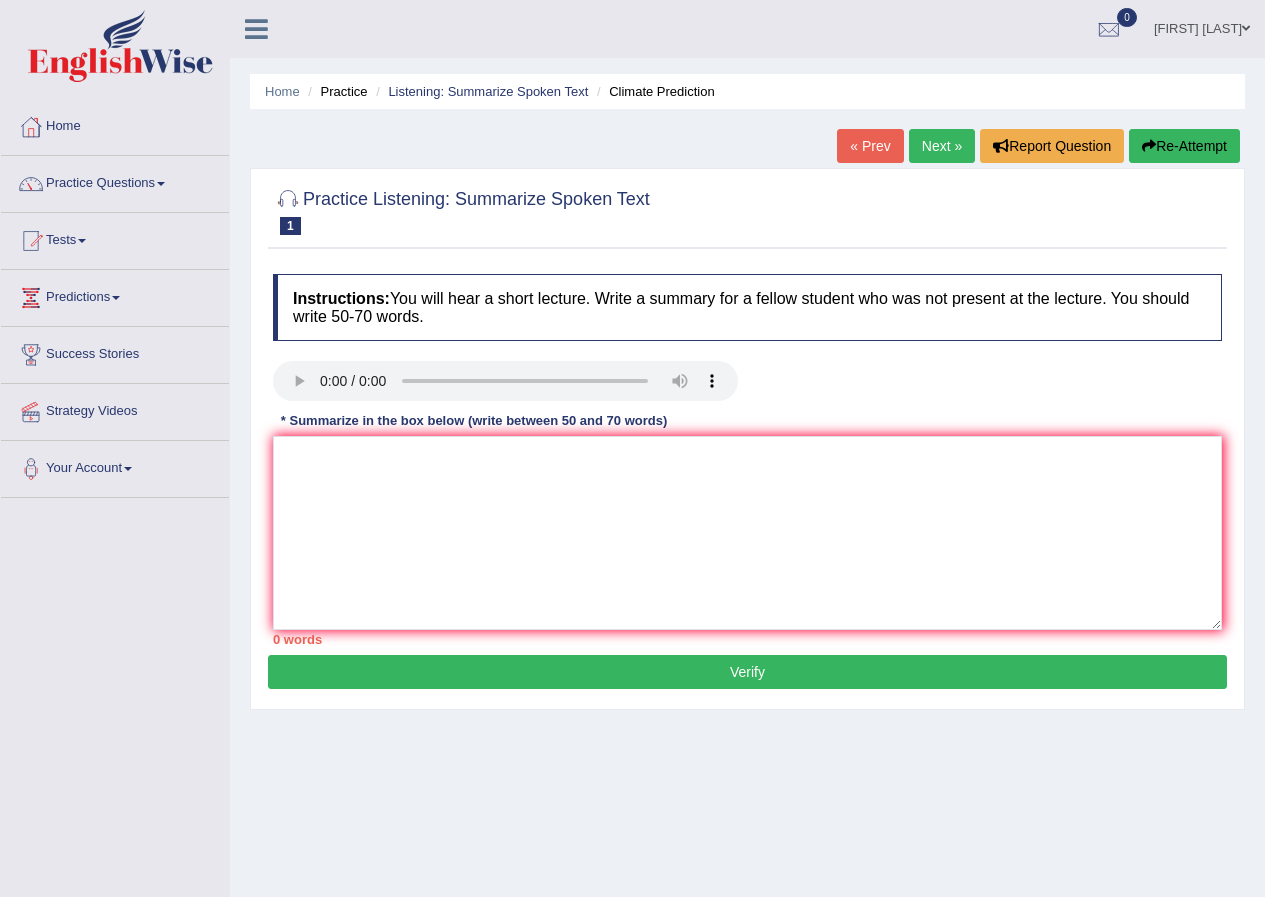 scroll, scrollTop: 0, scrollLeft: 0, axis: both 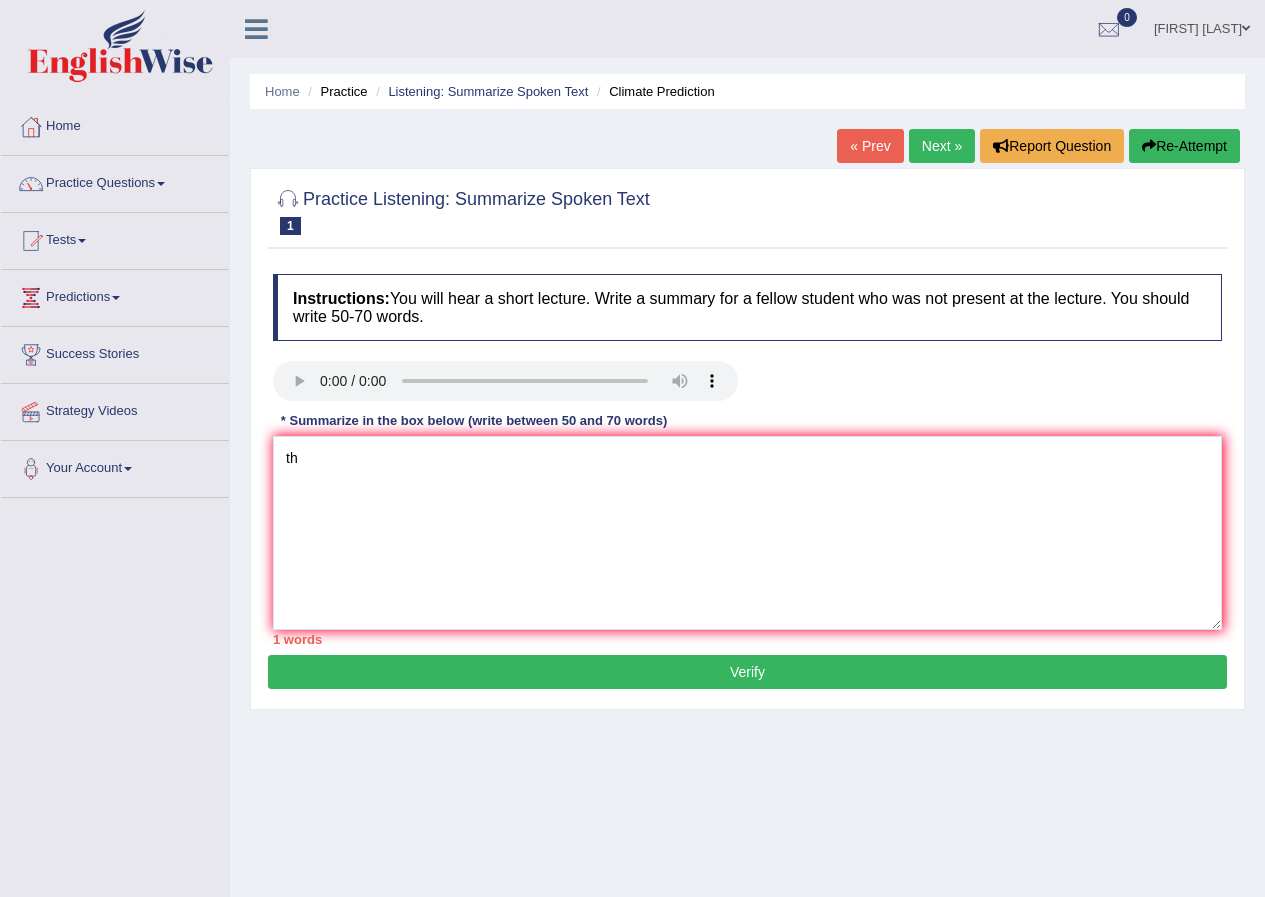 type on "t" 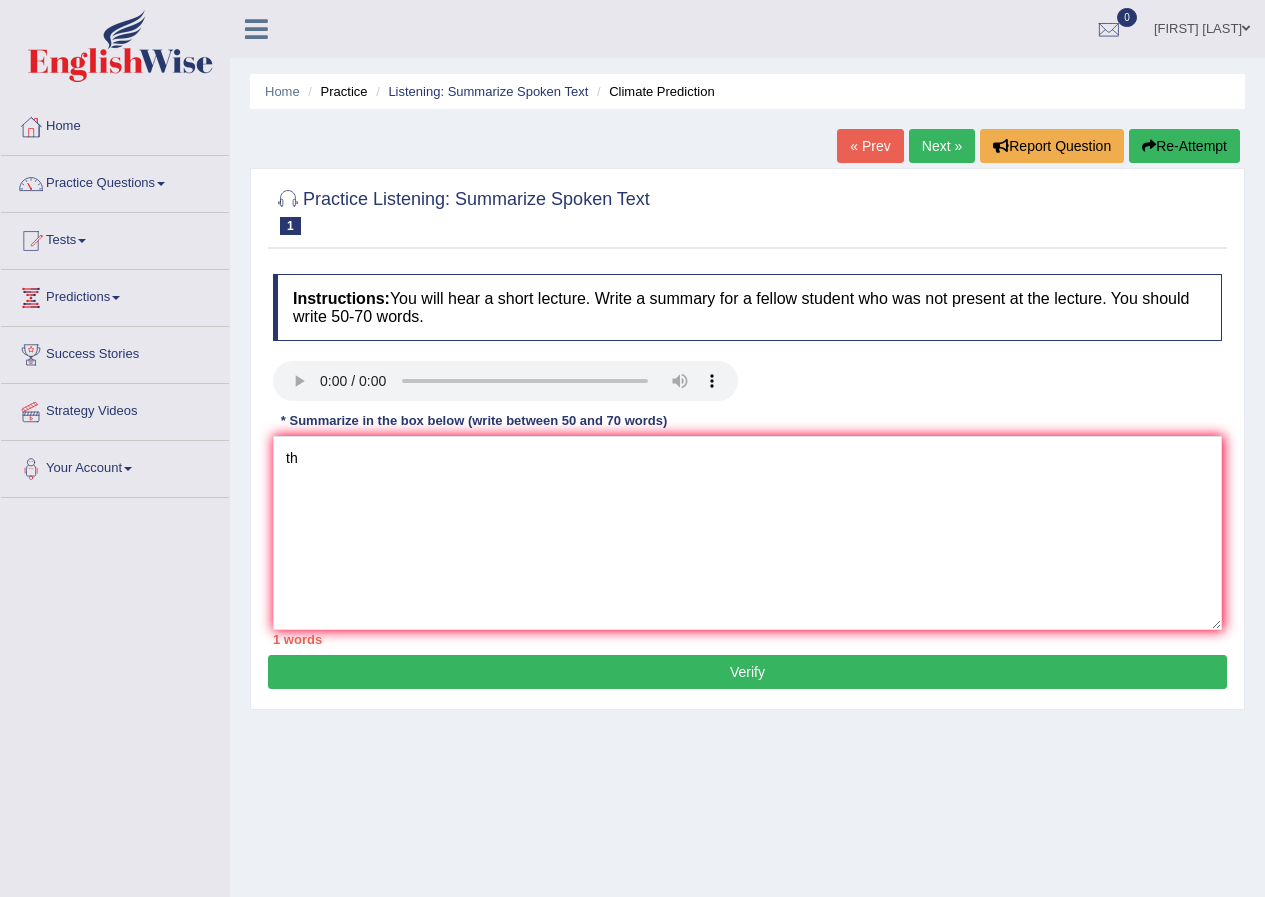 type on "t" 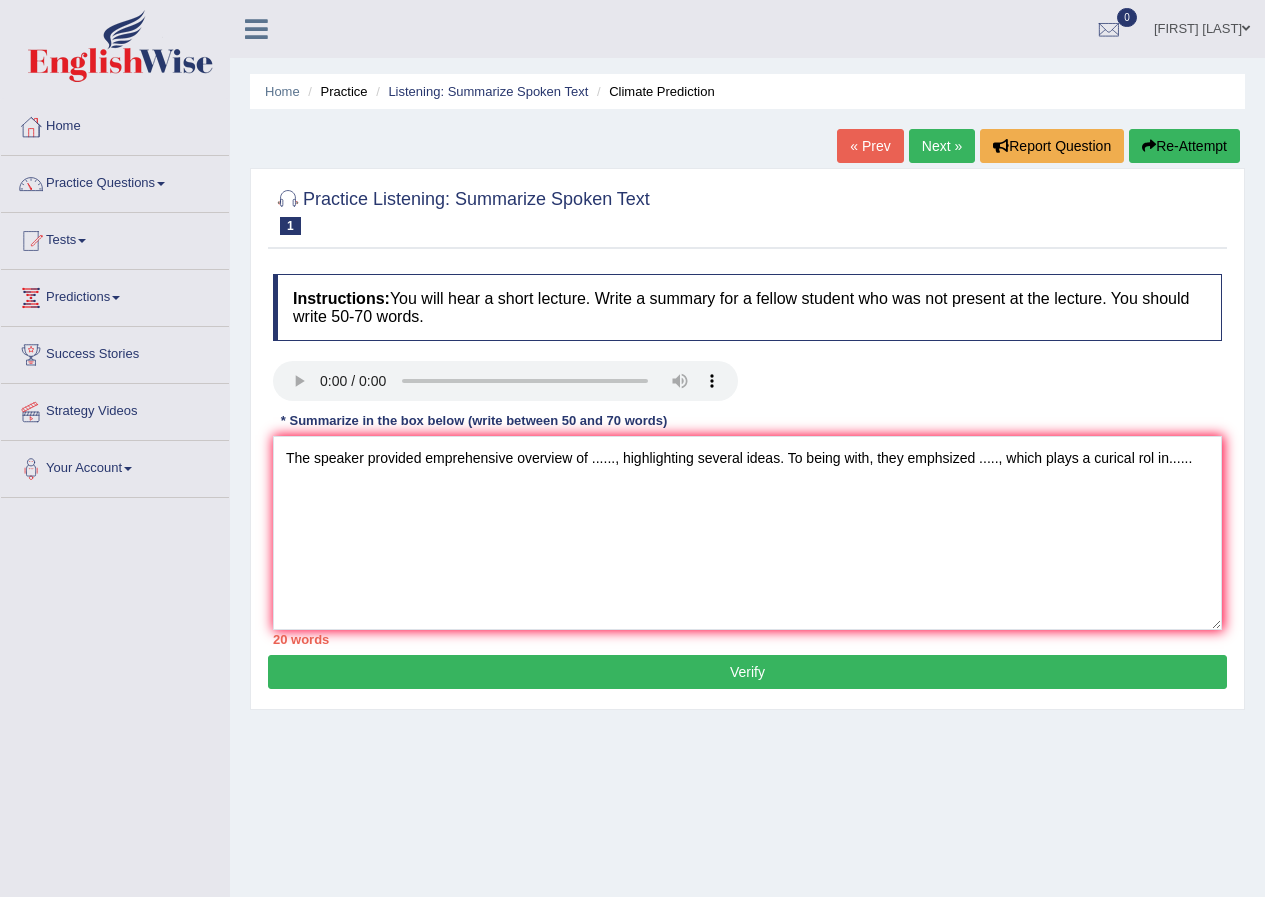 drag, startPoint x: 1177, startPoint y: 458, endPoint x: 235, endPoint y: 496, distance: 942.7661 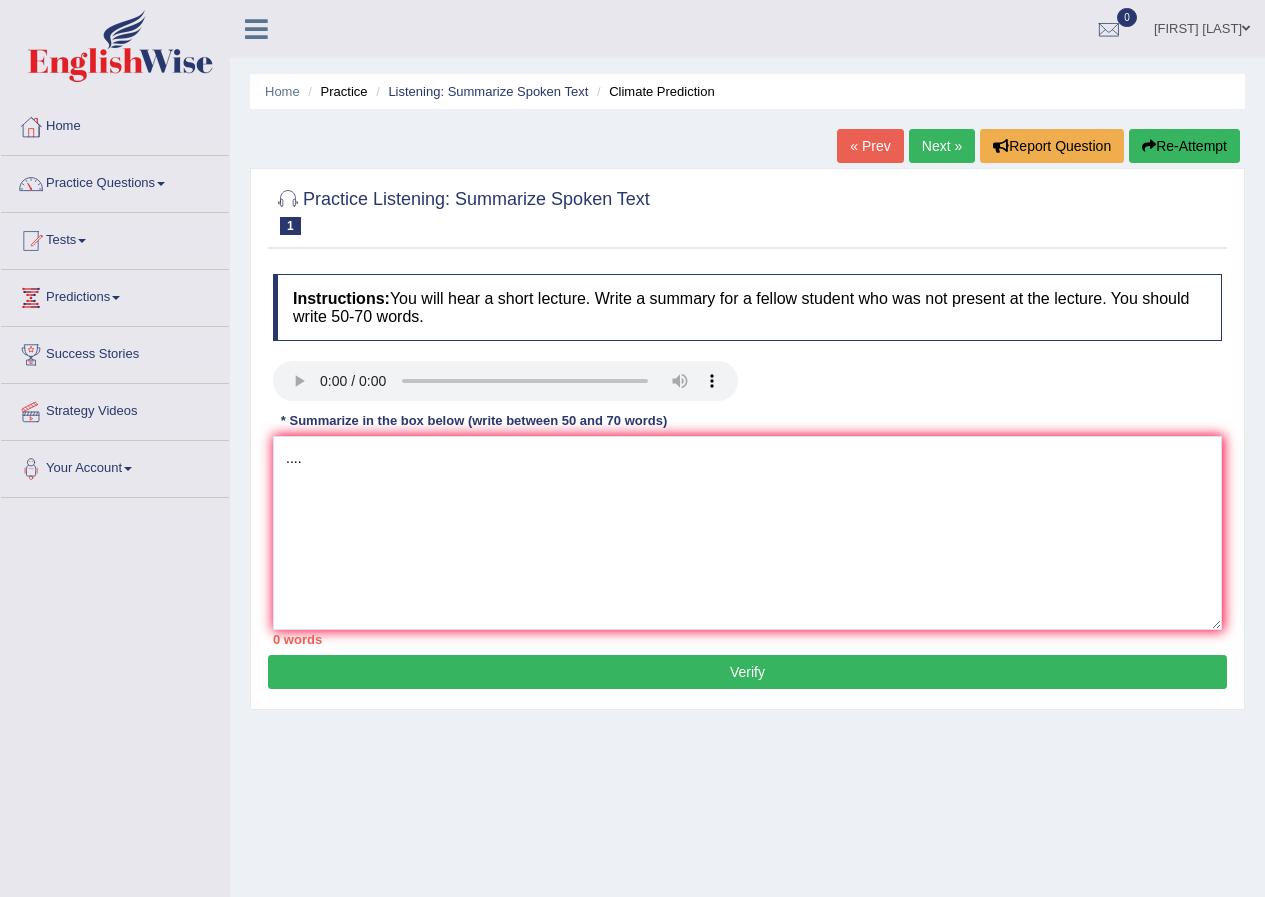 drag, startPoint x: 318, startPoint y: 471, endPoint x: 260, endPoint y: 471, distance: 58 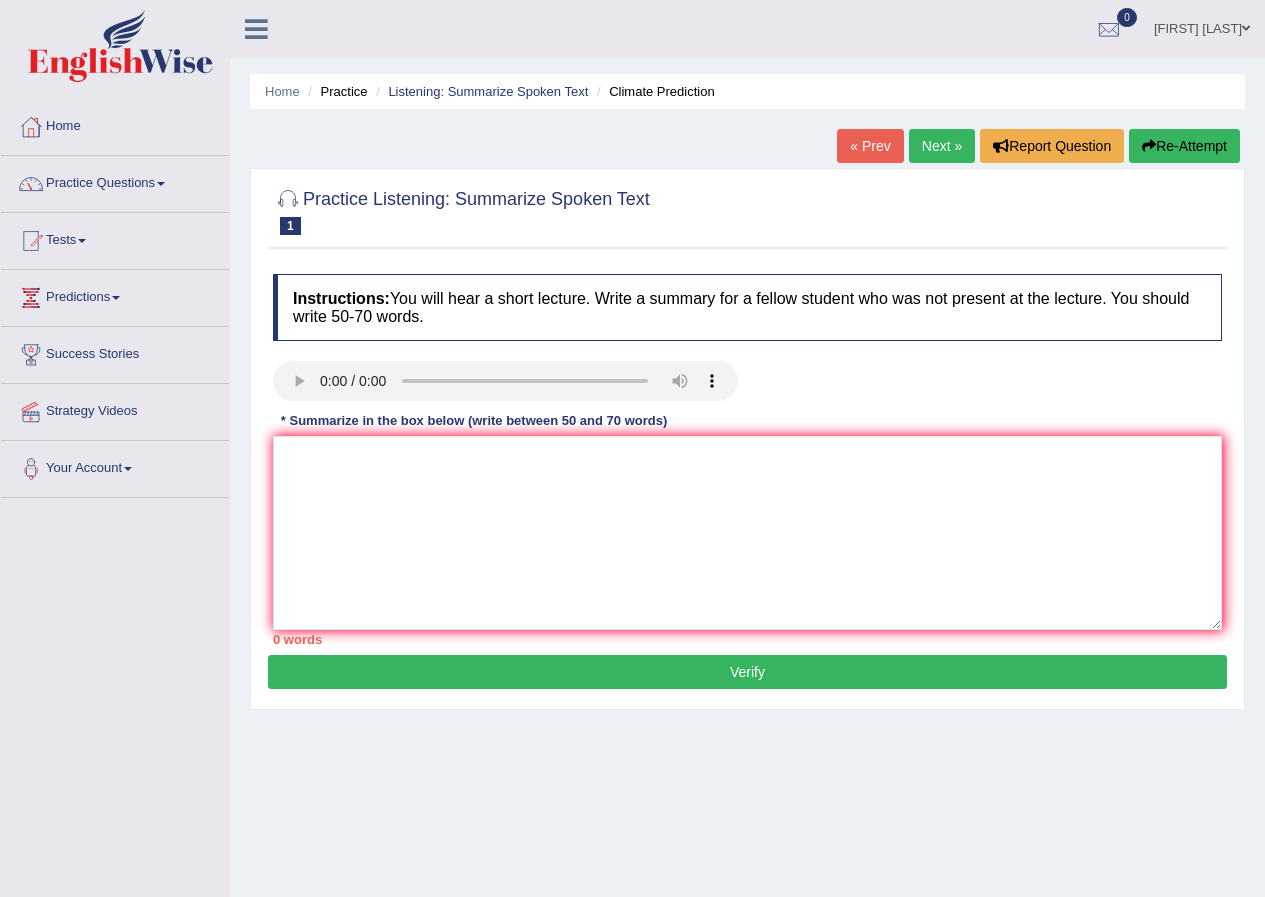 type on "..." 